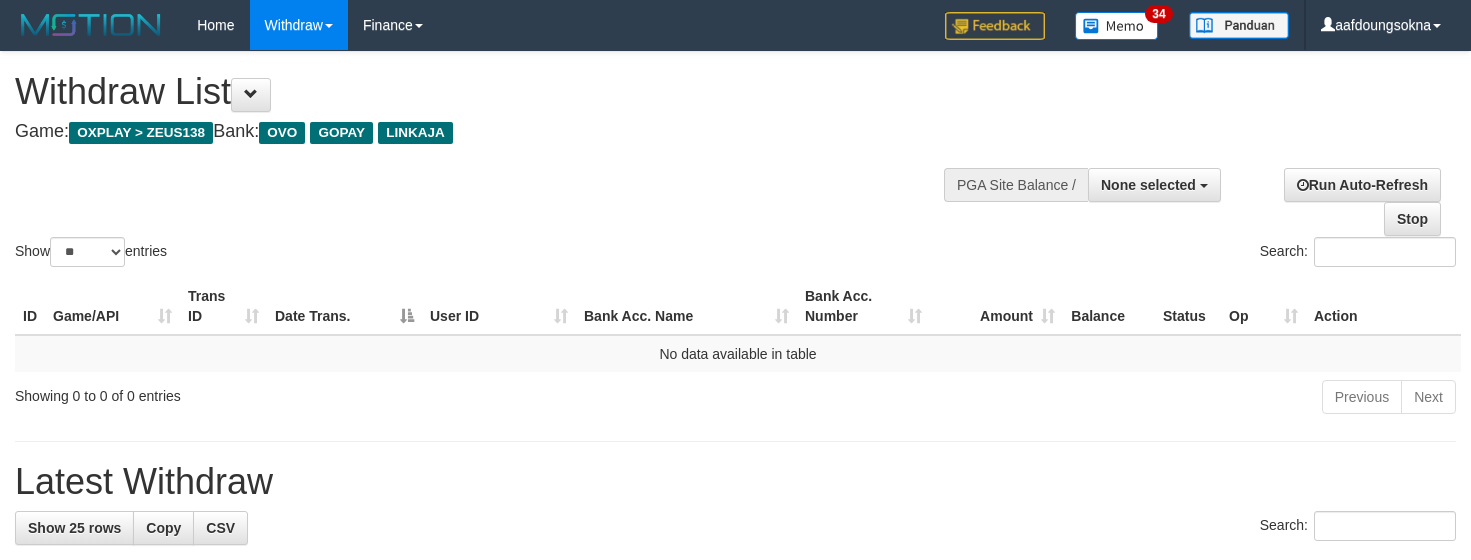 select 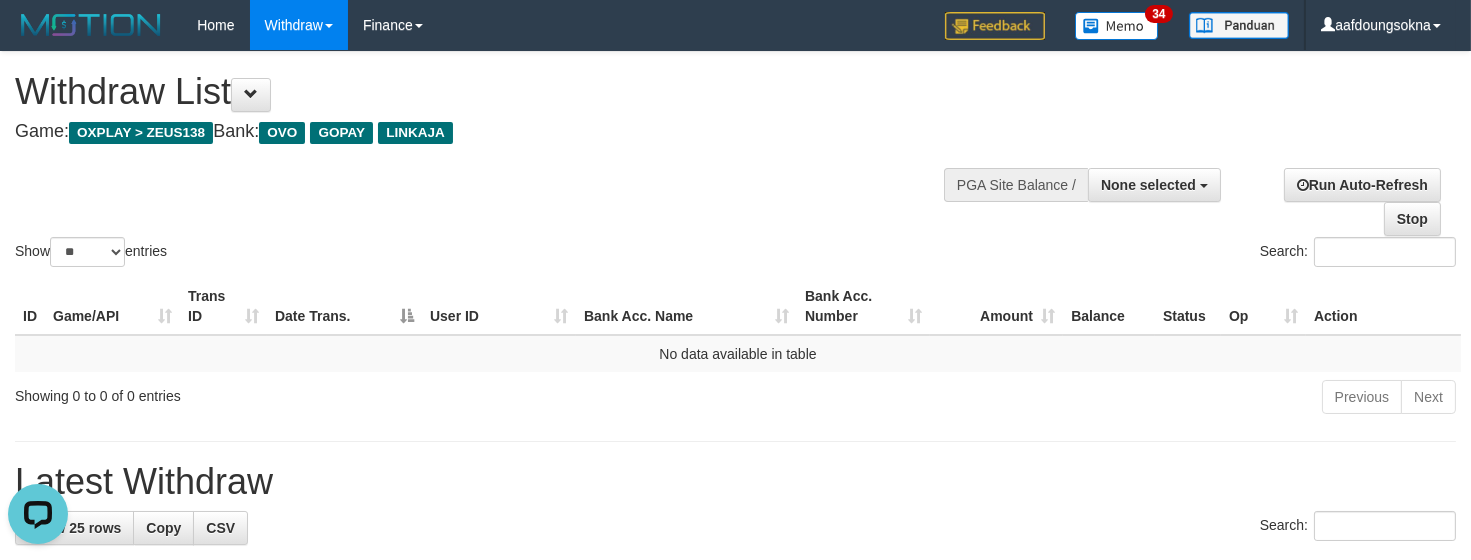 scroll, scrollTop: 0, scrollLeft: 0, axis: both 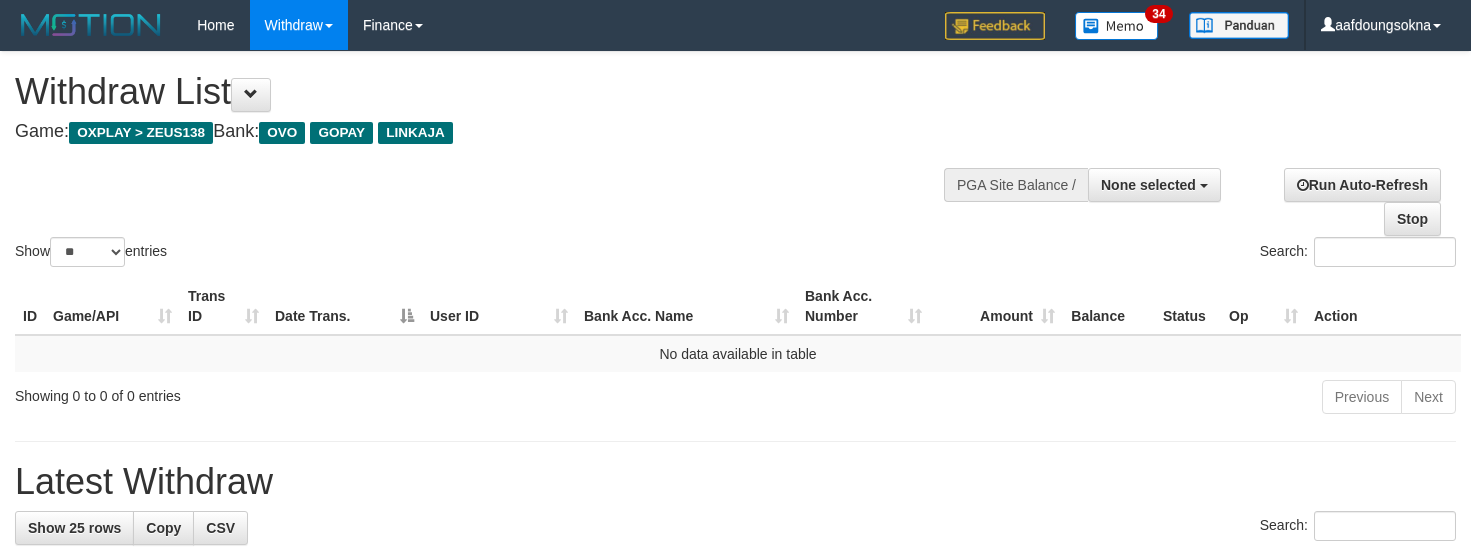 select 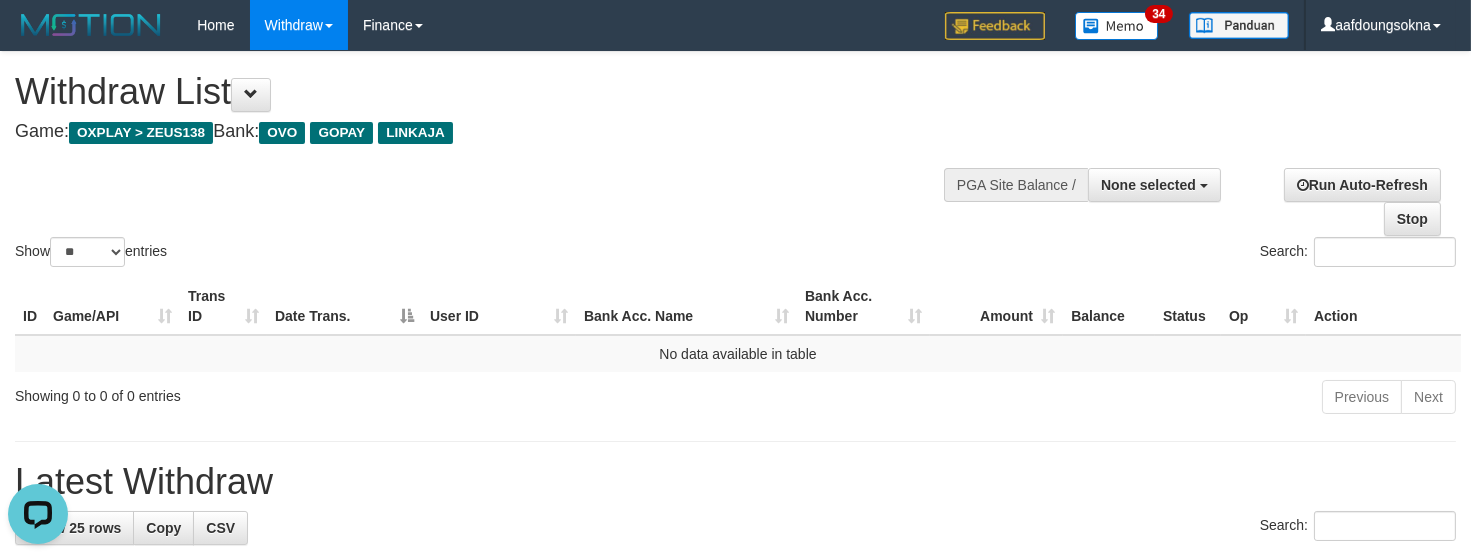 scroll, scrollTop: 0, scrollLeft: 0, axis: both 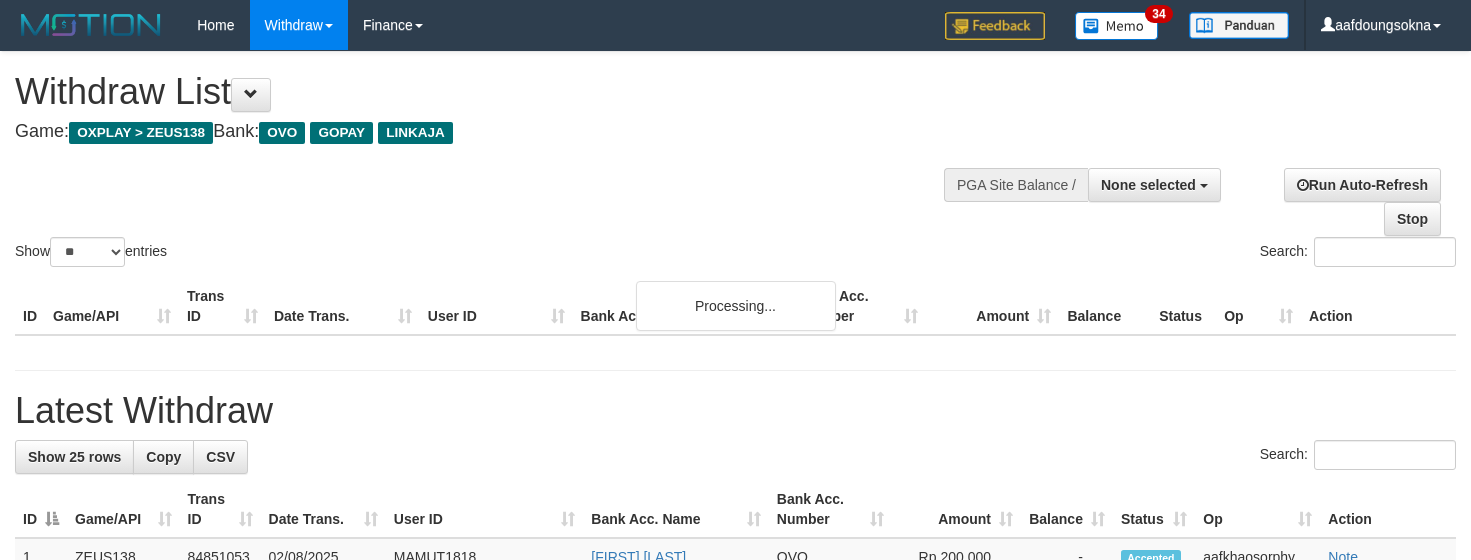 select 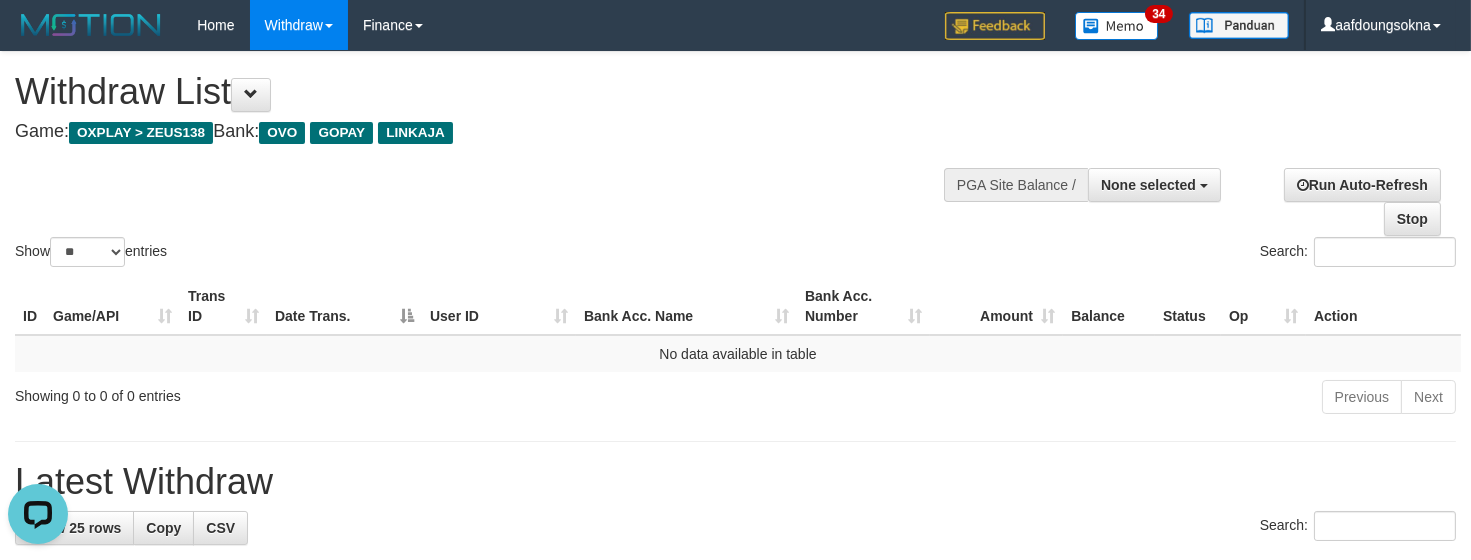 scroll, scrollTop: 0, scrollLeft: 0, axis: both 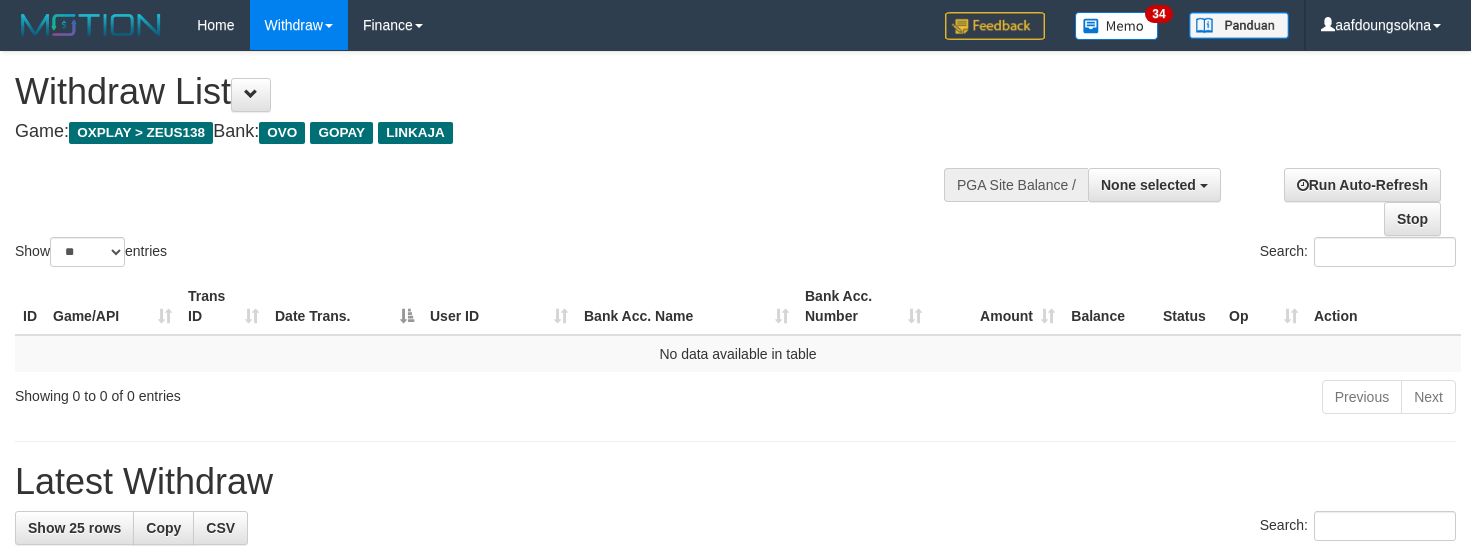 select 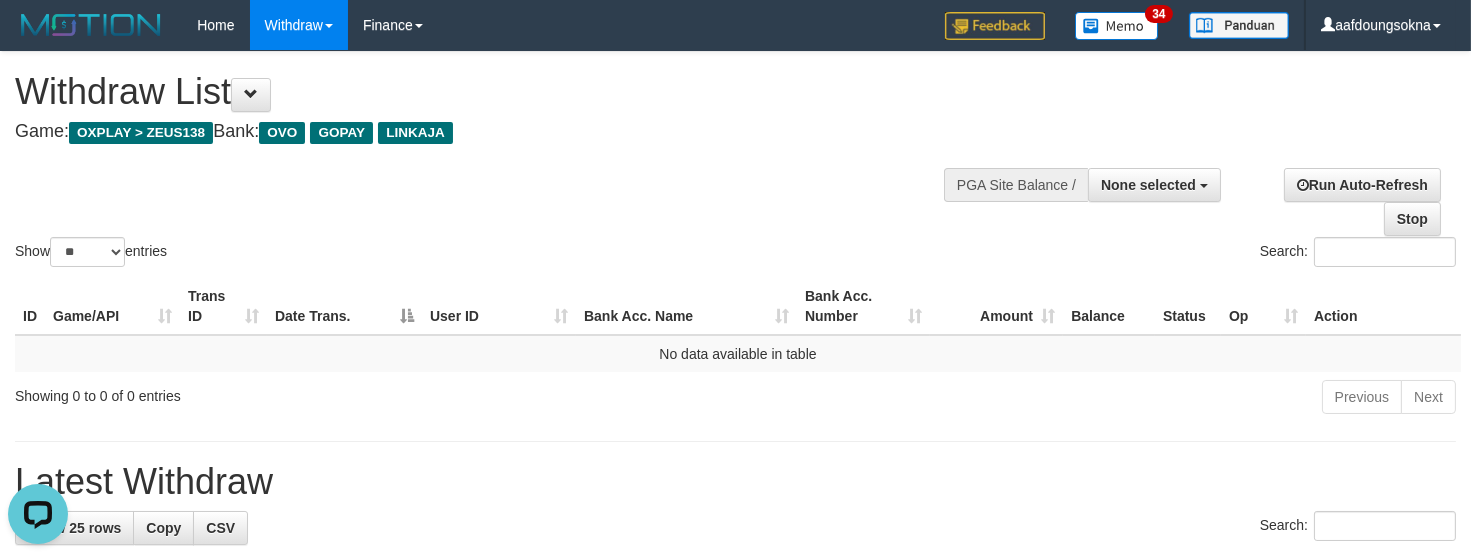 scroll, scrollTop: 0, scrollLeft: 0, axis: both 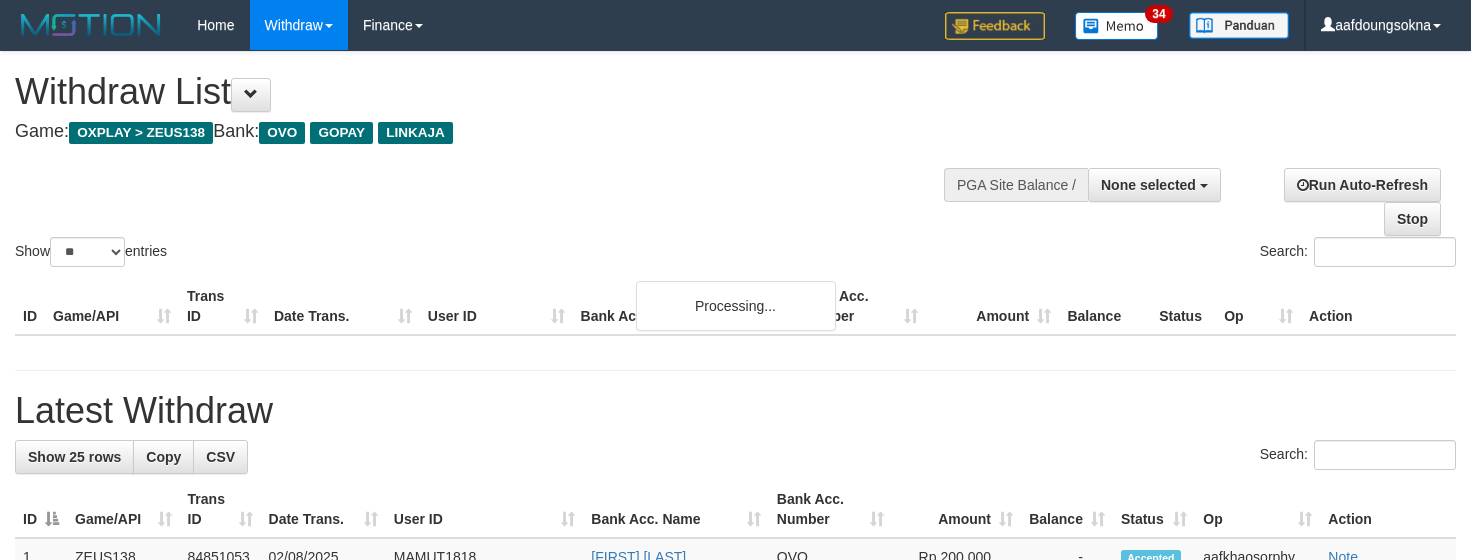 select 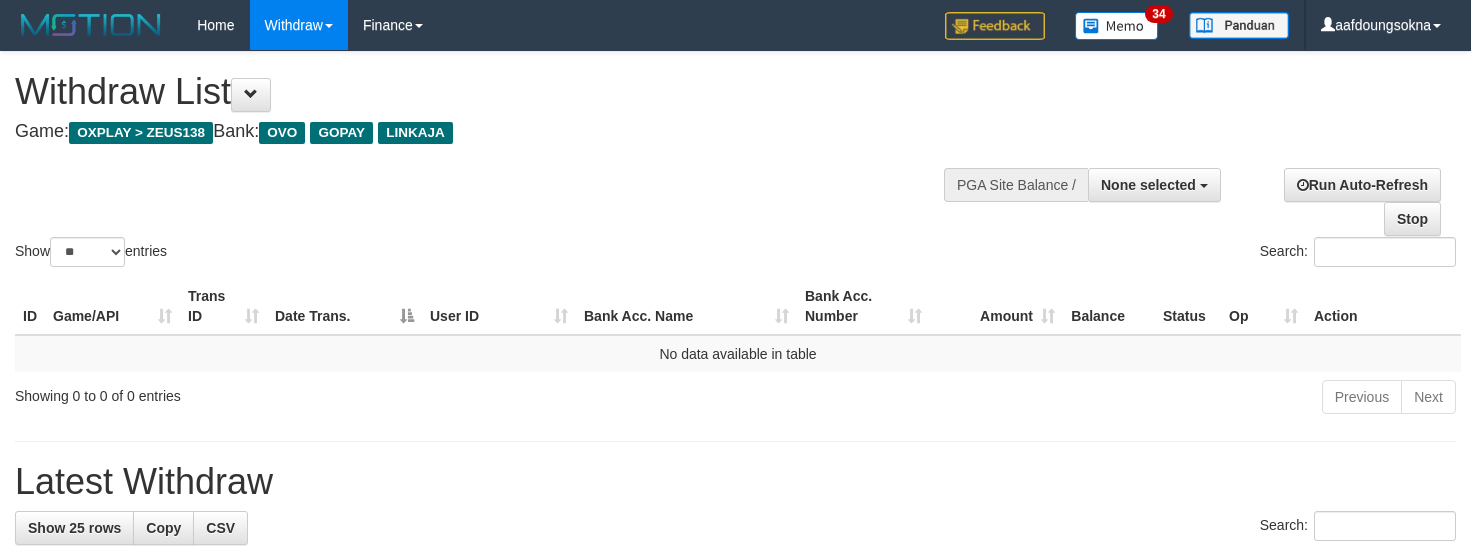 select 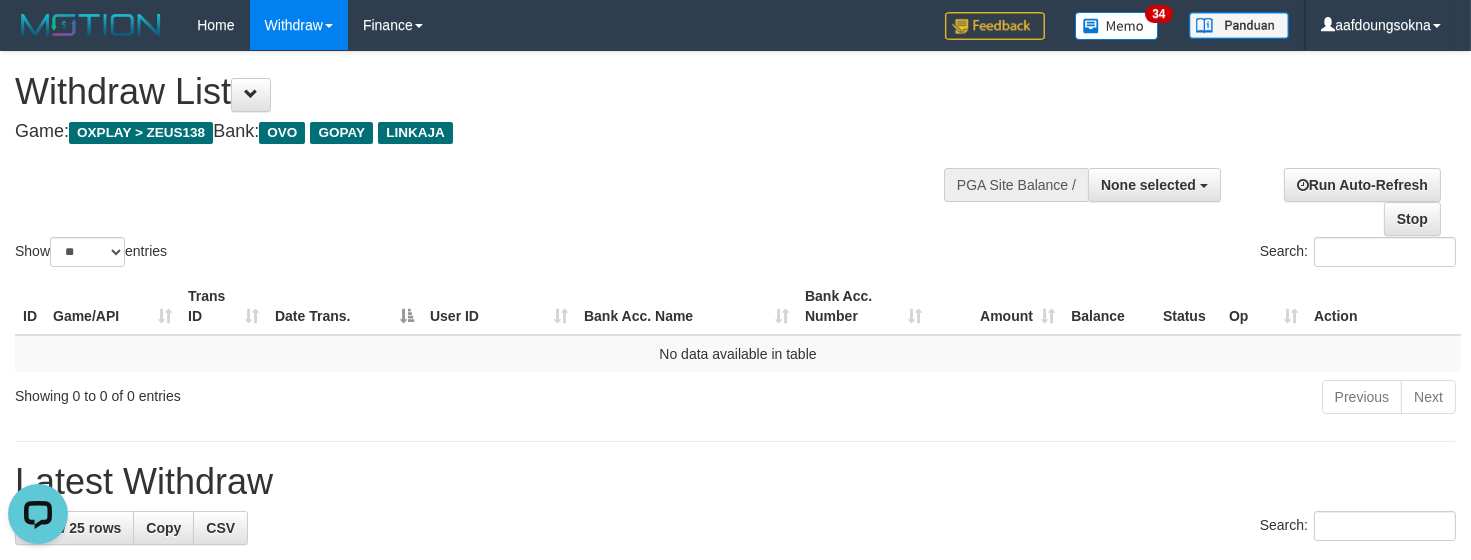 scroll, scrollTop: 0, scrollLeft: 0, axis: both 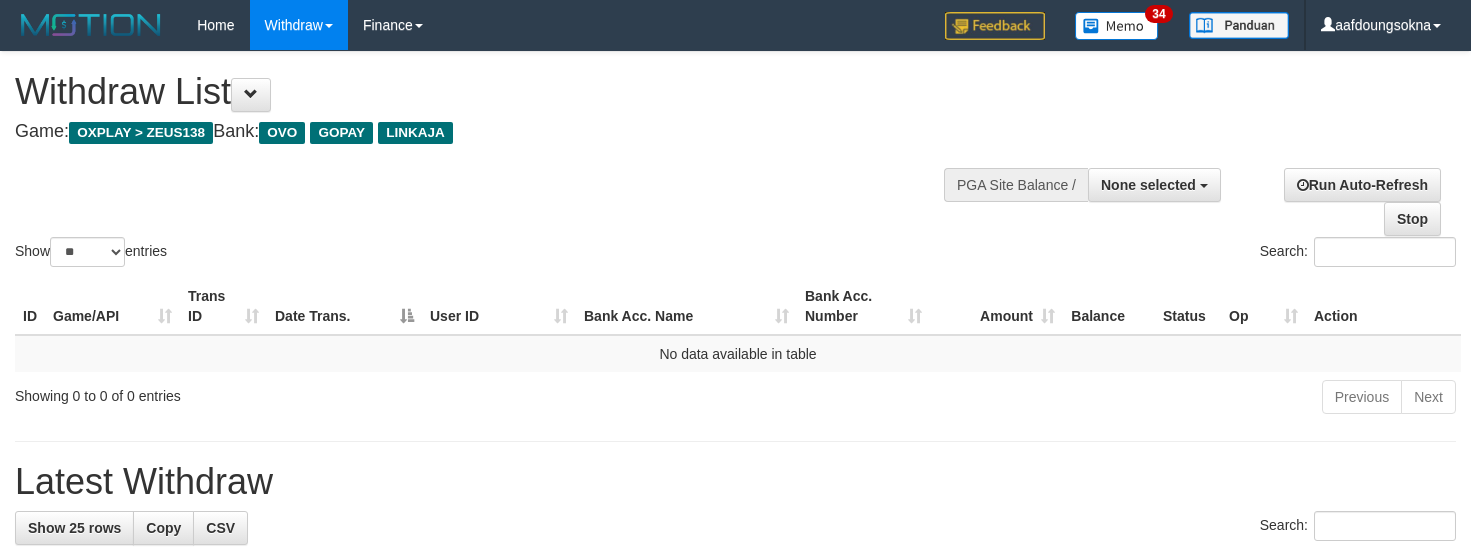 select 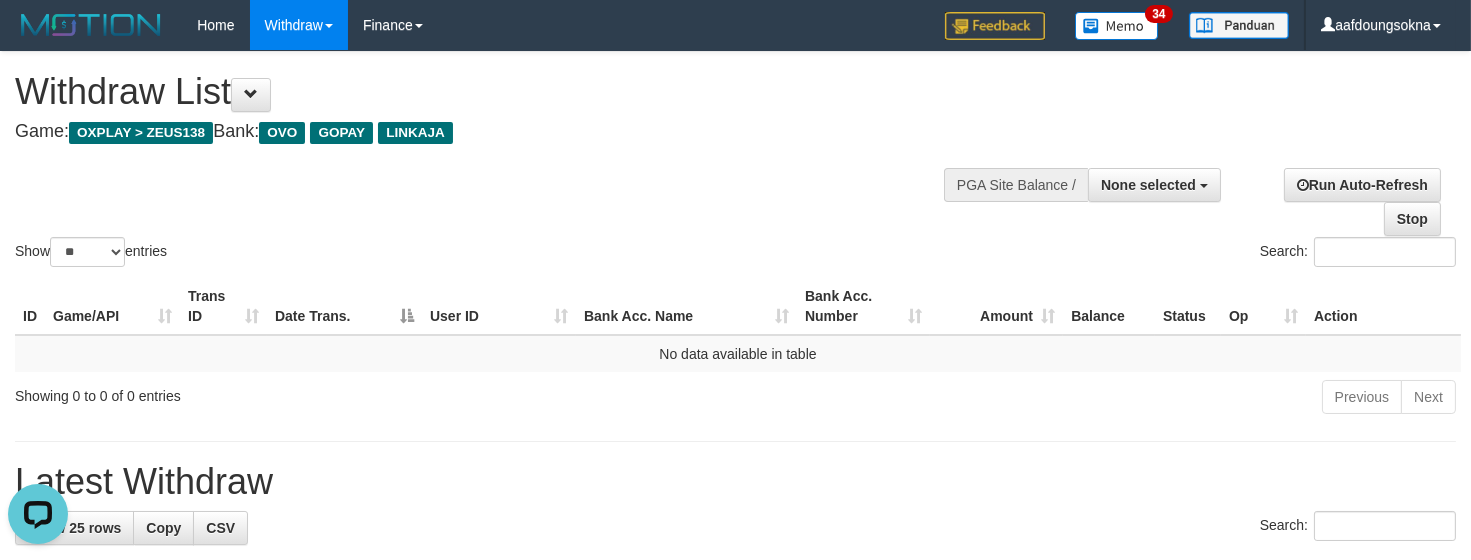 scroll, scrollTop: 0, scrollLeft: 0, axis: both 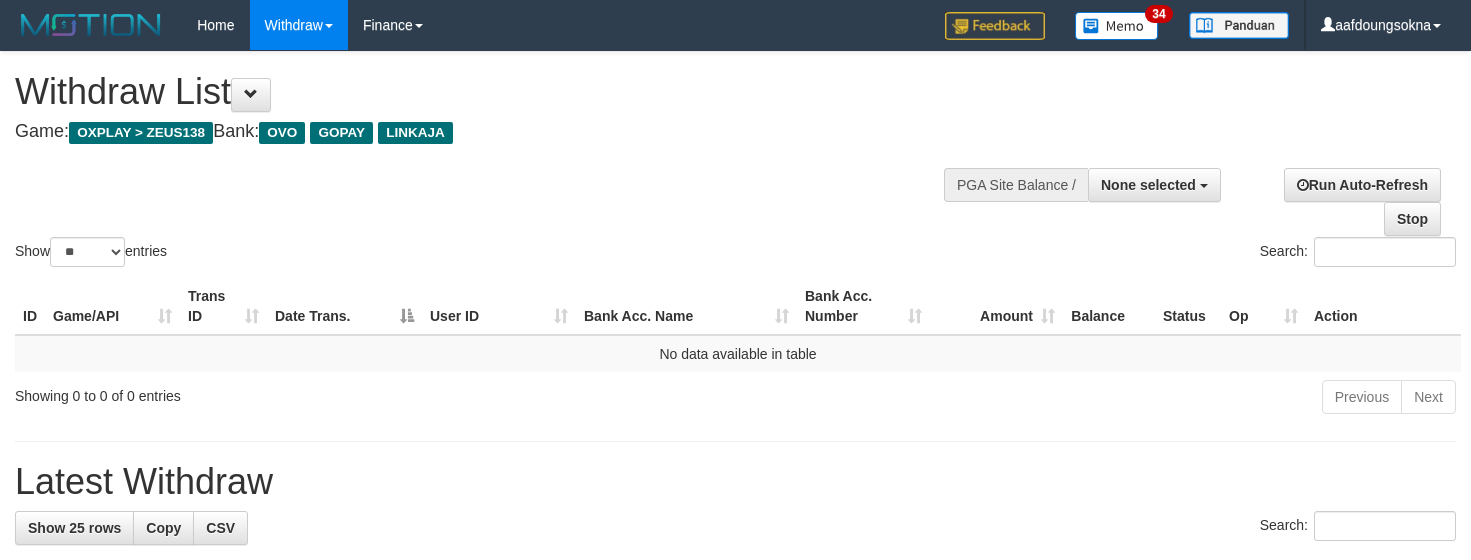 select 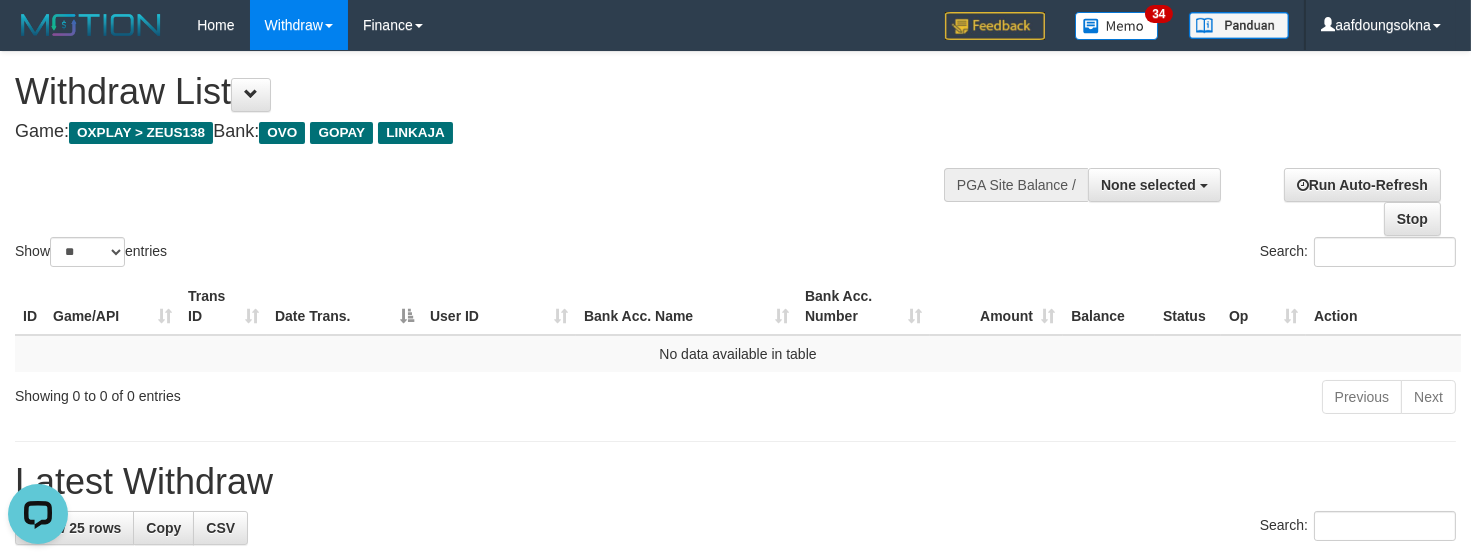 scroll, scrollTop: 0, scrollLeft: 0, axis: both 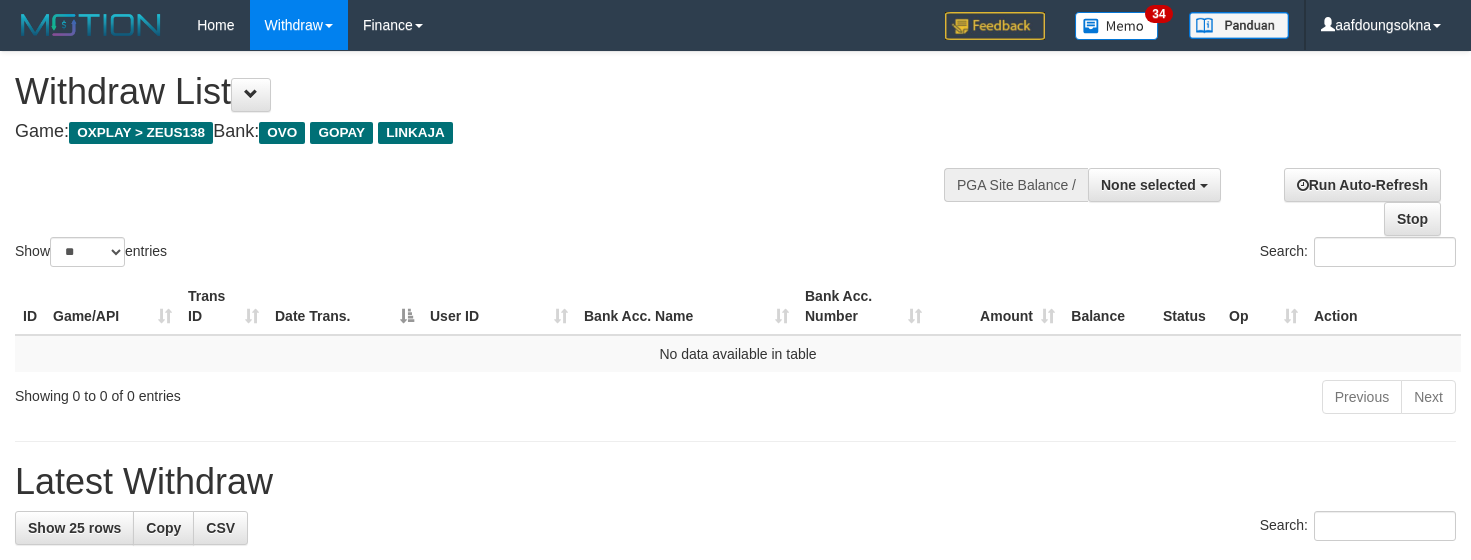 select 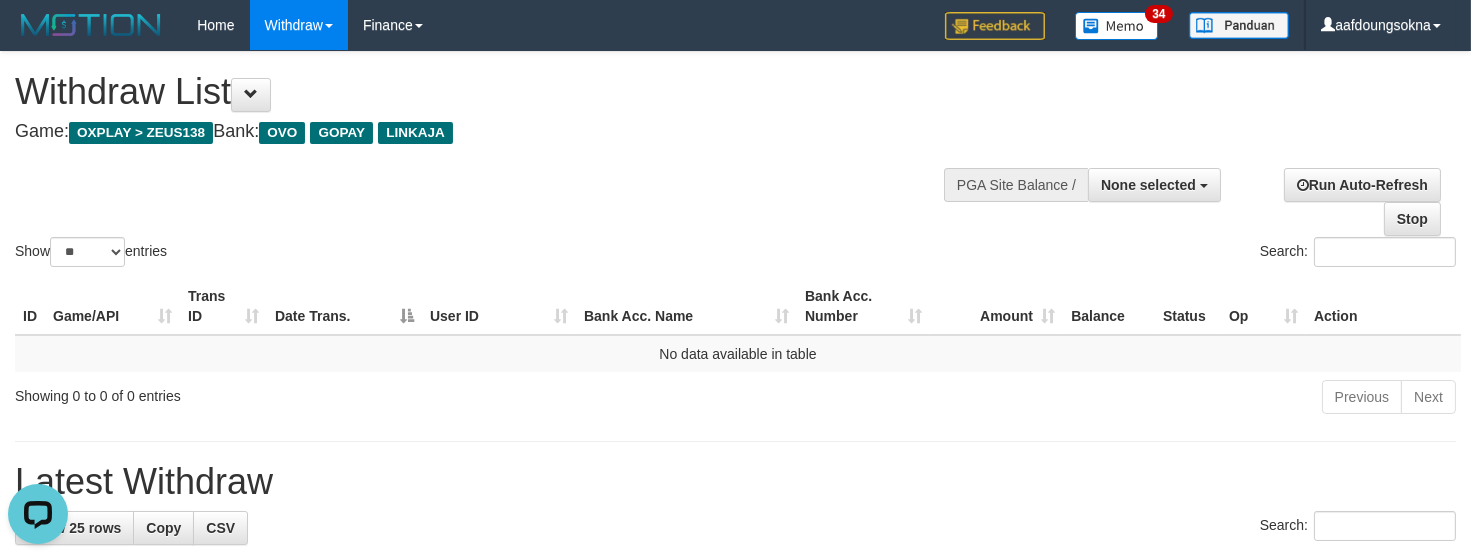 scroll, scrollTop: 0, scrollLeft: 0, axis: both 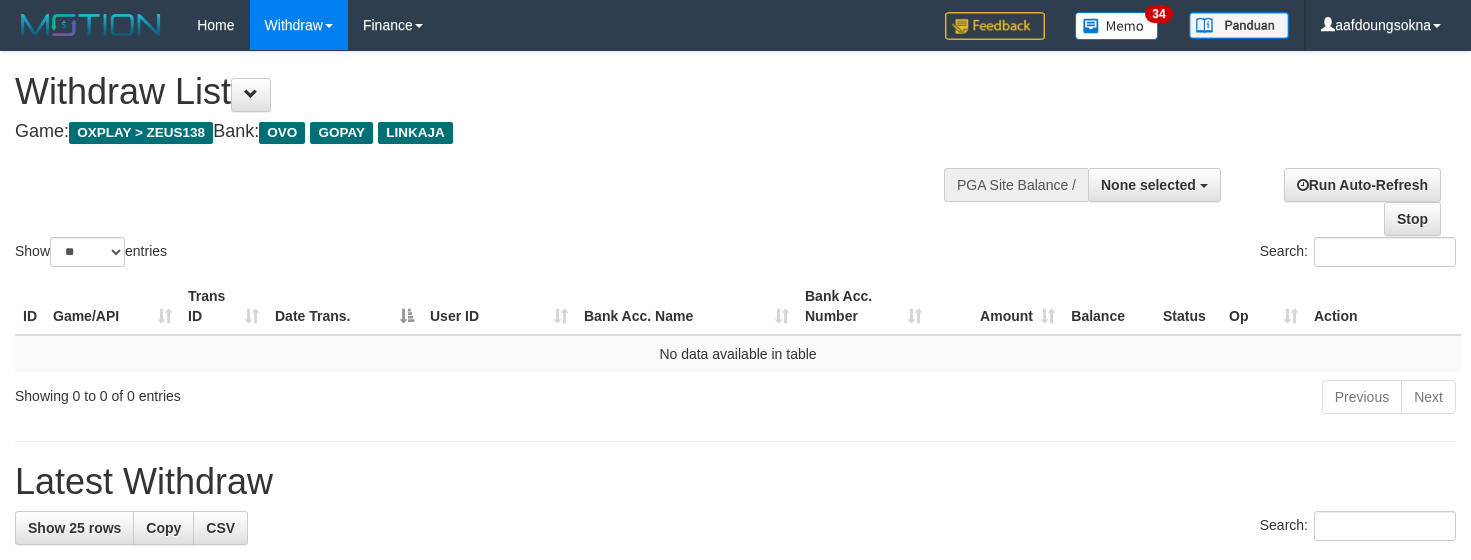select 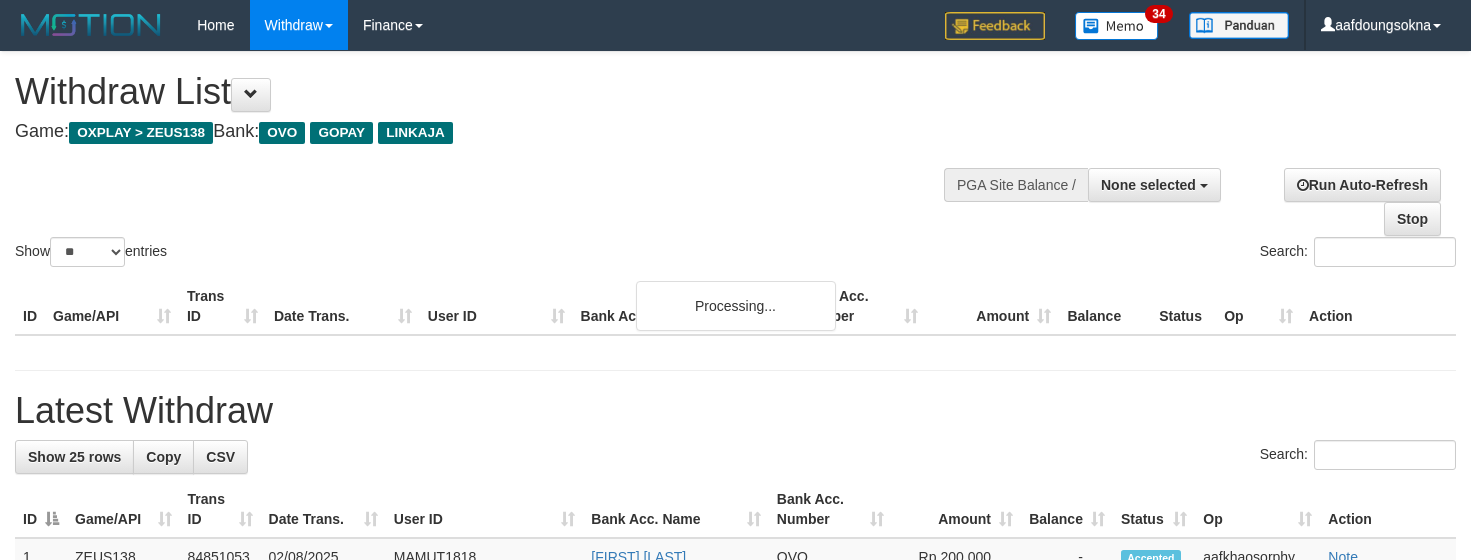 select 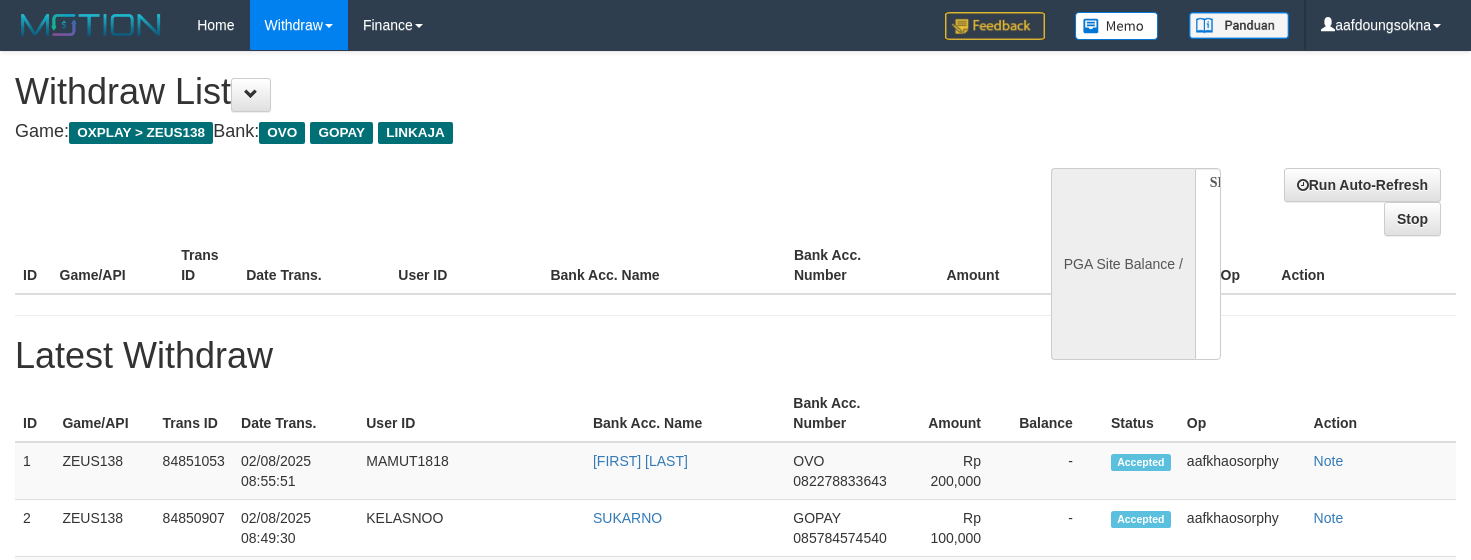 select 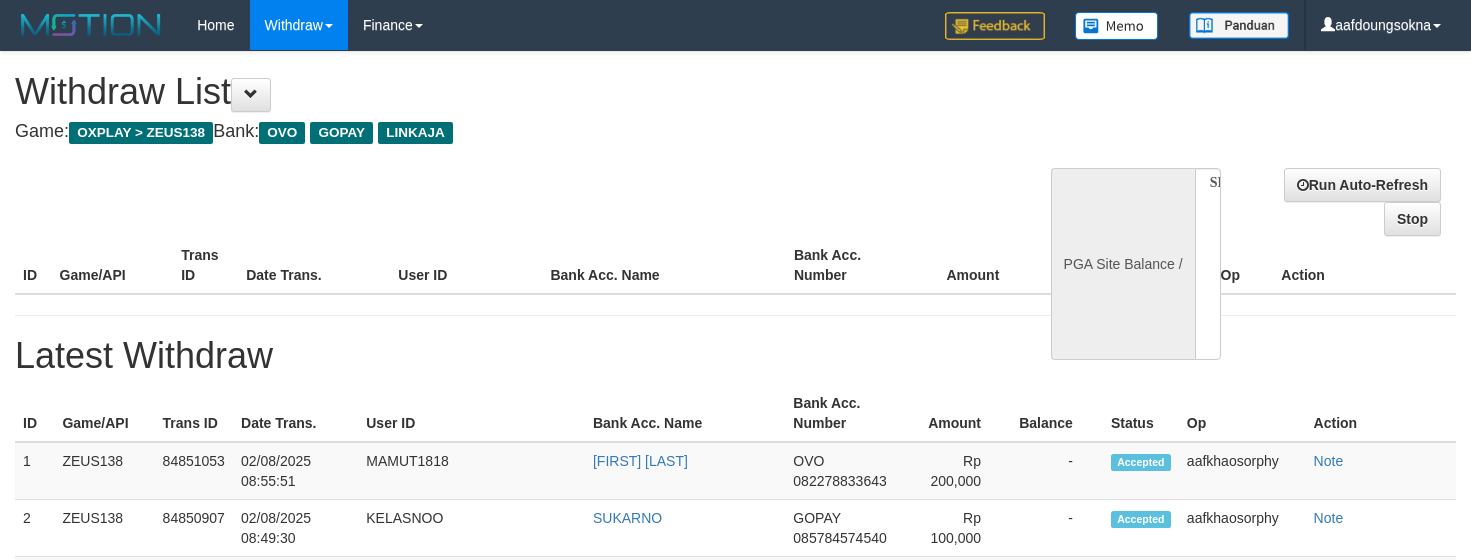 scroll, scrollTop: 0, scrollLeft: 0, axis: both 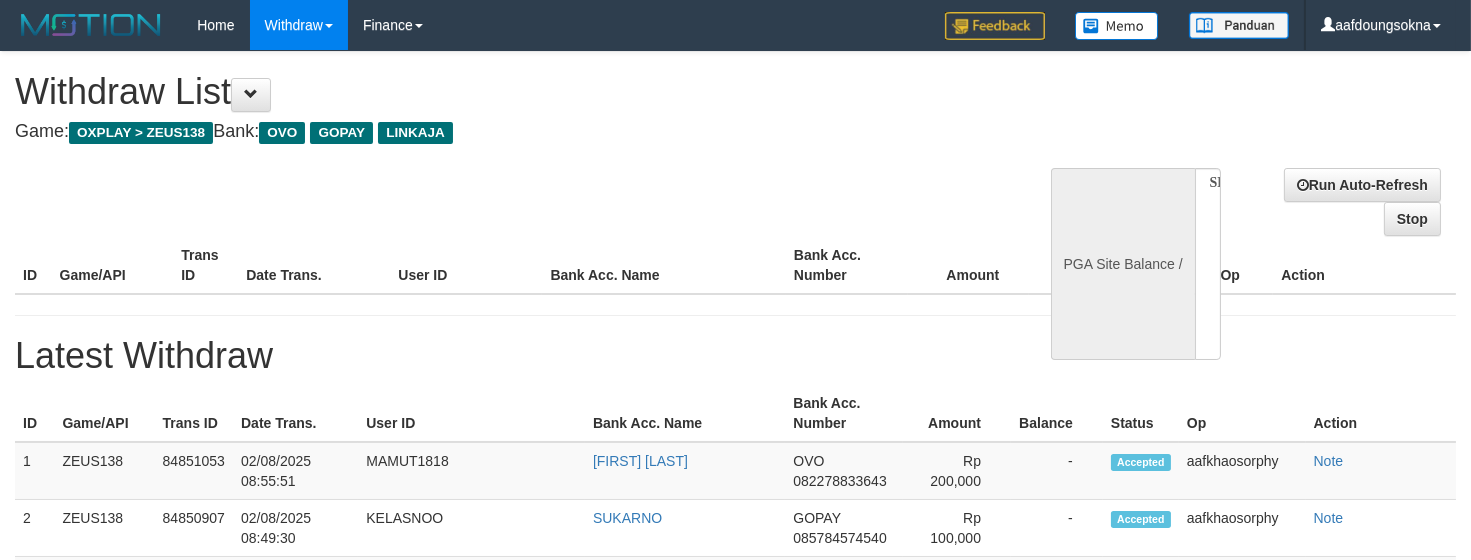 select on "**" 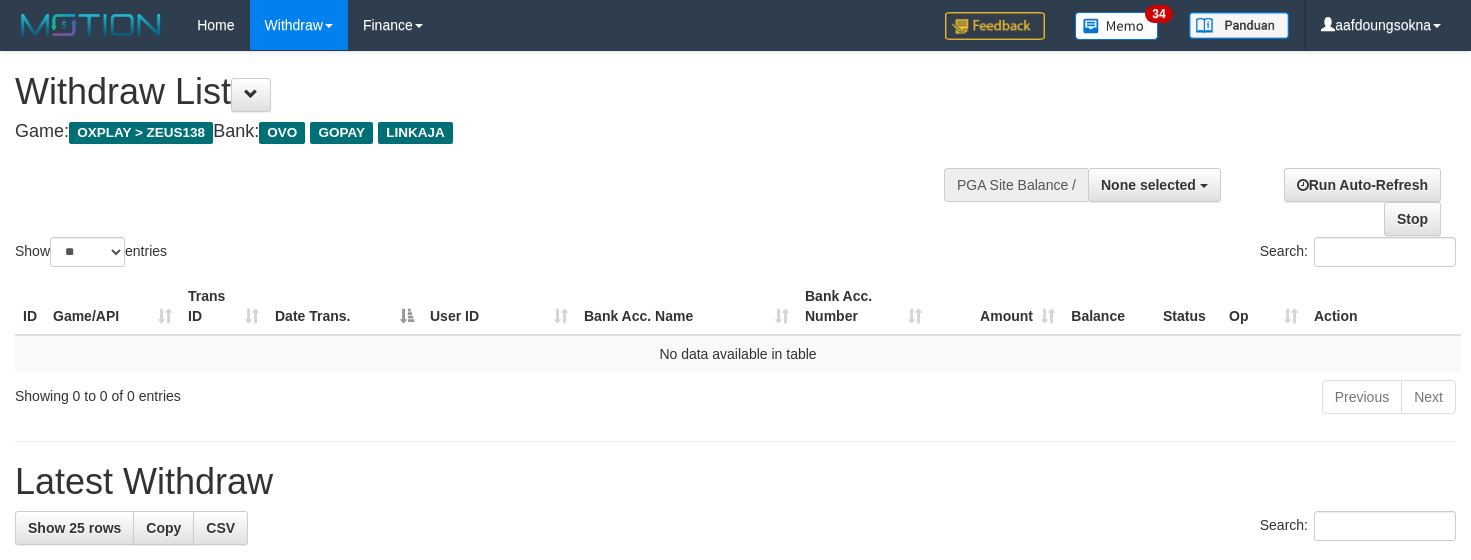 select 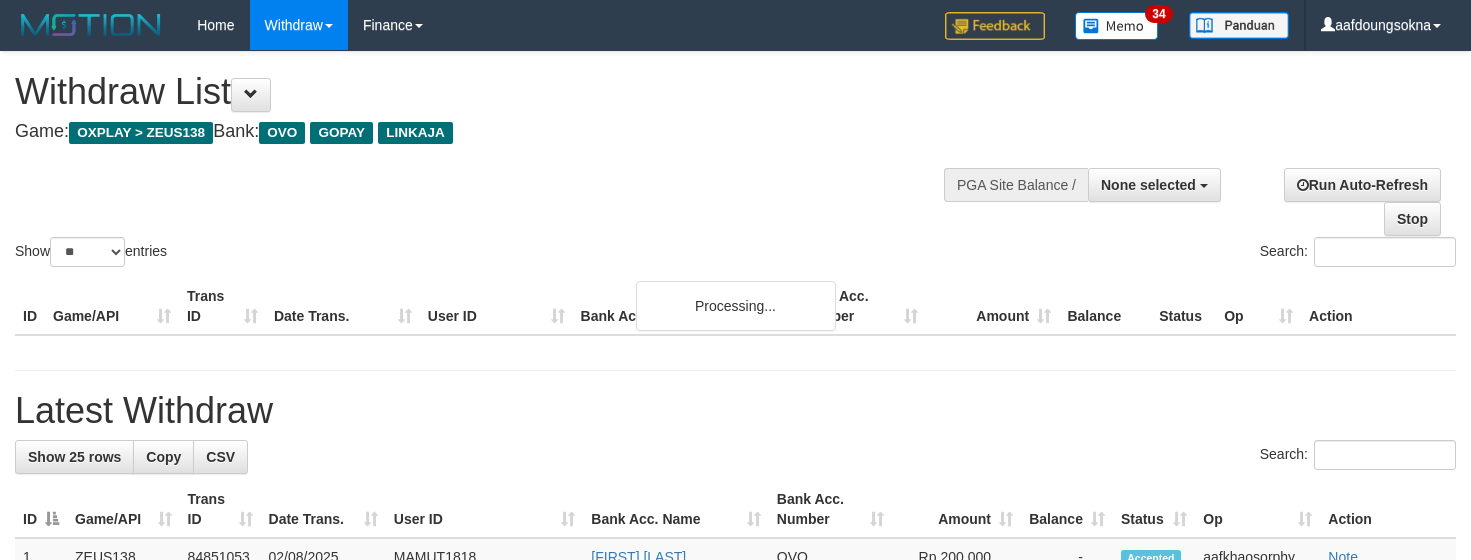 select 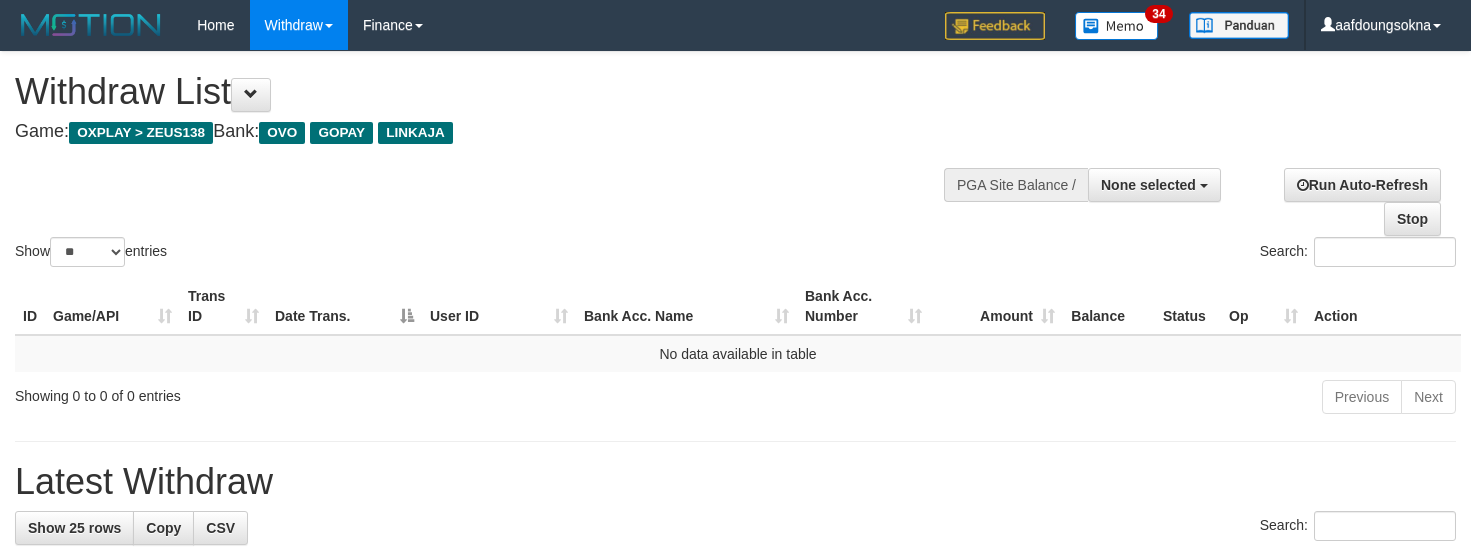 select 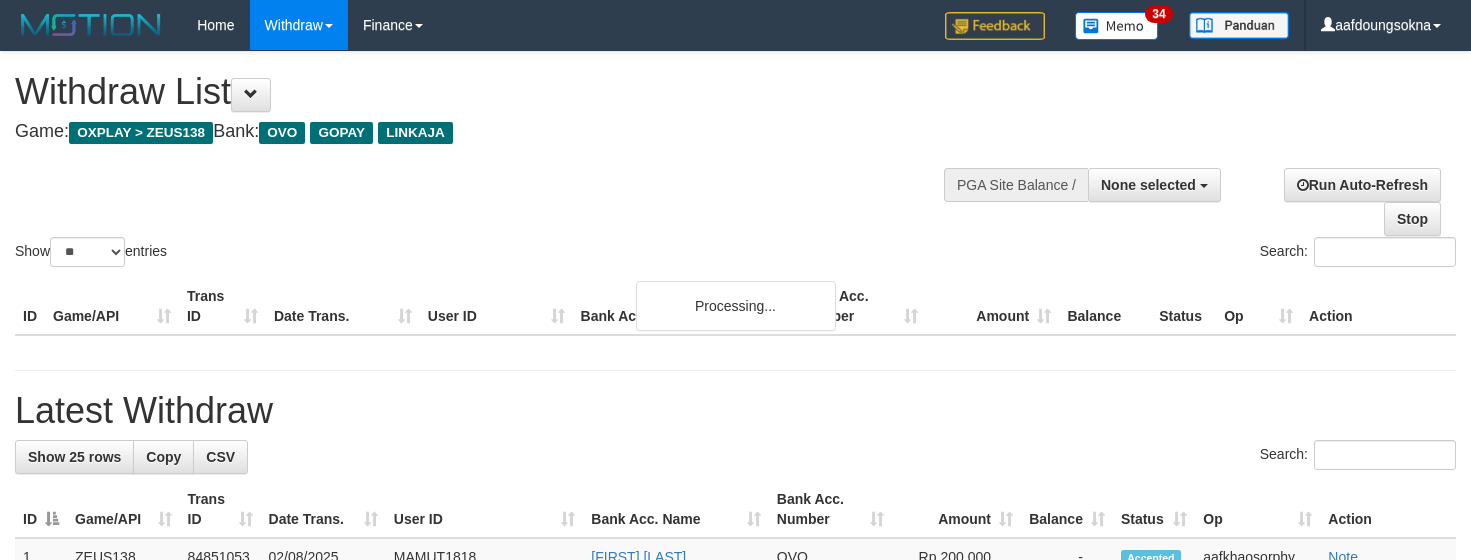 select 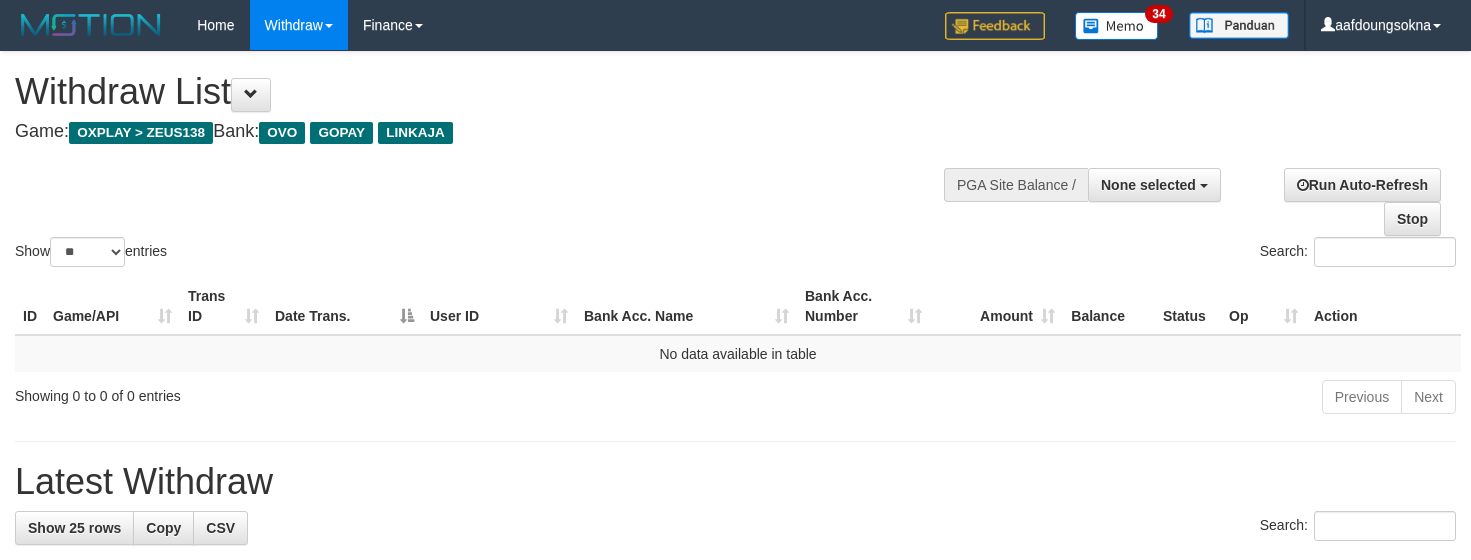 select 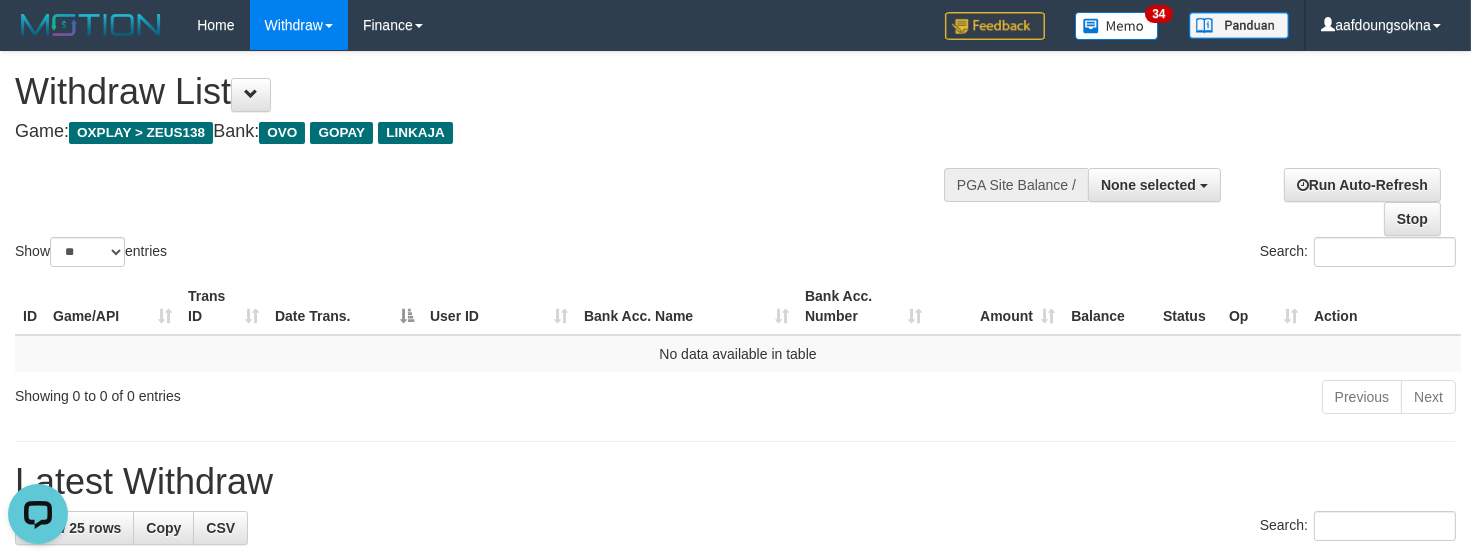 scroll, scrollTop: 0, scrollLeft: 0, axis: both 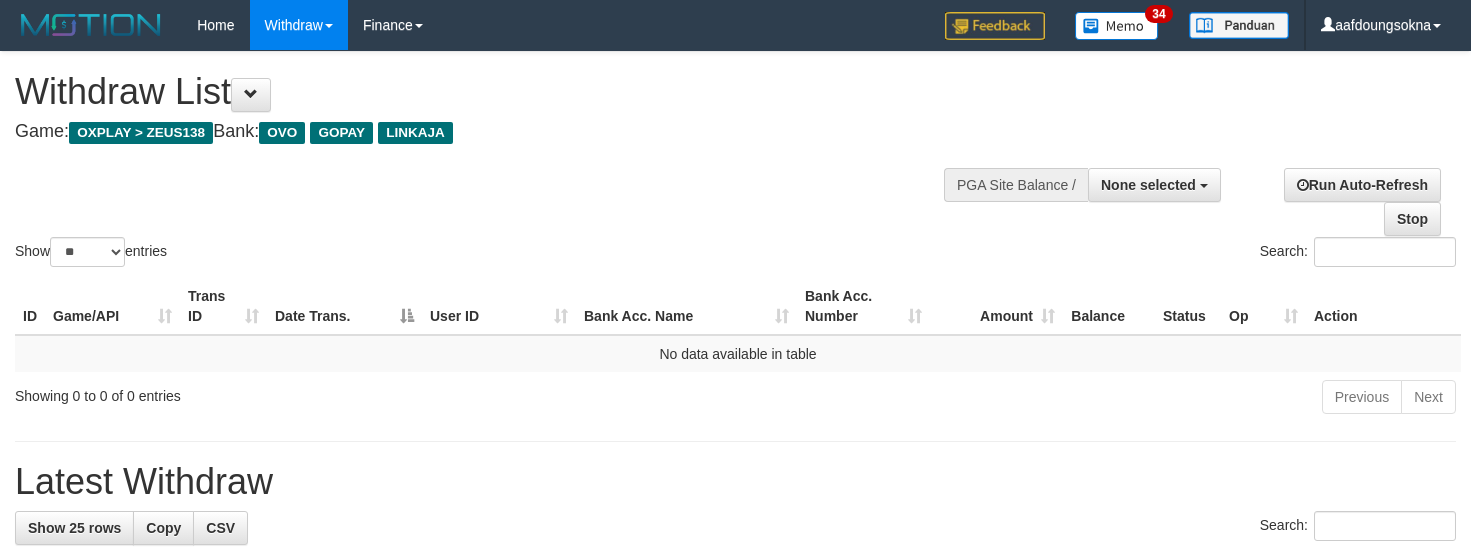 select 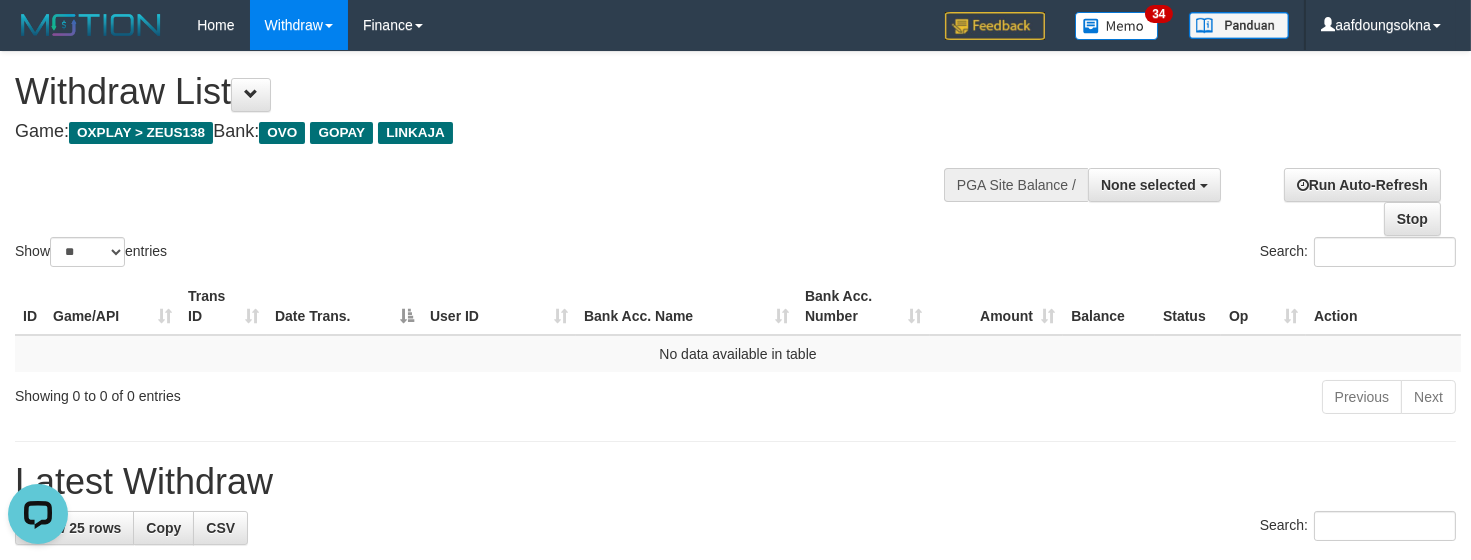scroll, scrollTop: 0, scrollLeft: 0, axis: both 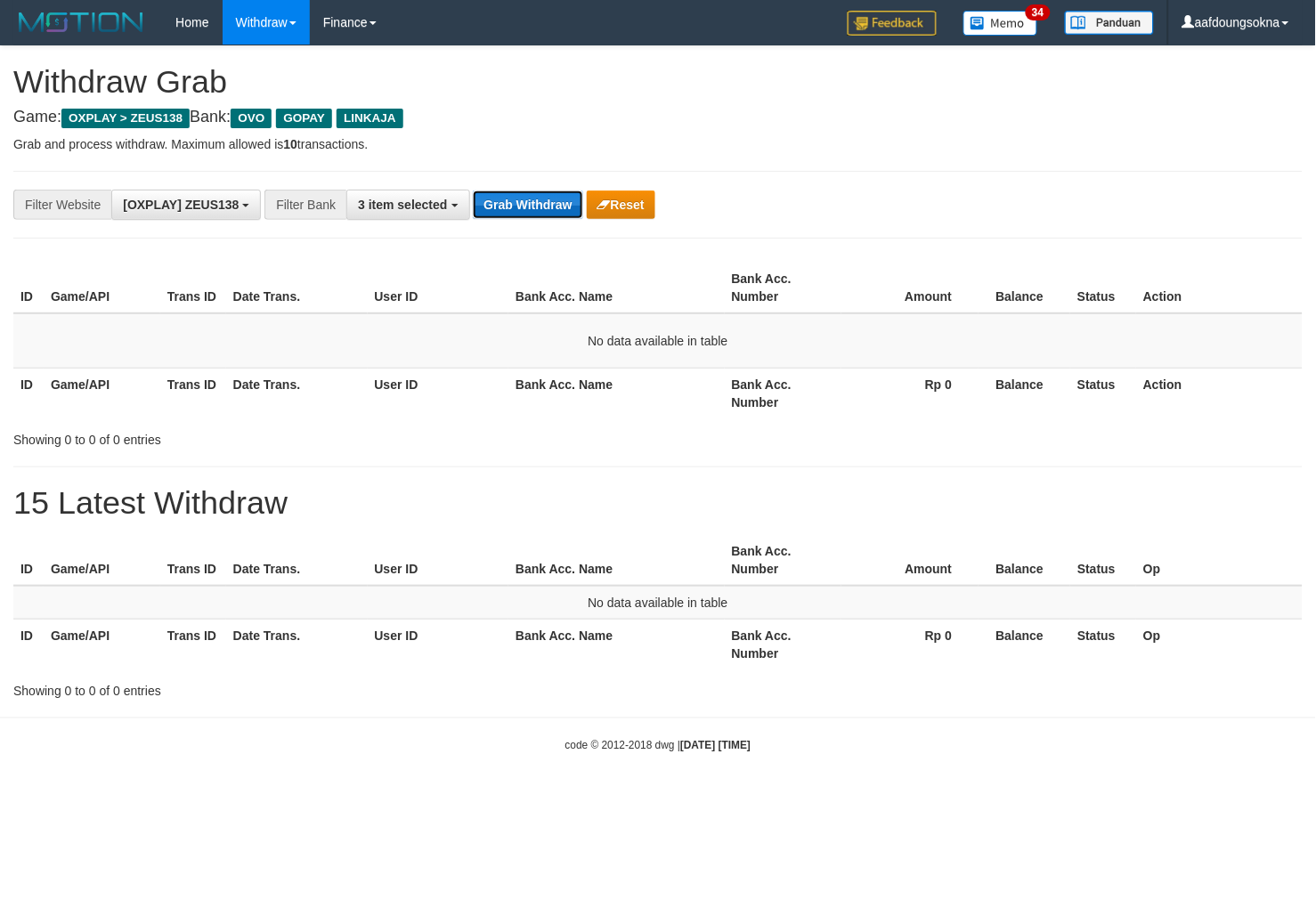 click on "Grab Withdraw" at bounding box center [527, 205] 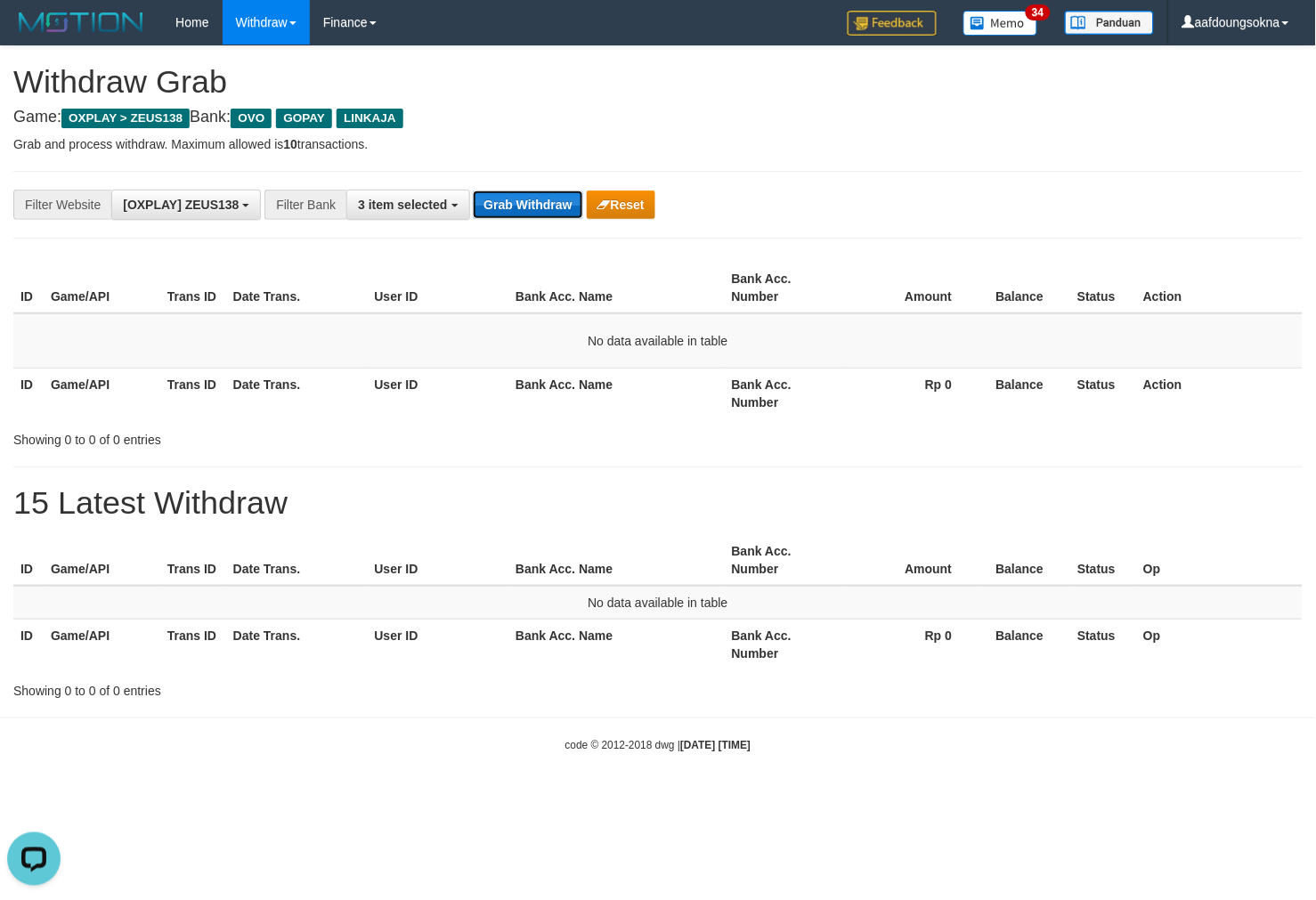 scroll, scrollTop: 0, scrollLeft: 0, axis: both 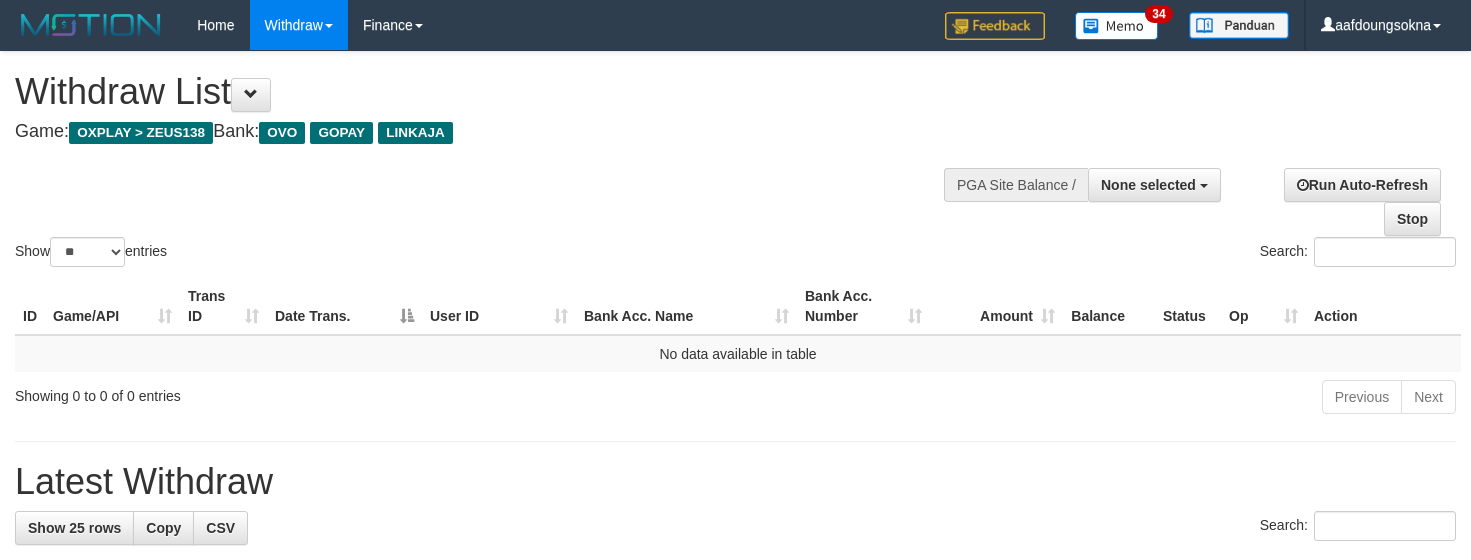 select 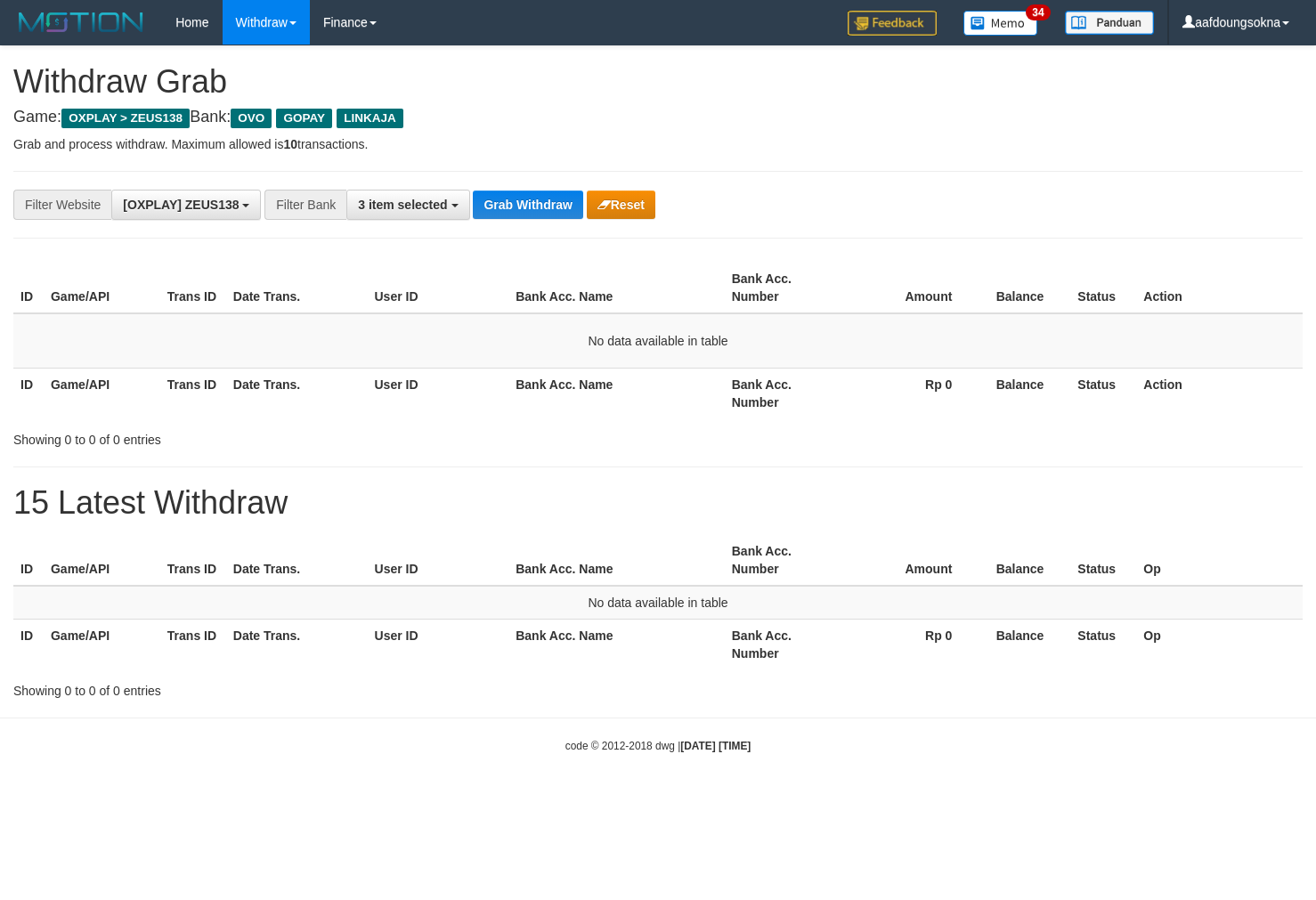 scroll, scrollTop: 0, scrollLeft: 0, axis: both 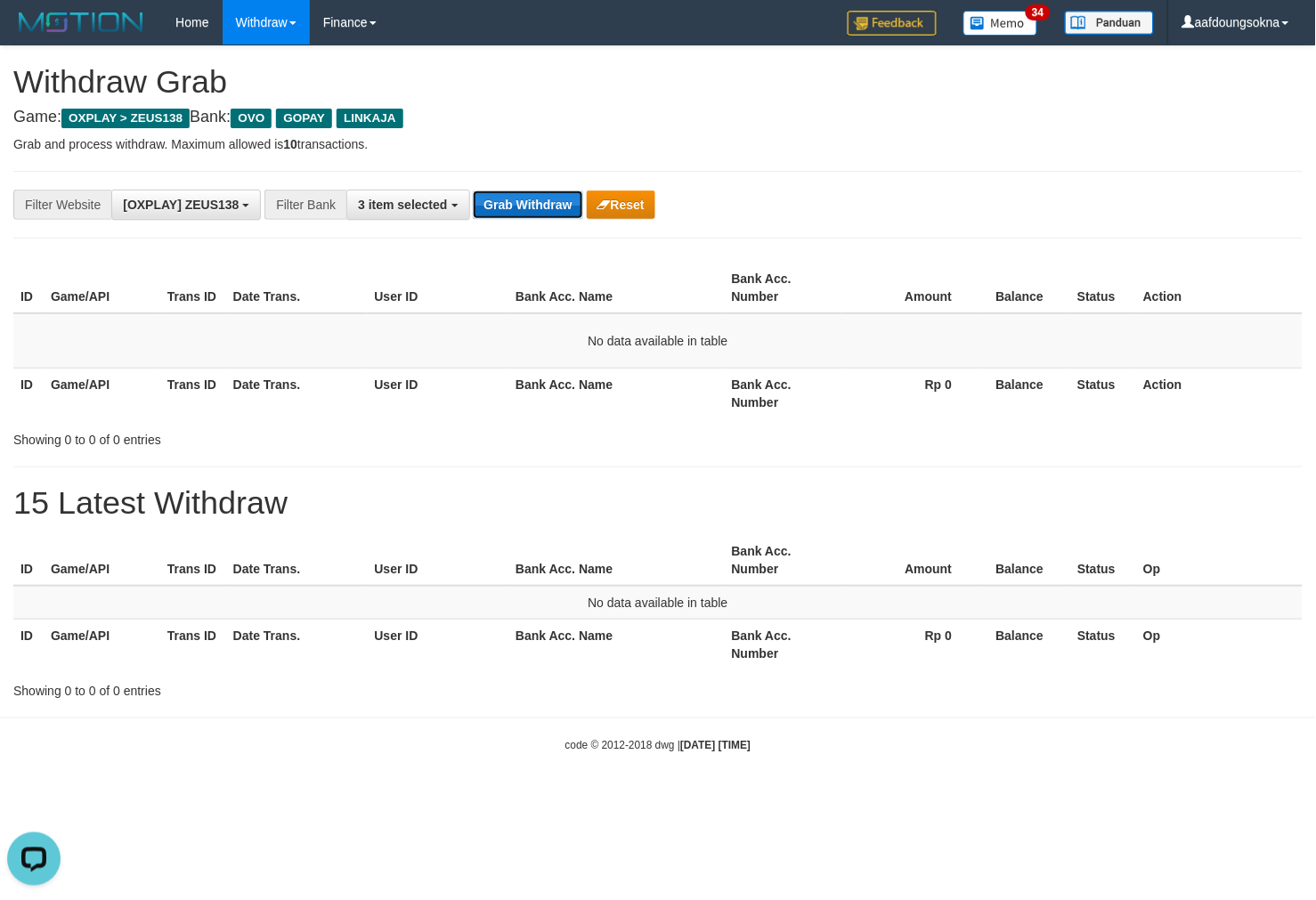 drag, startPoint x: 538, startPoint y: 201, endPoint x: 548, endPoint y: 217, distance: 18.867962 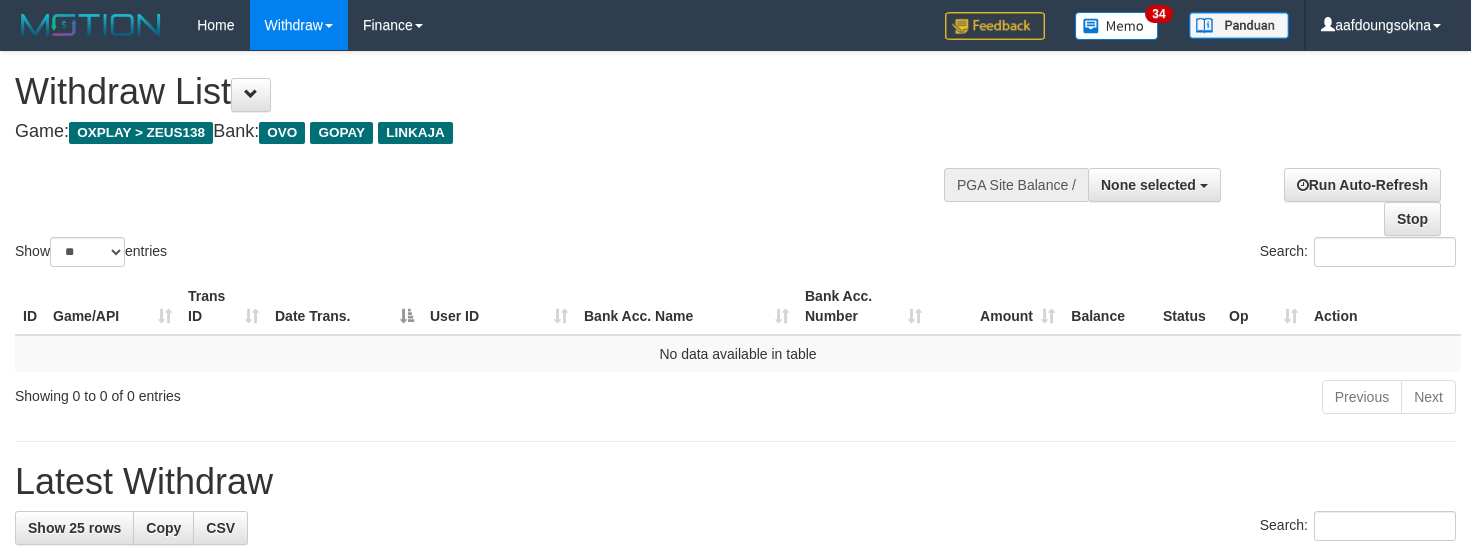 select 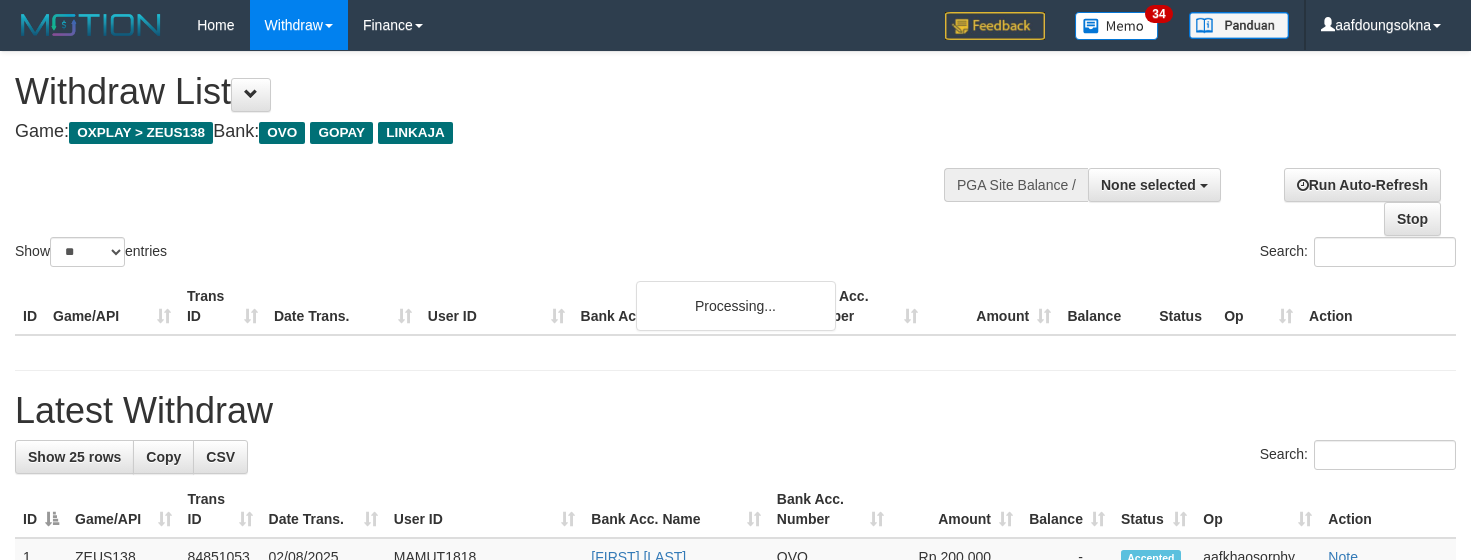 select 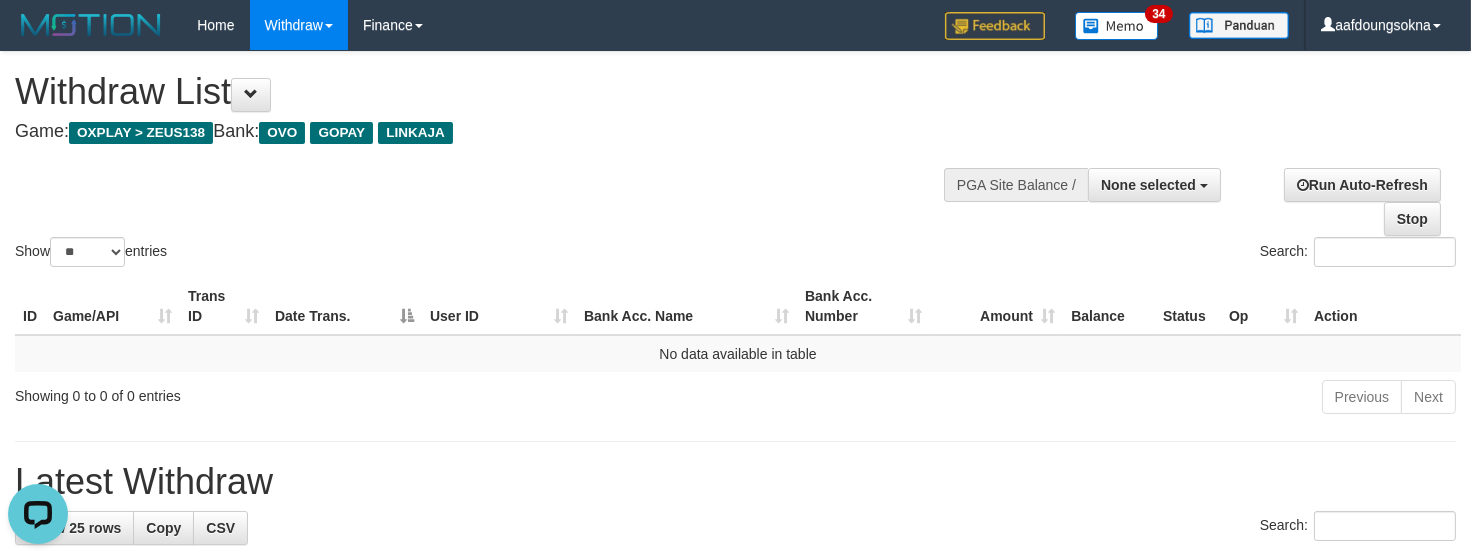 scroll, scrollTop: 0, scrollLeft: 0, axis: both 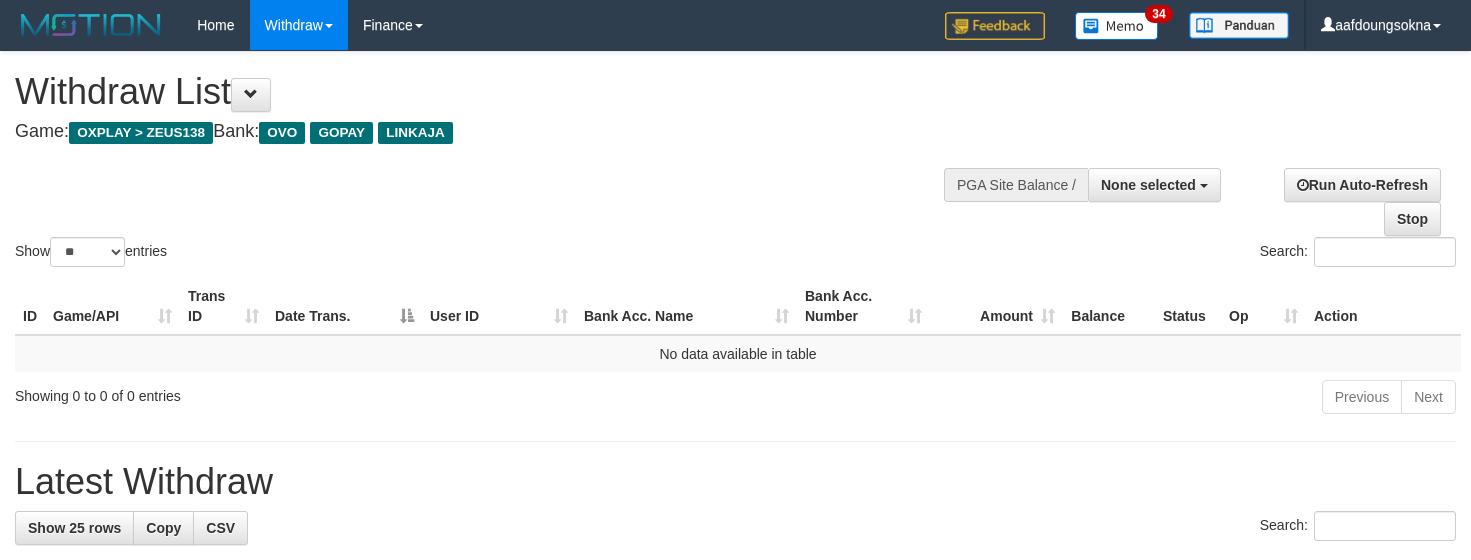 select 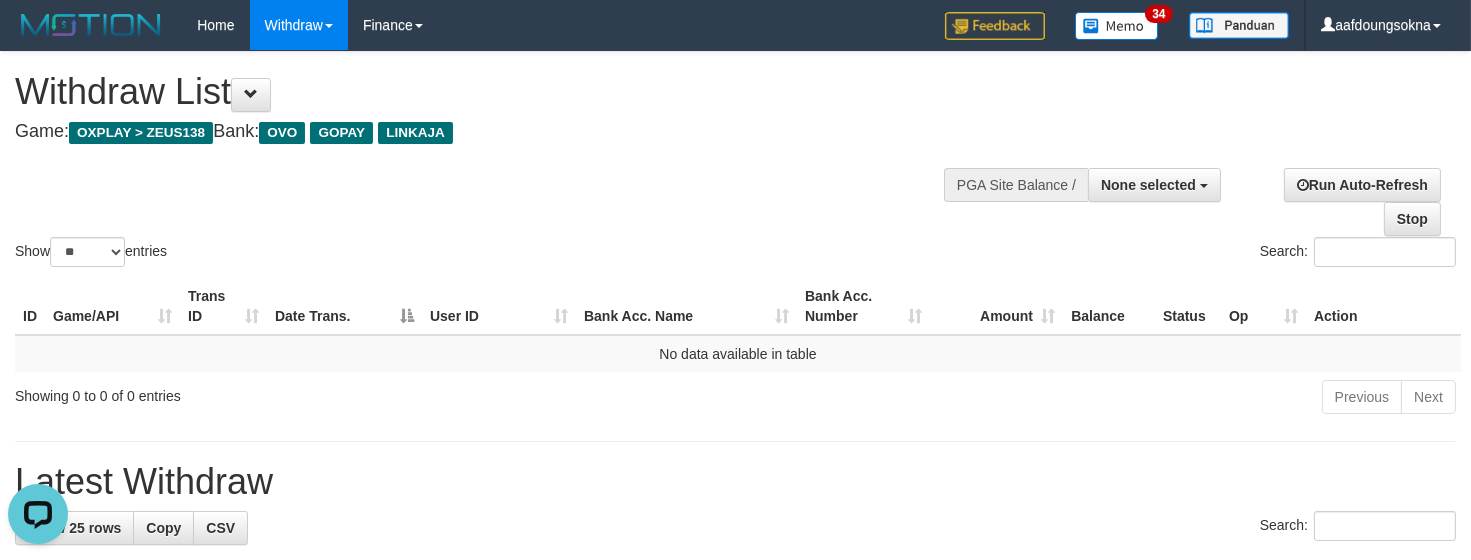 scroll, scrollTop: 0, scrollLeft: 0, axis: both 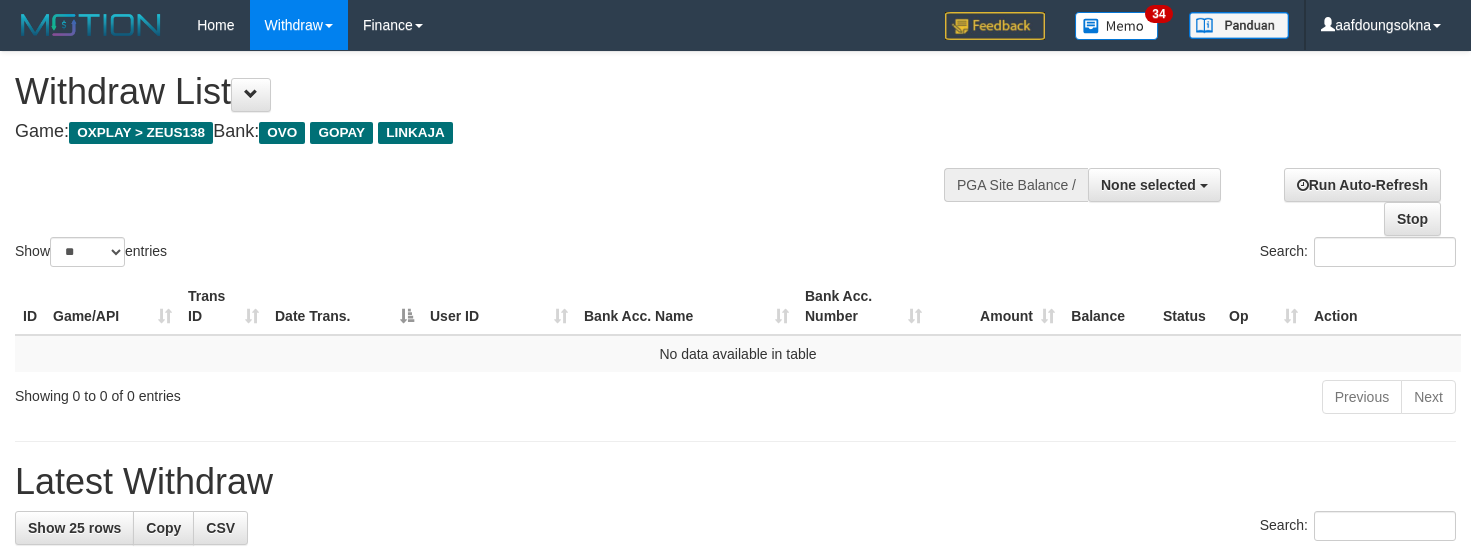 select 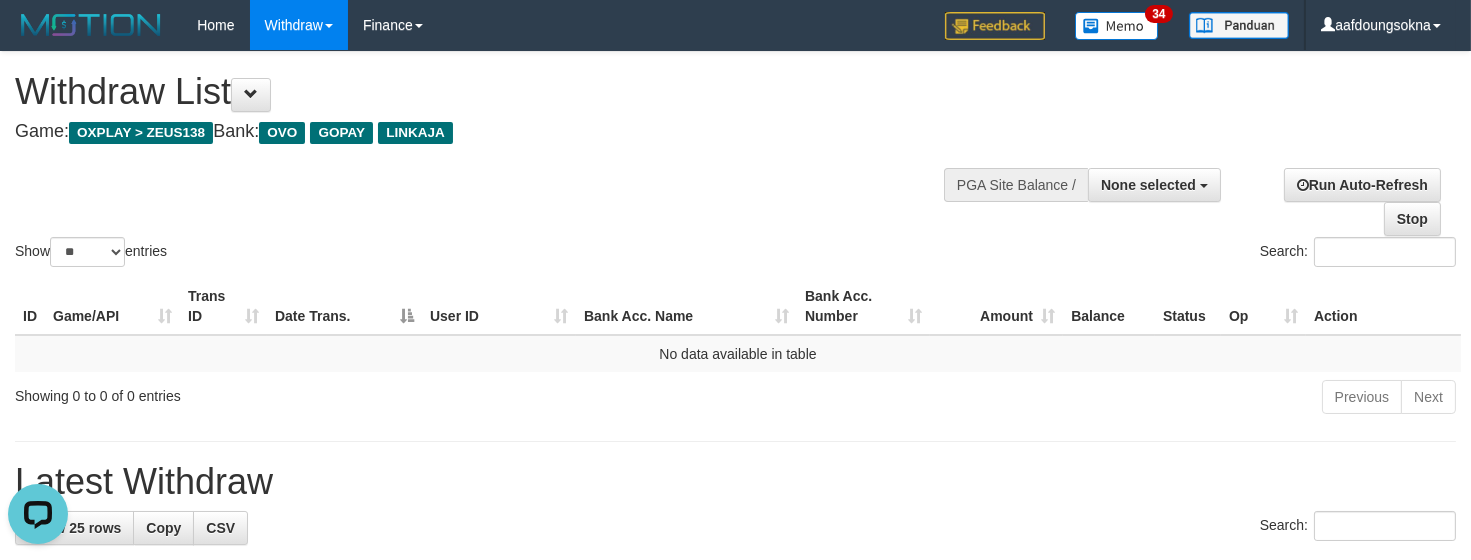 scroll, scrollTop: 0, scrollLeft: 0, axis: both 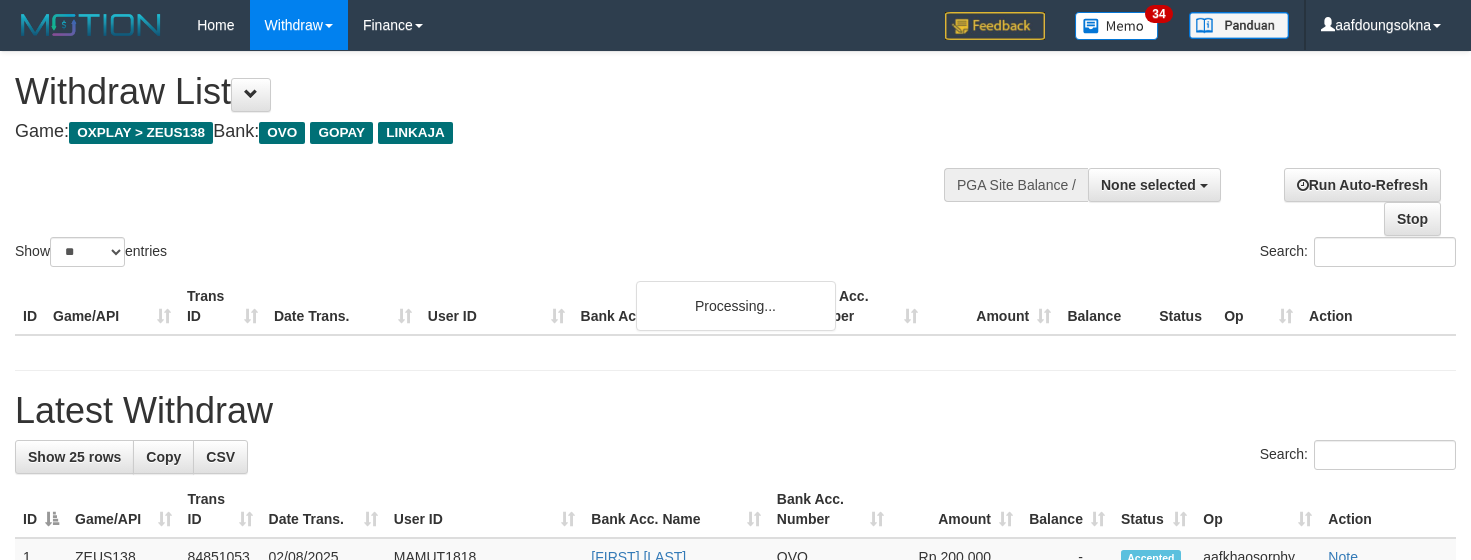 select 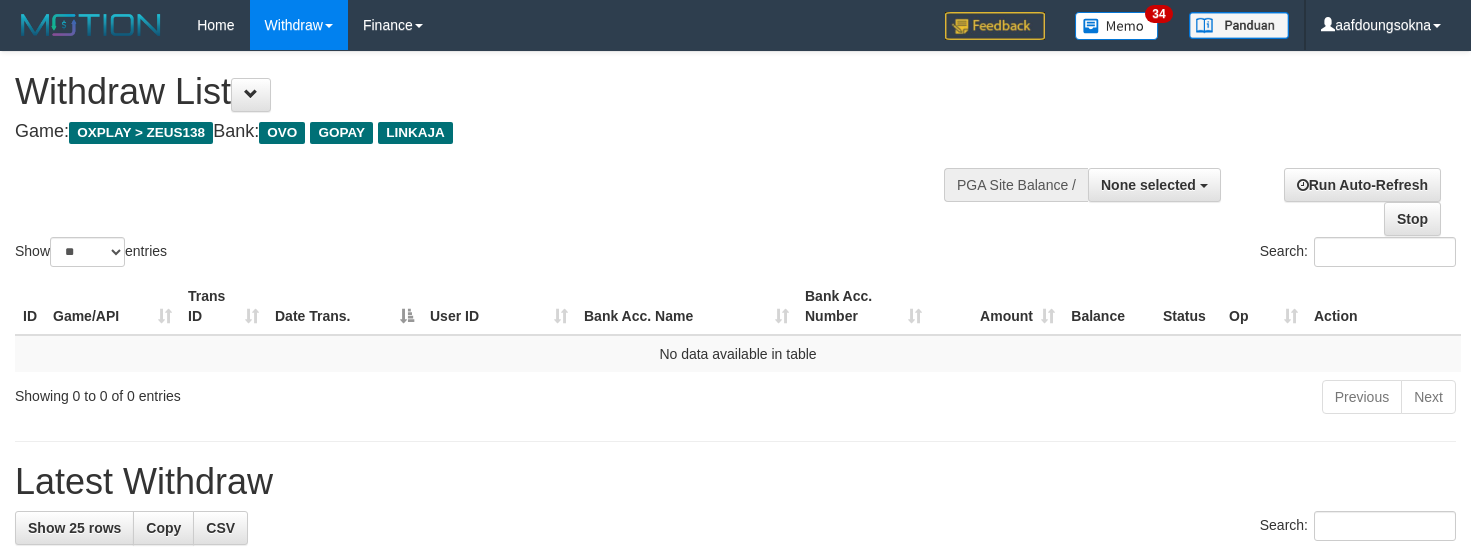 select 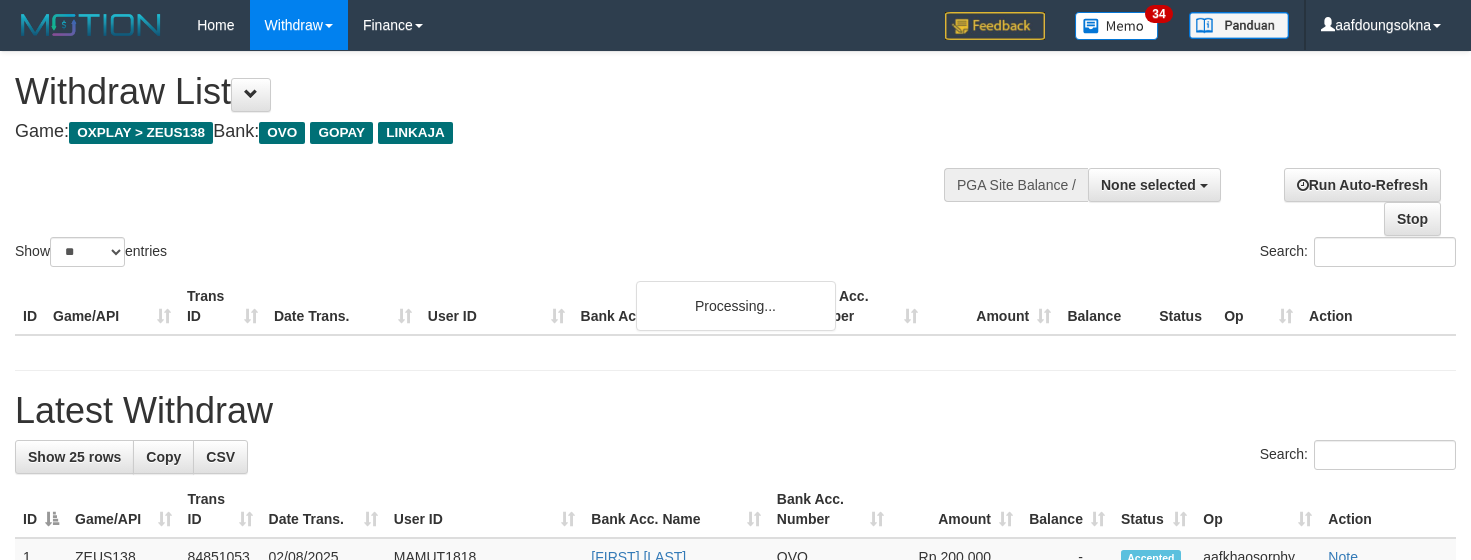 select 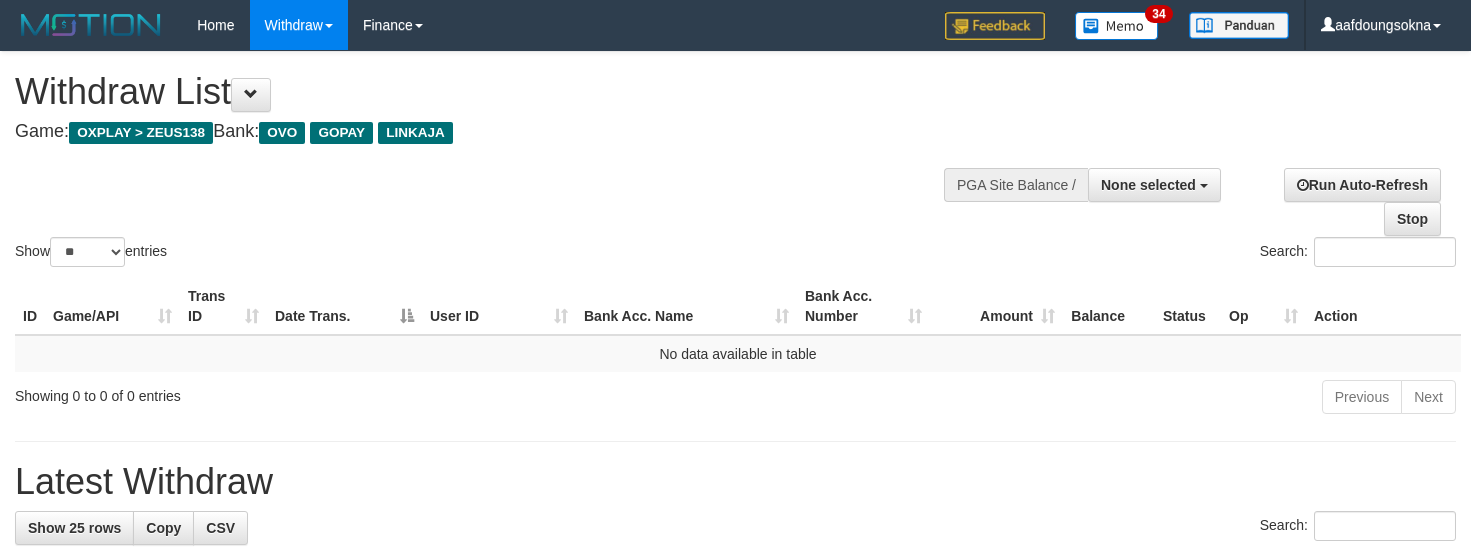 select 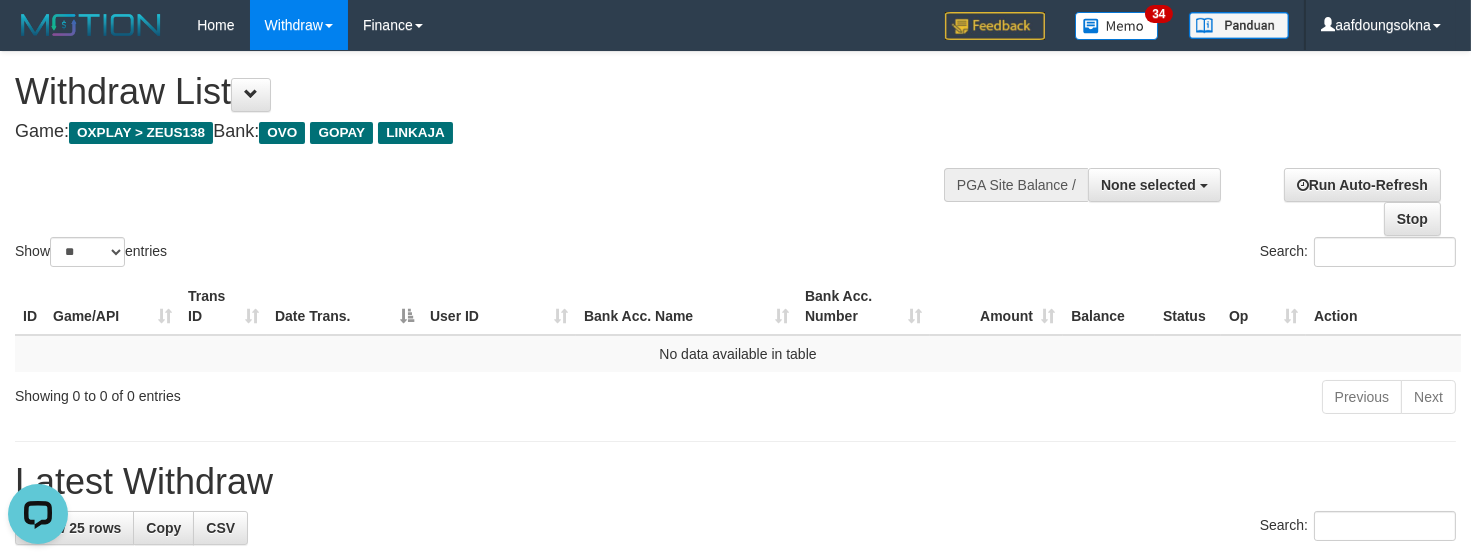 scroll, scrollTop: 0, scrollLeft: 0, axis: both 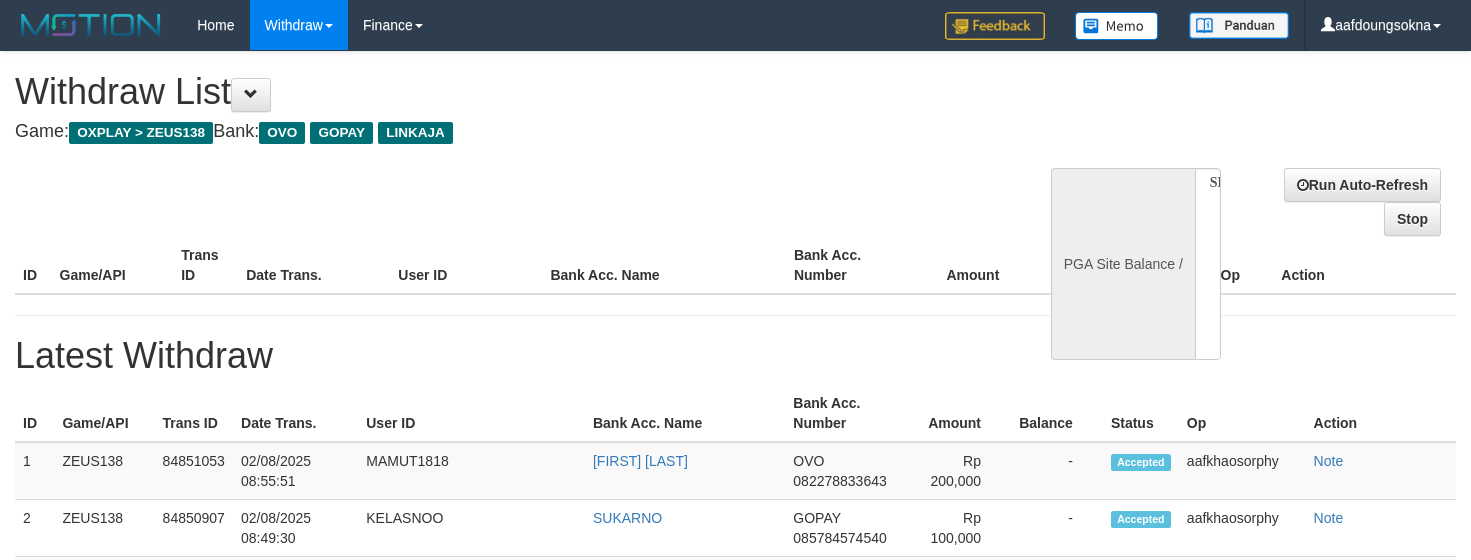 select 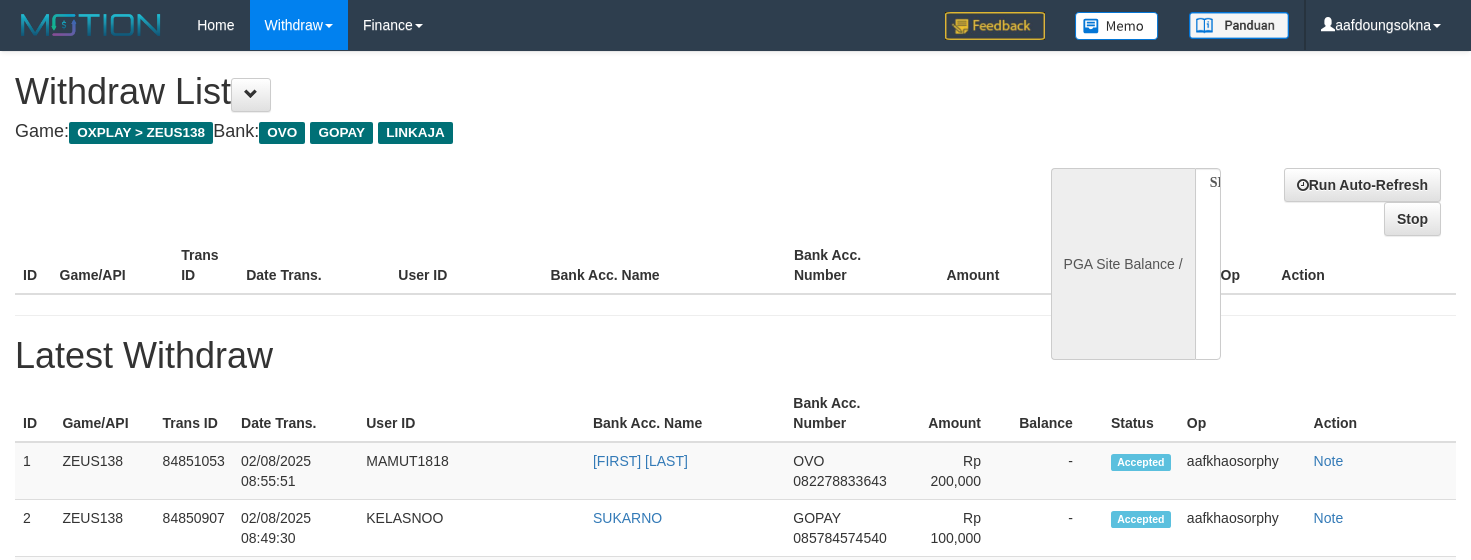 scroll, scrollTop: 0, scrollLeft: 0, axis: both 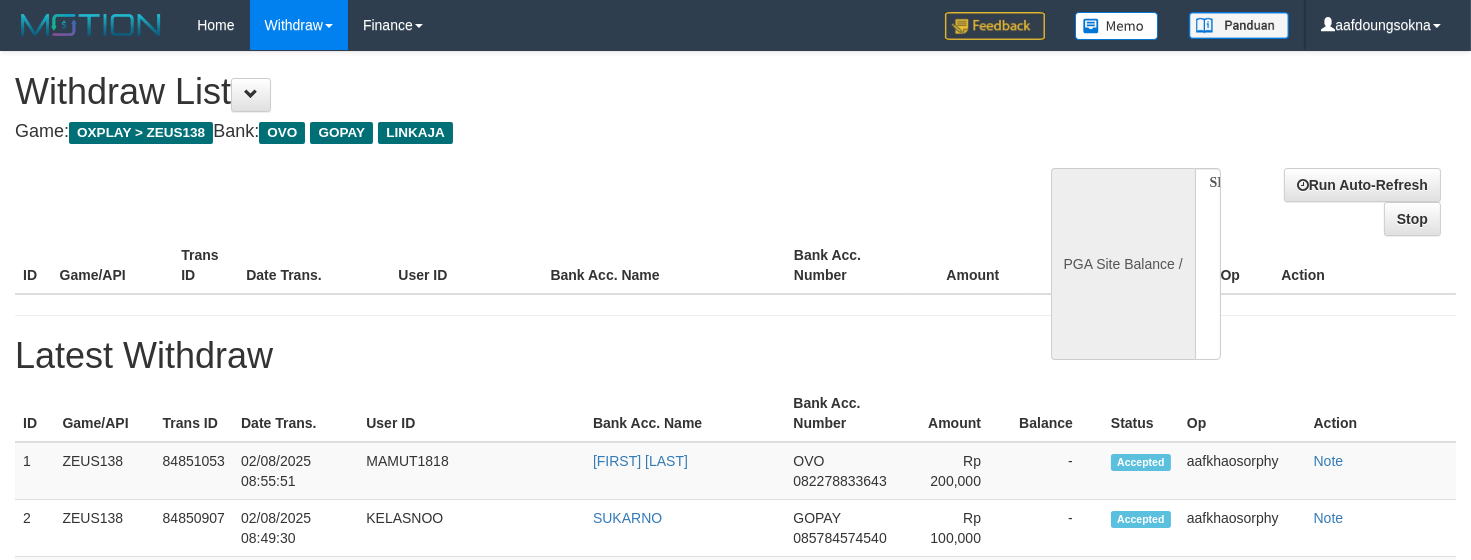 select on "**" 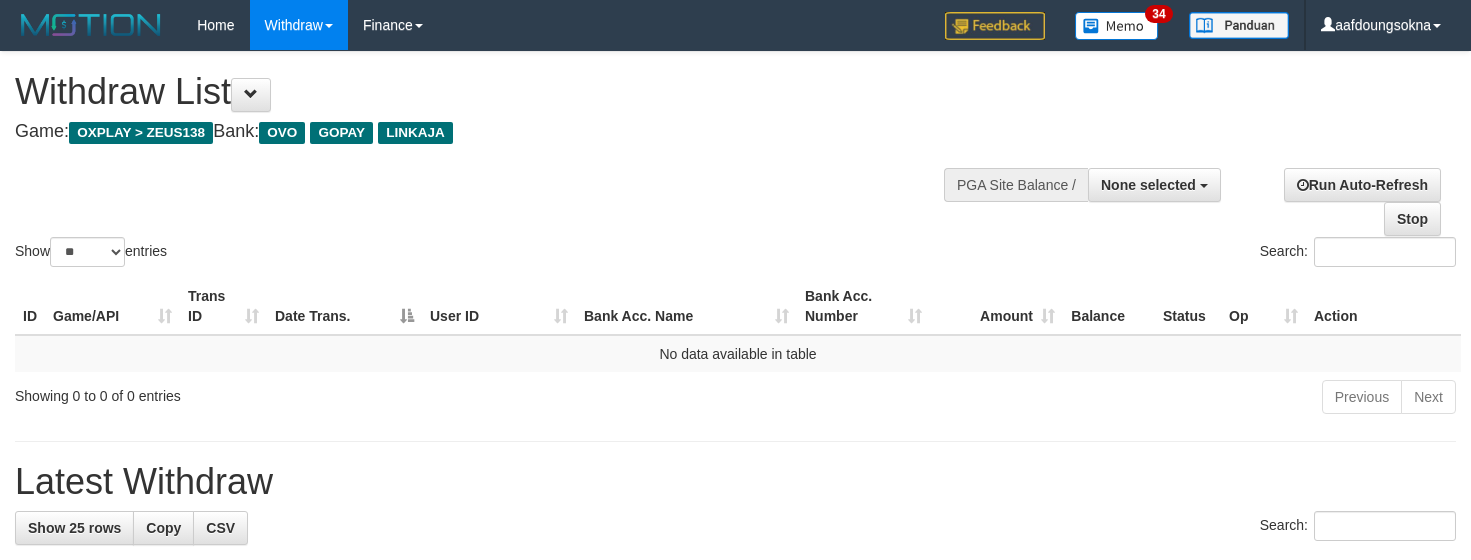 select 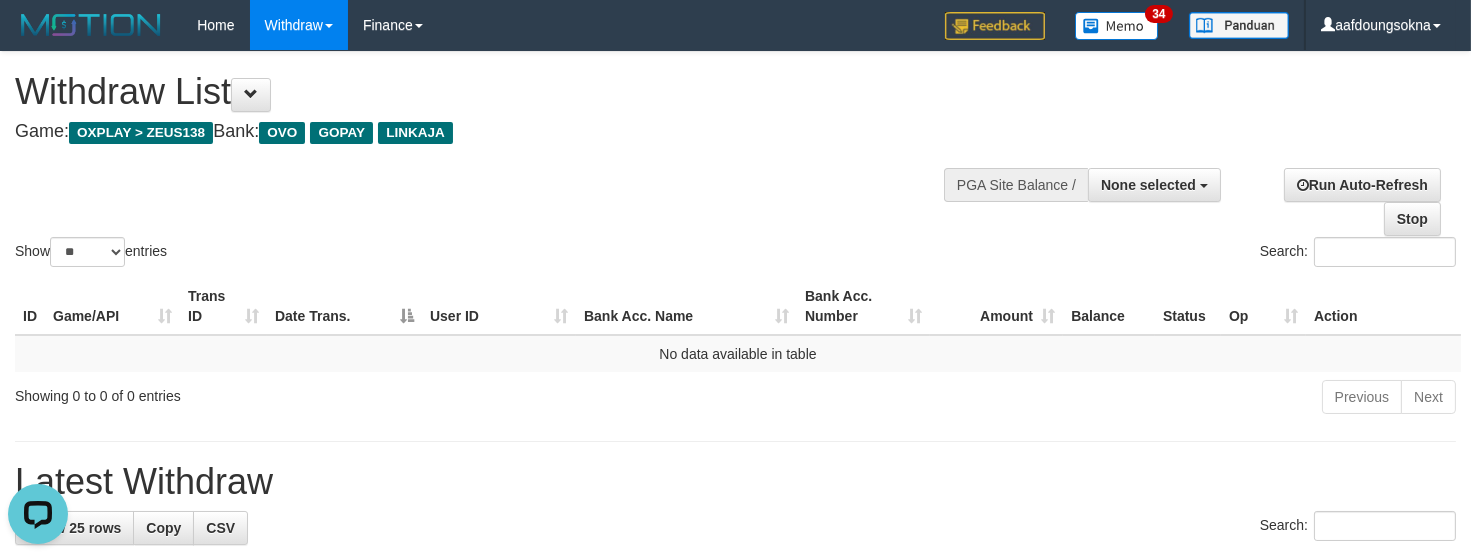 scroll, scrollTop: 0, scrollLeft: 0, axis: both 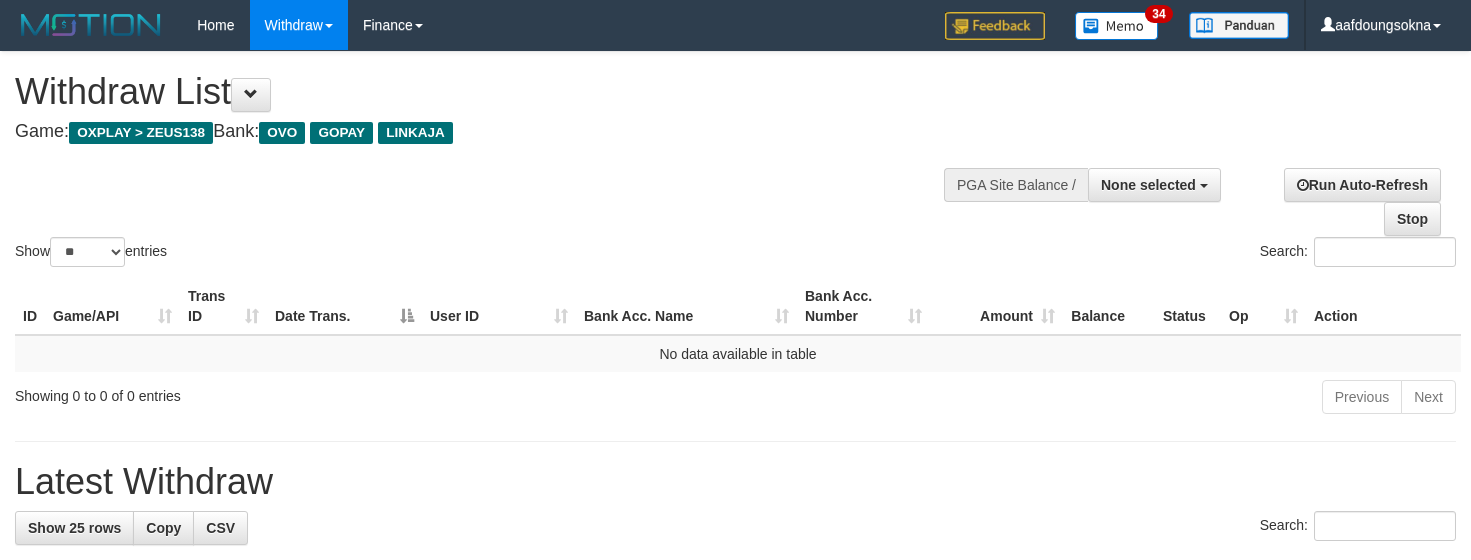 select 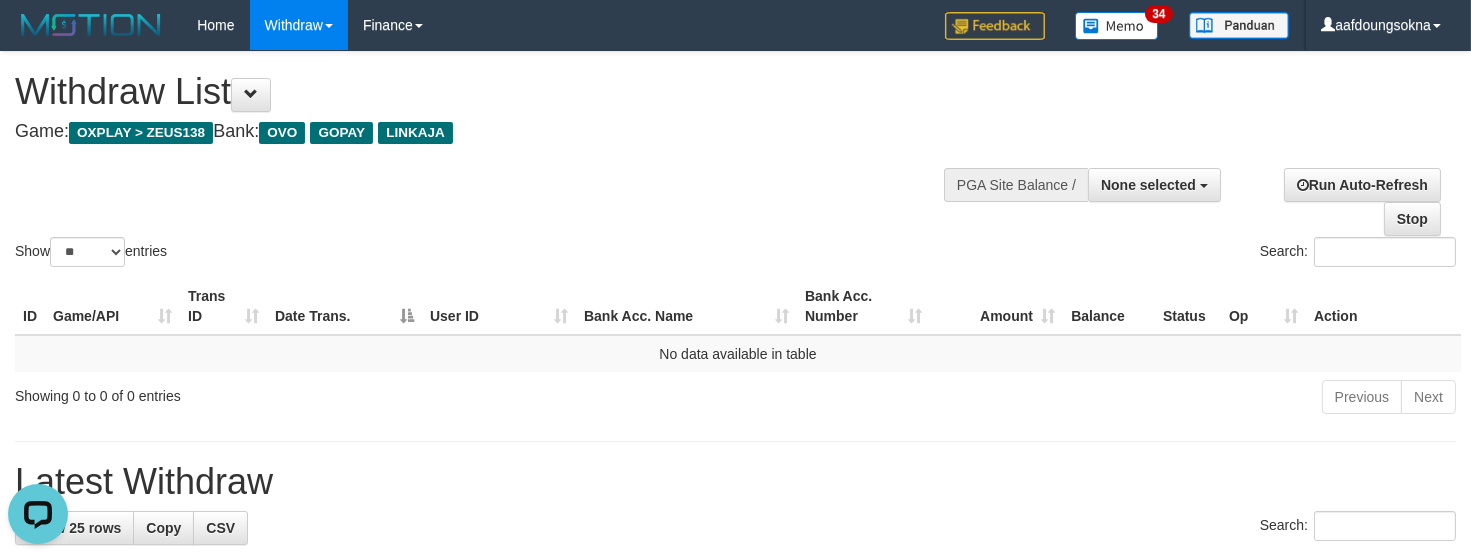 scroll, scrollTop: 0, scrollLeft: 0, axis: both 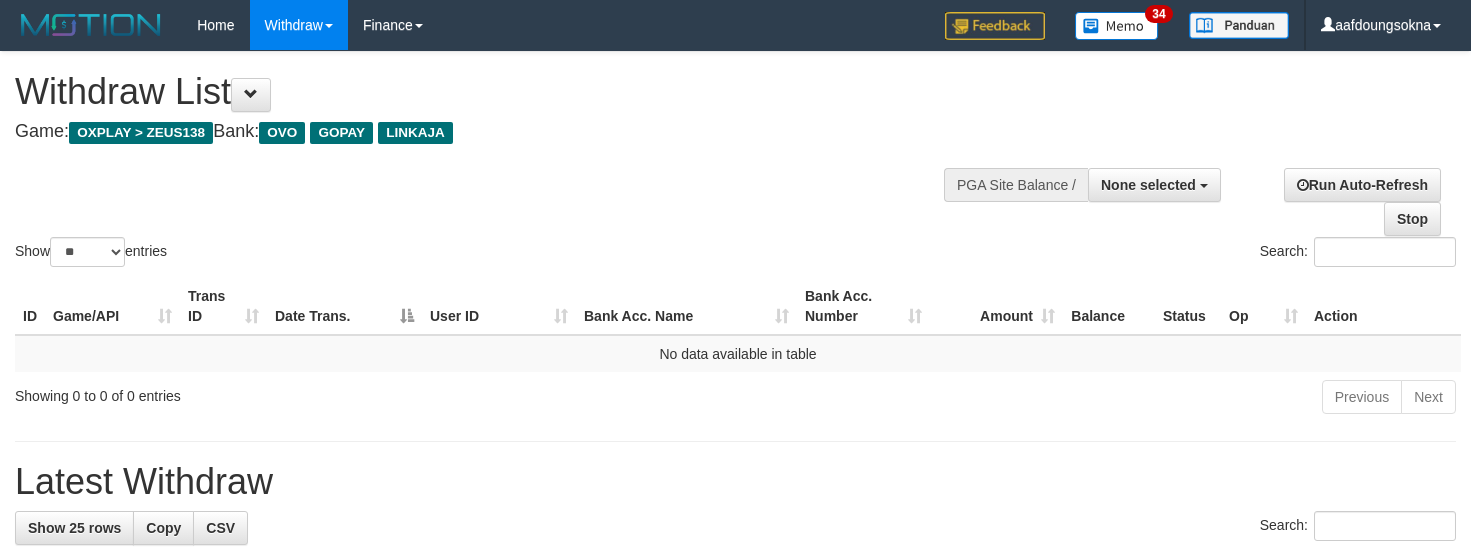 select 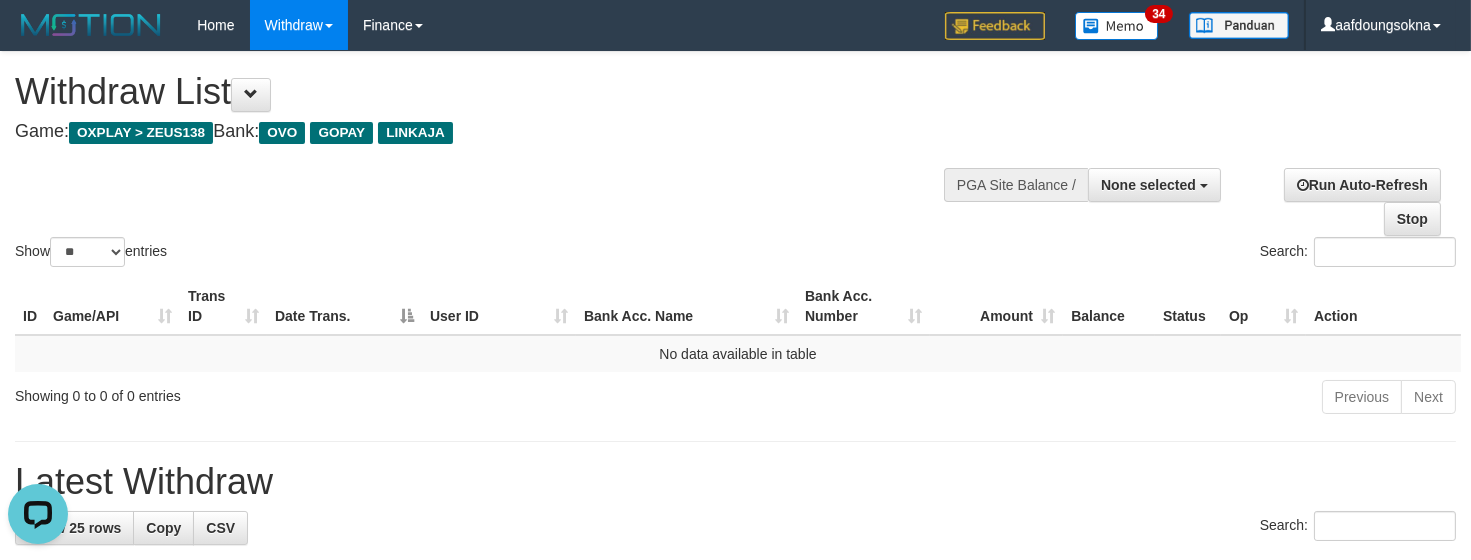 scroll, scrollTop: 0, scrollLeft: 0, axis: both 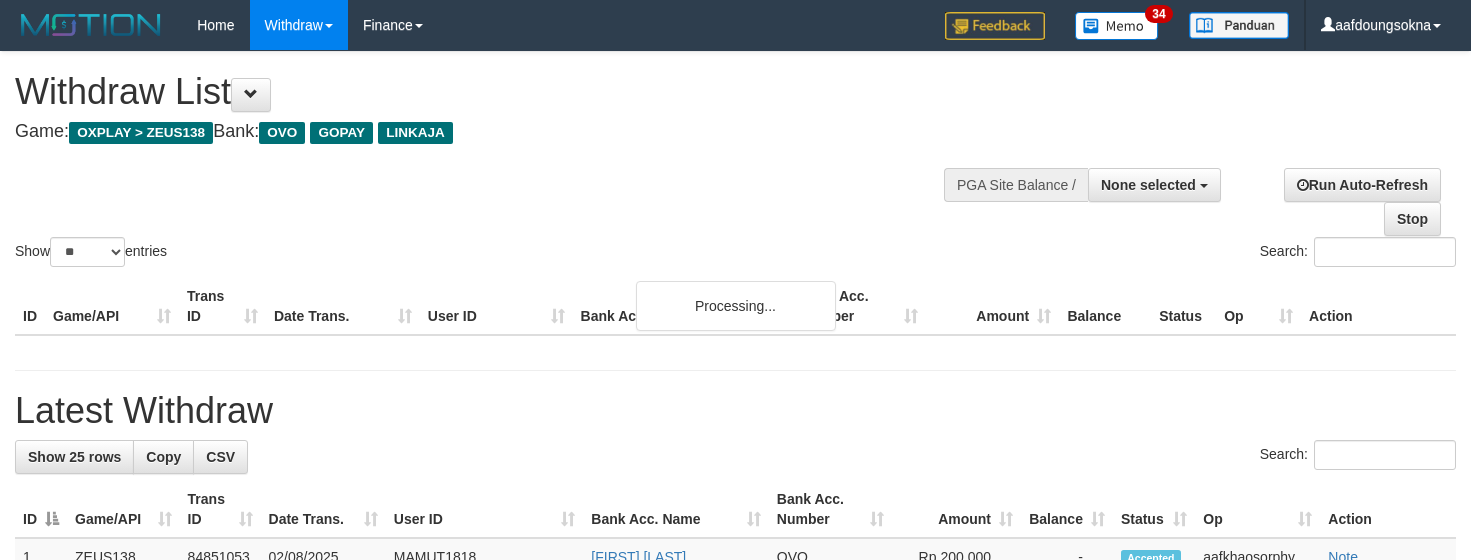 select 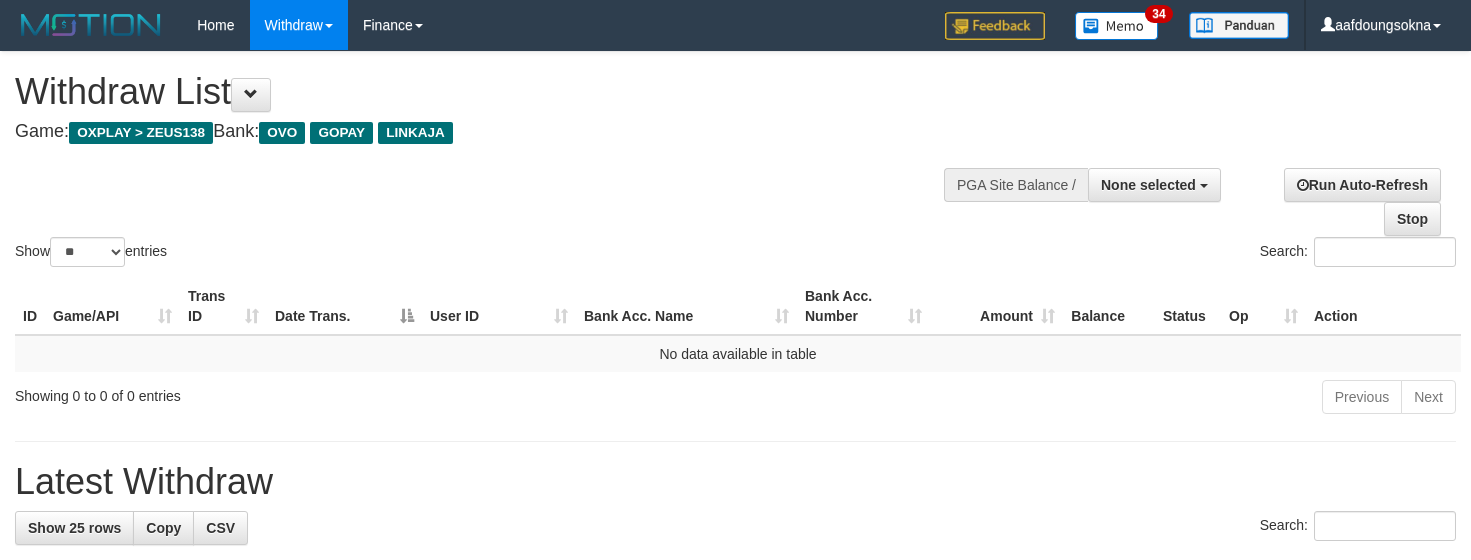 select 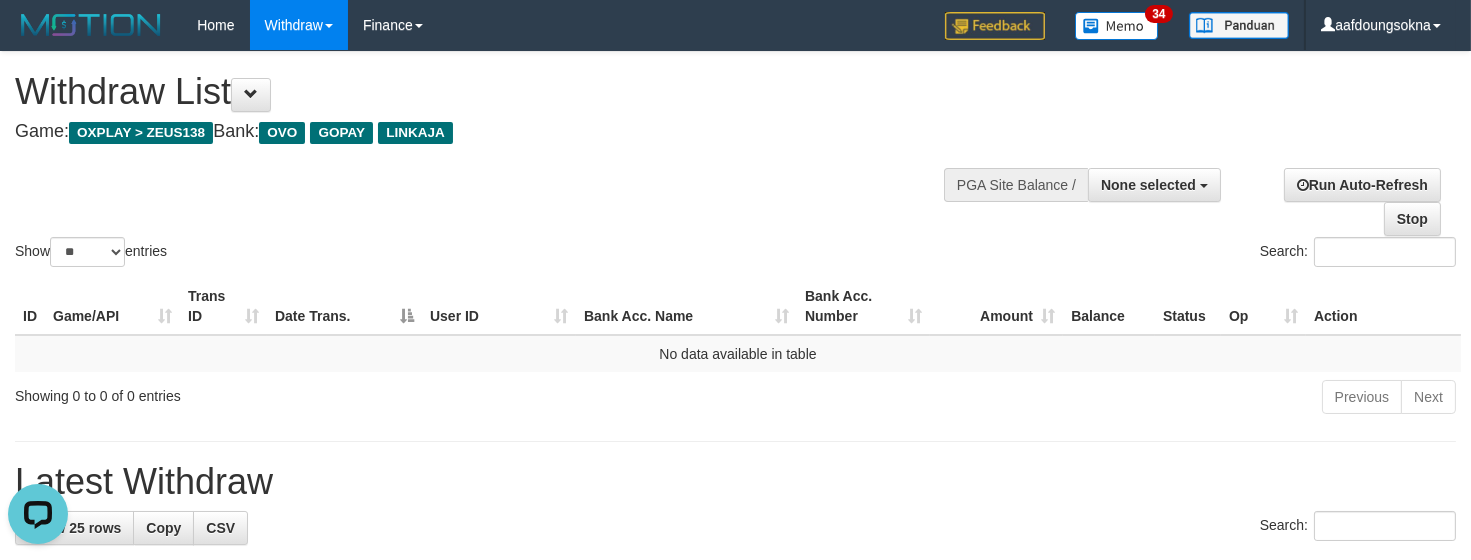 scroll, scrollTop: 0, scrollLeft: 0, axis: both 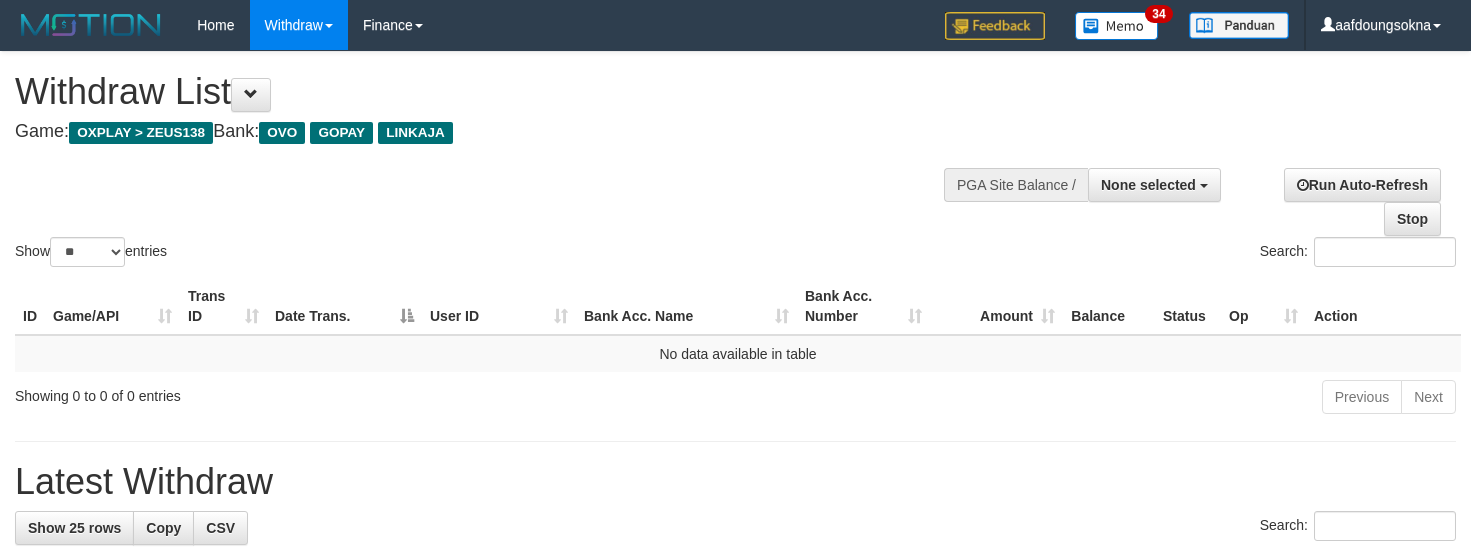 select 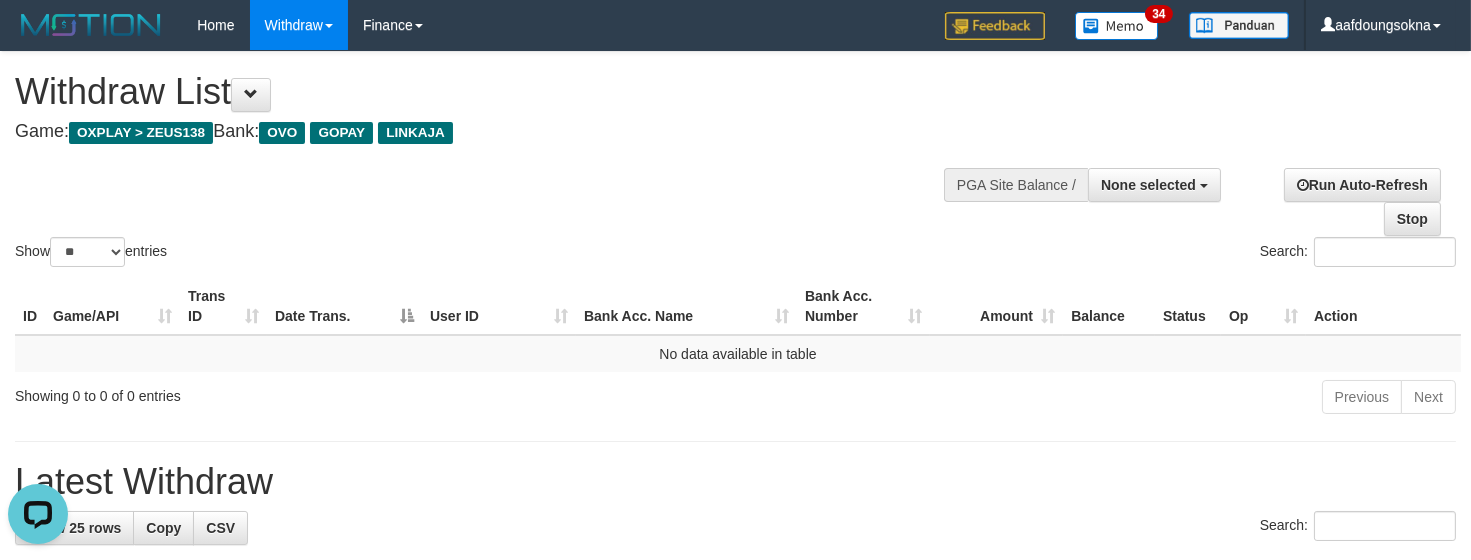 scroll, scrollTop: 0, scrollLeft: 0, axis: both 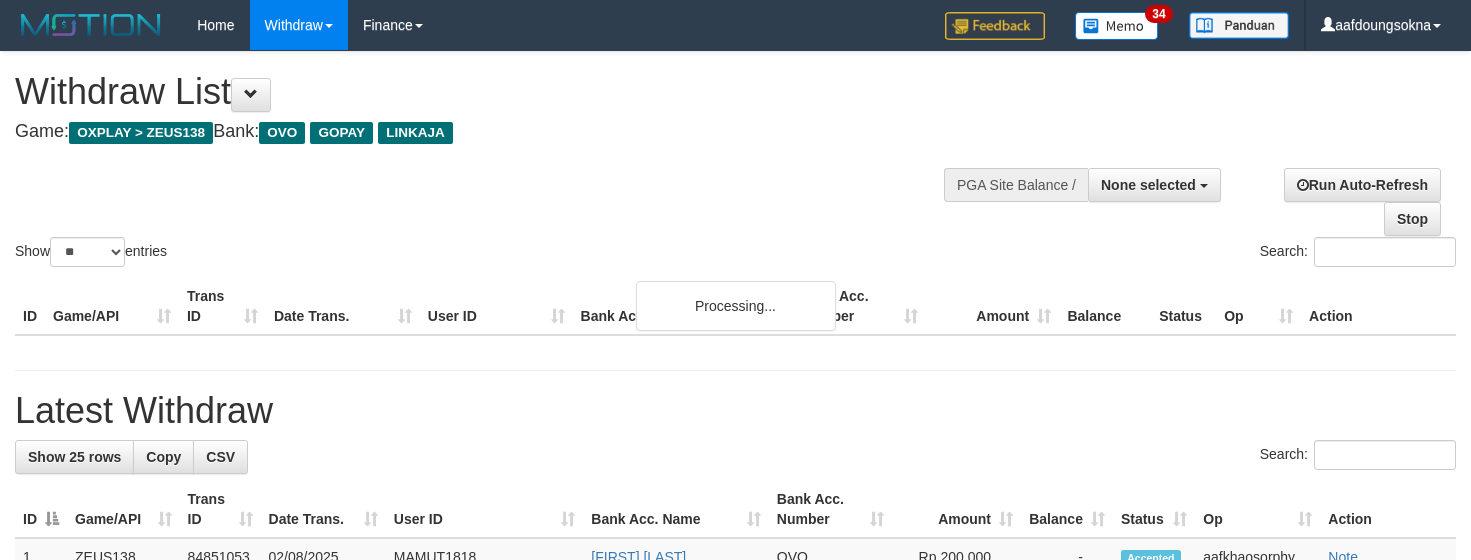 select 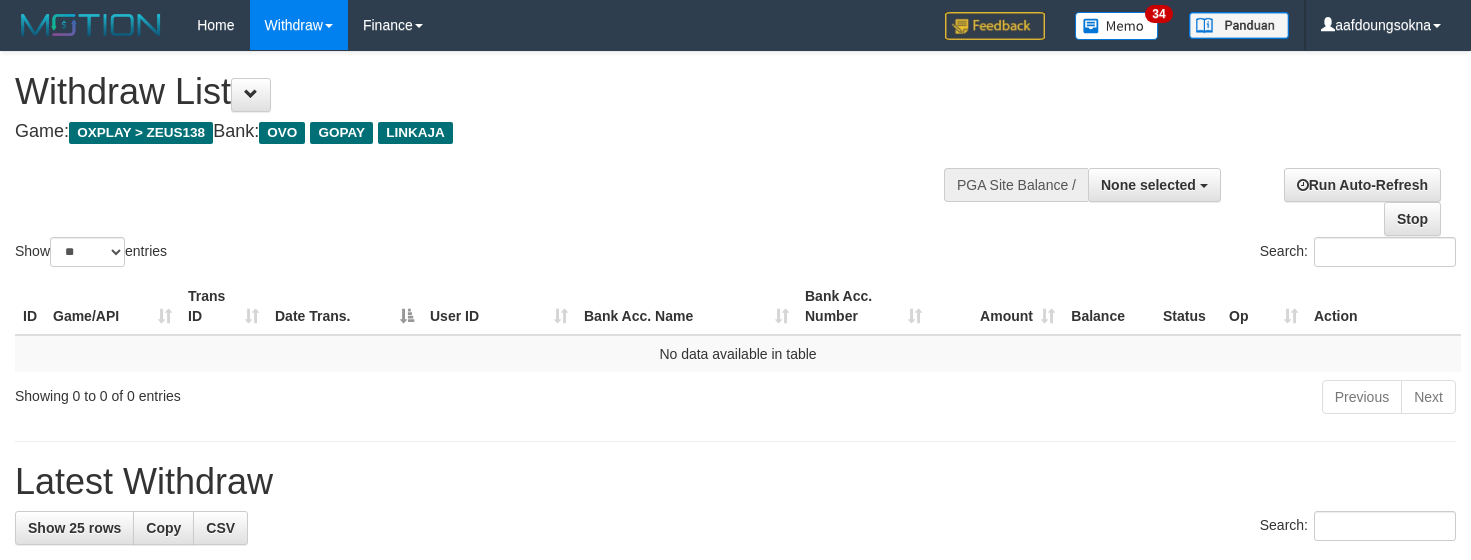 select 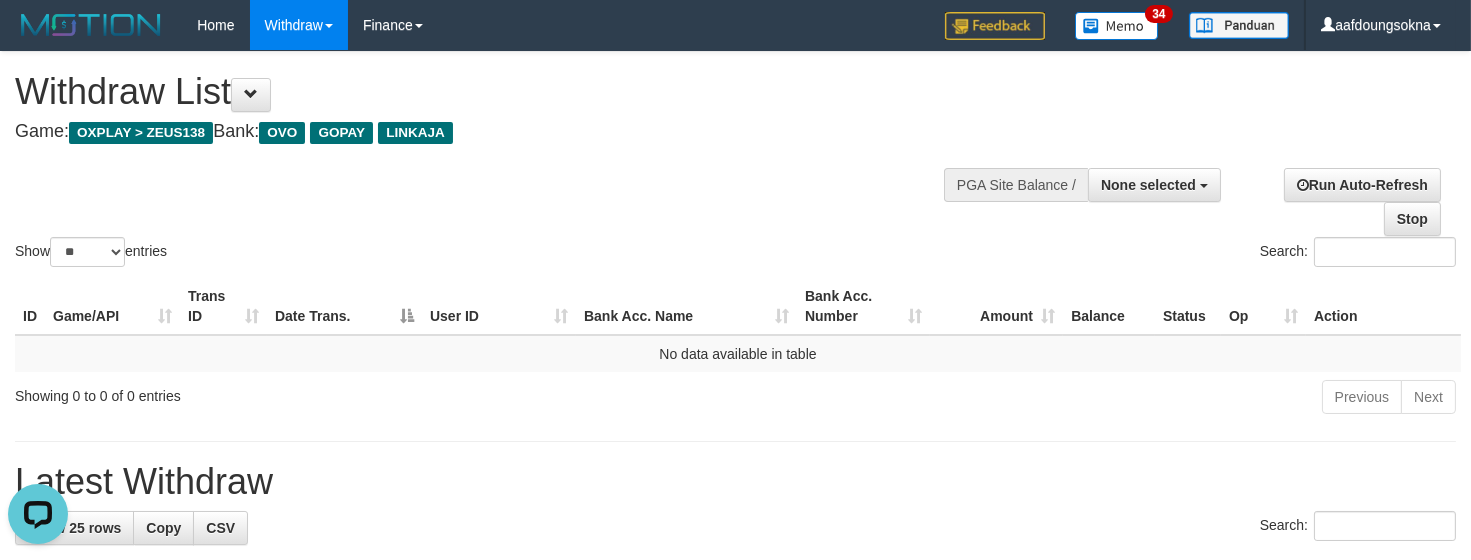 scroll, scrollTop: 0, scrollLeft: 0, axis: both 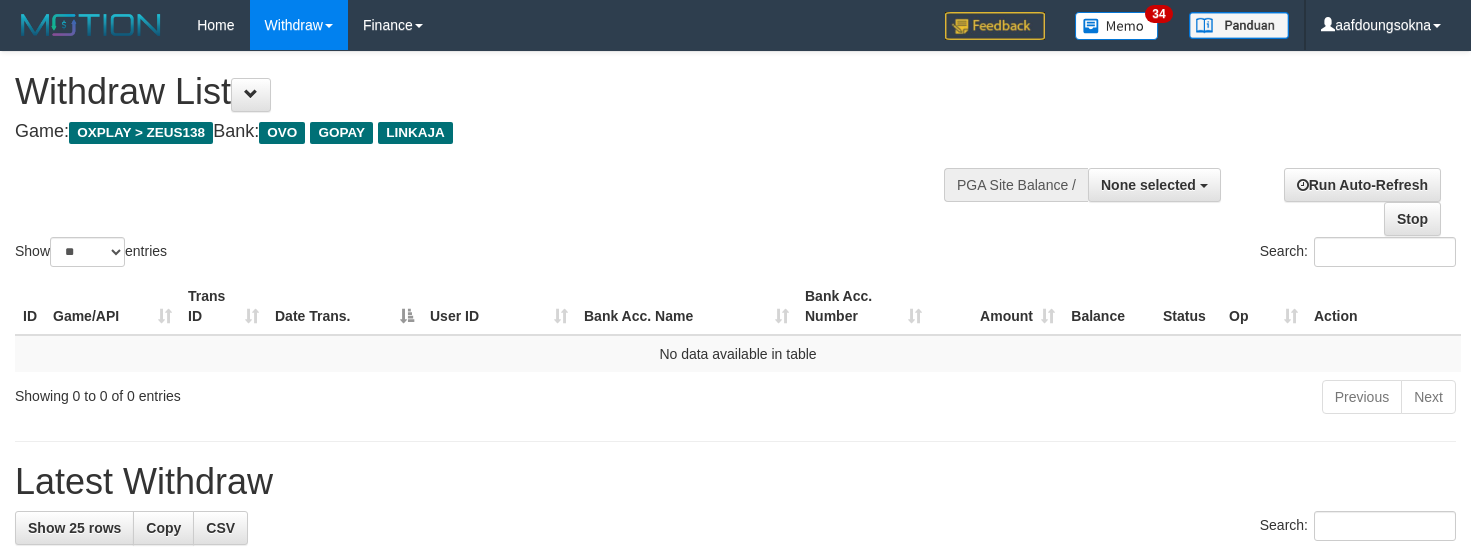 select 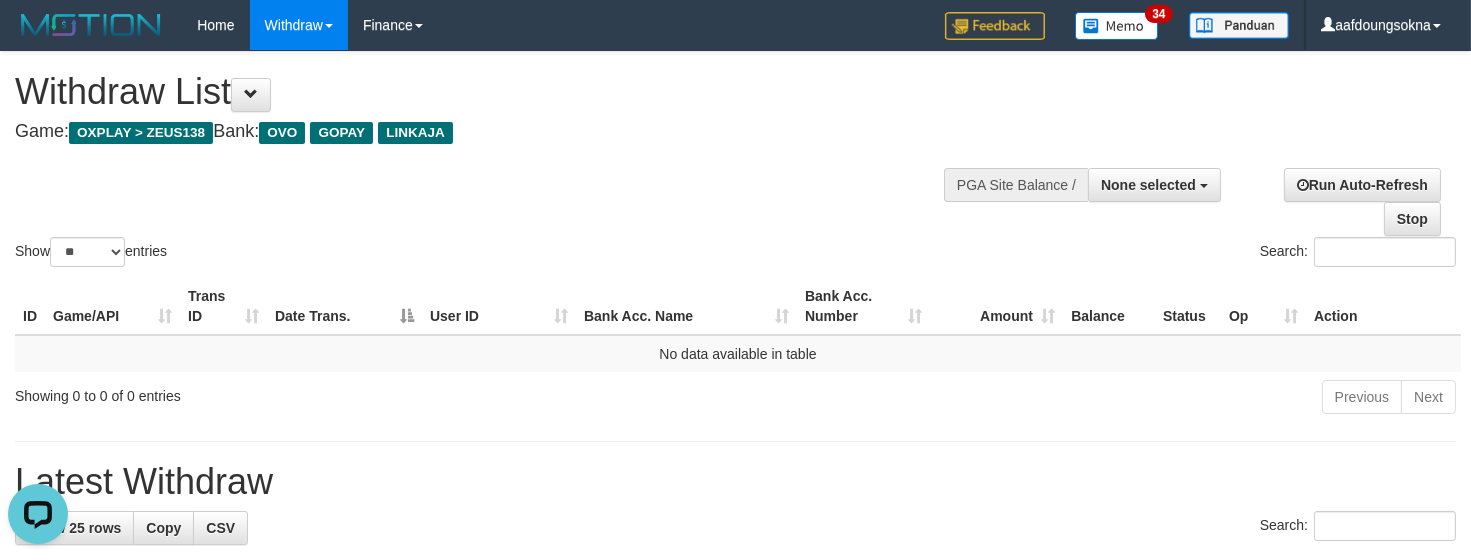 scroll, scrollTop: 0, scrollLeft: 0, axis: both 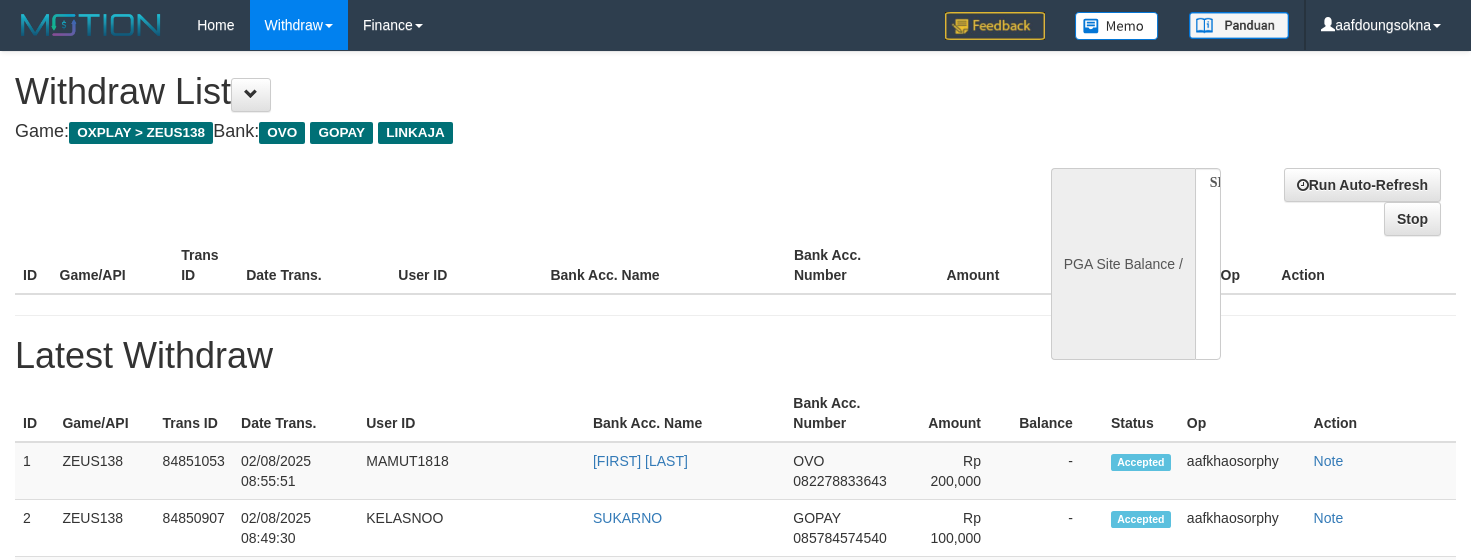 select 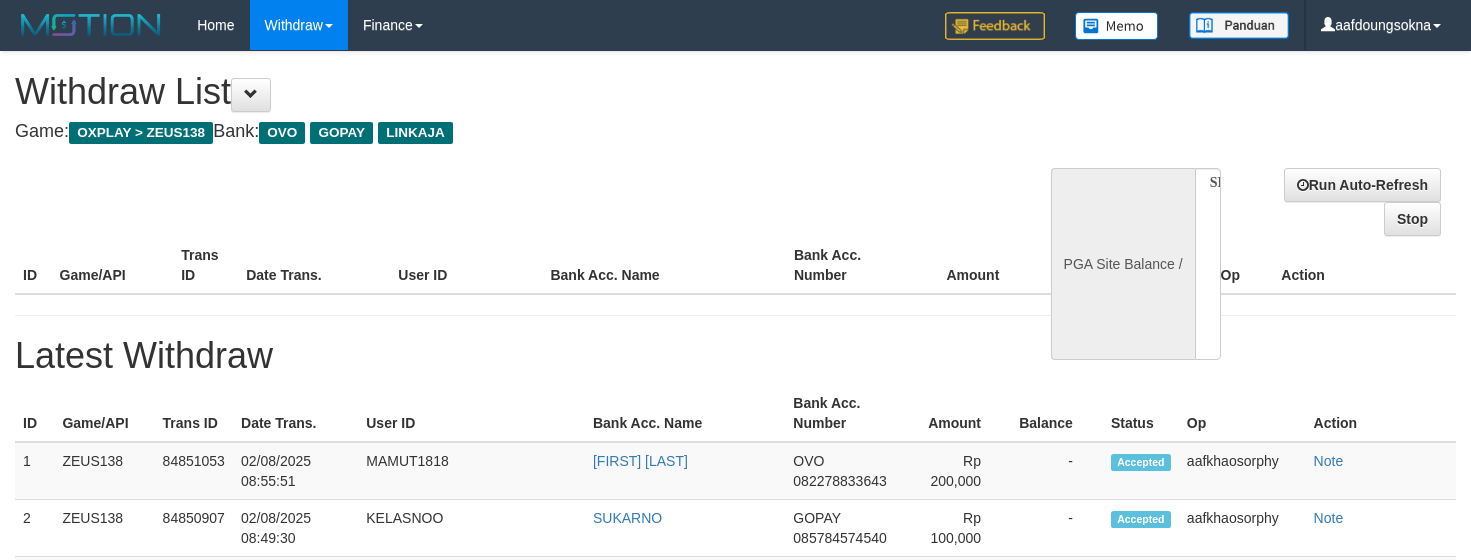 scroll, scrollTop: 0, scrollLeft: 0, axis: both 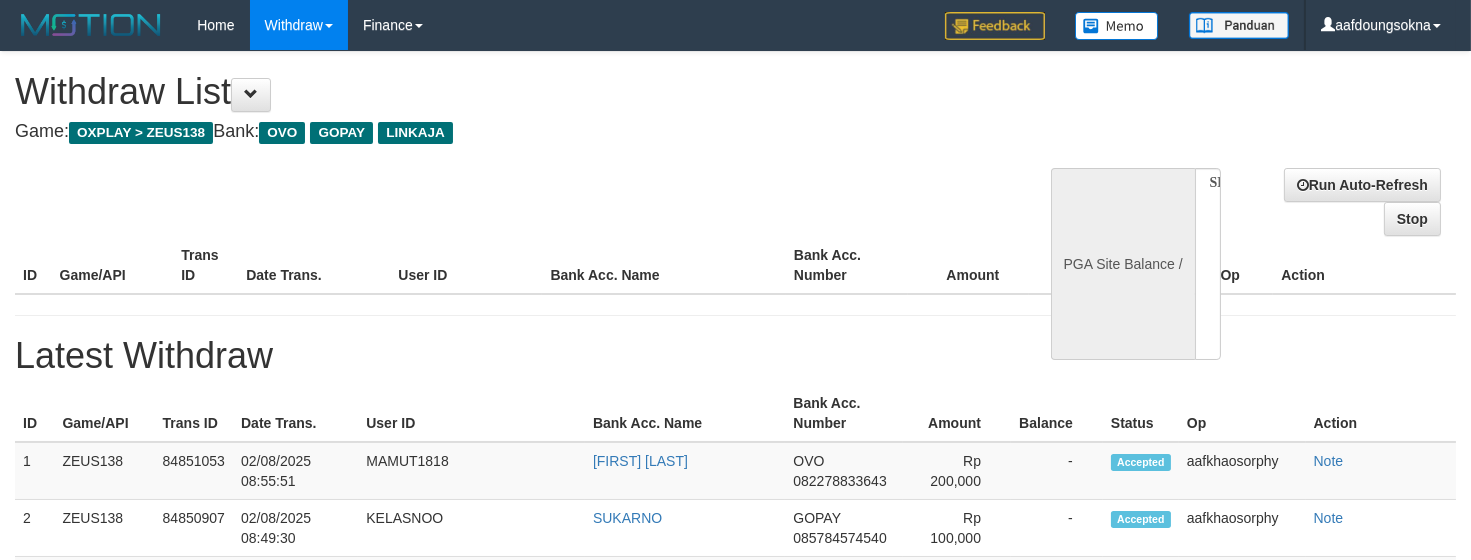select on "**" 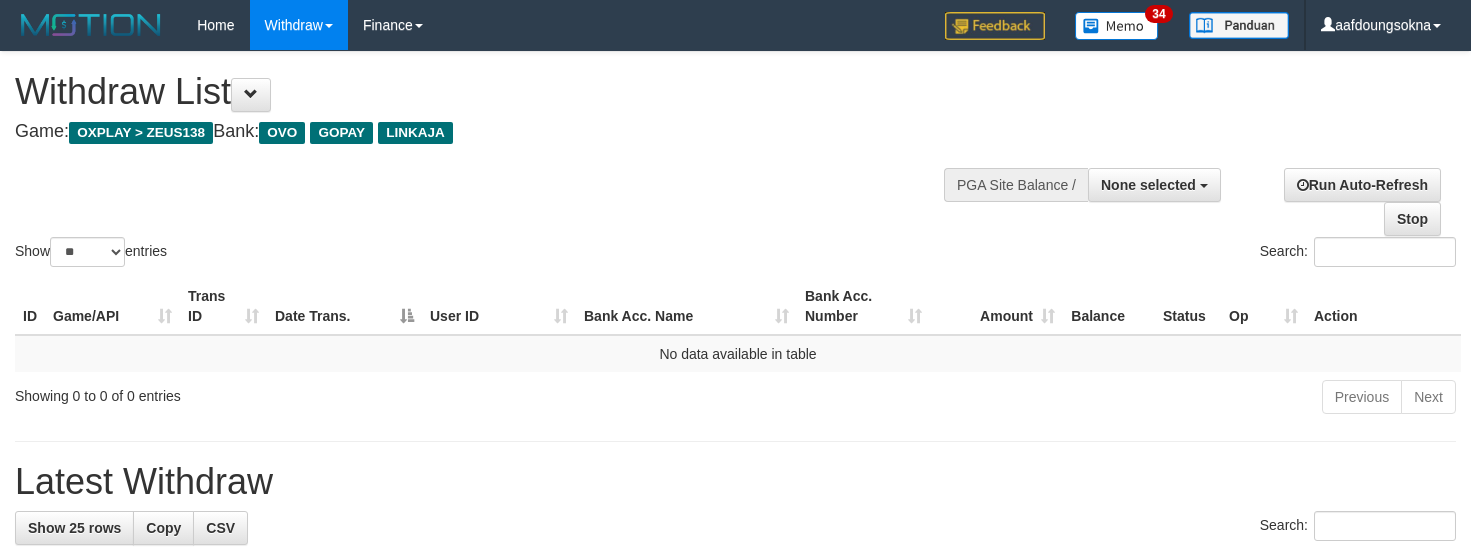 select 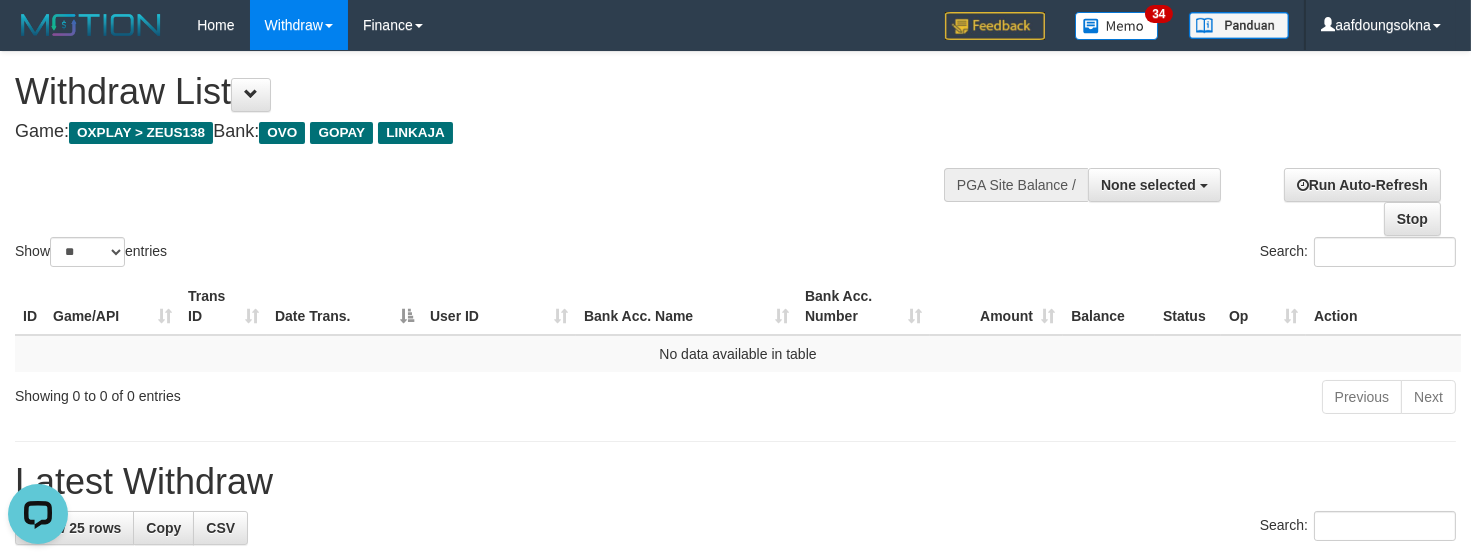 scroll, scrollTop: 0, scrollLeft: 0, axis: both 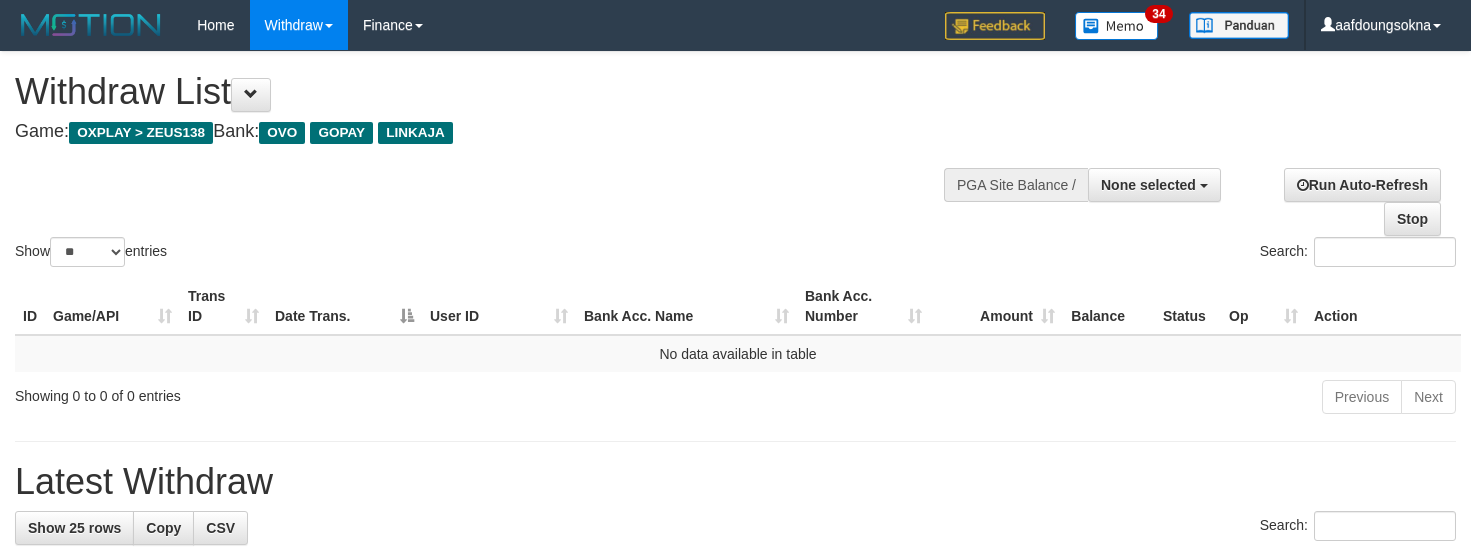 select 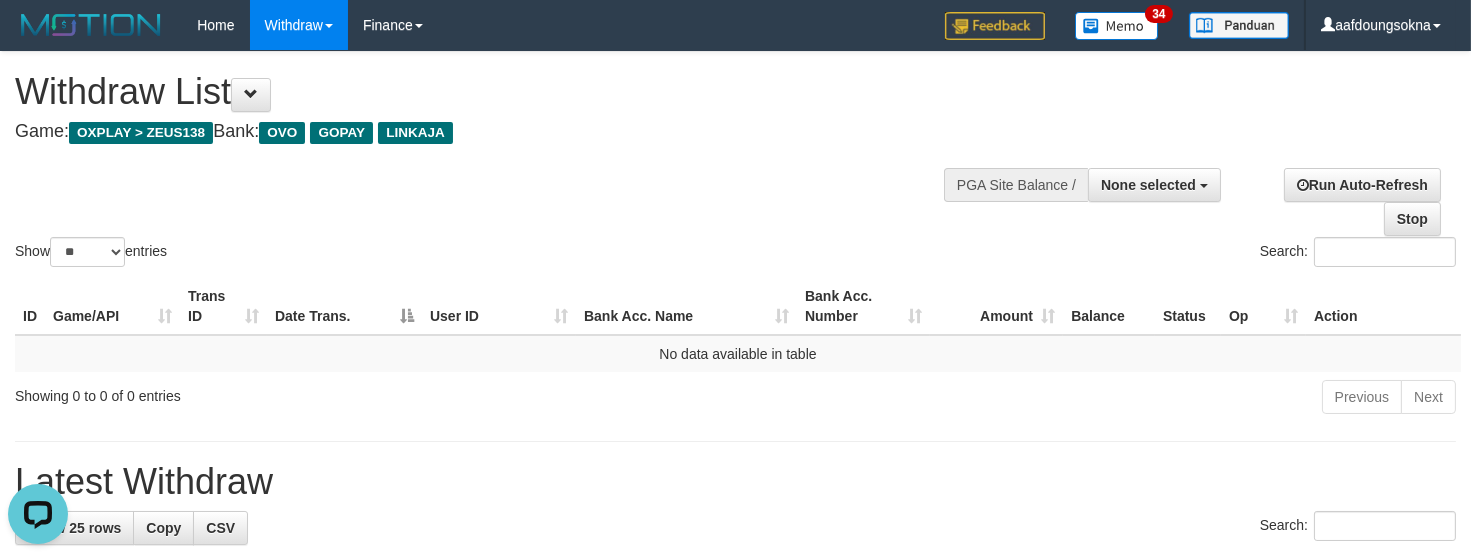 scroll, scrollTop: 0, scrollLeft: 0, axis: both 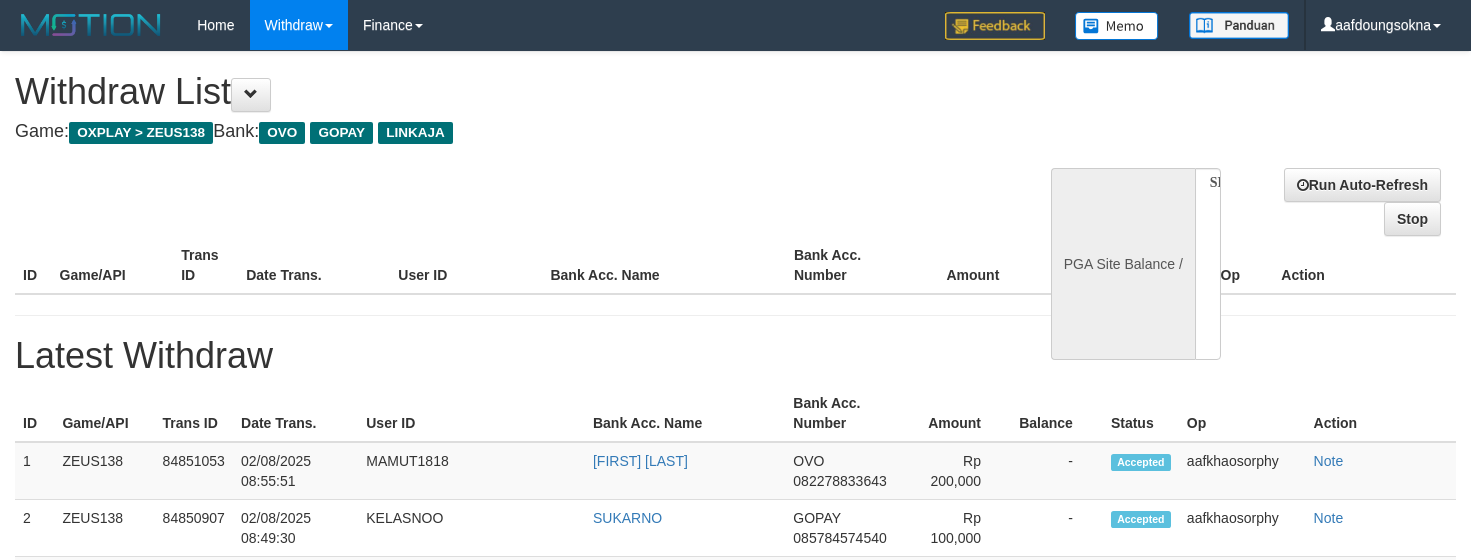 select 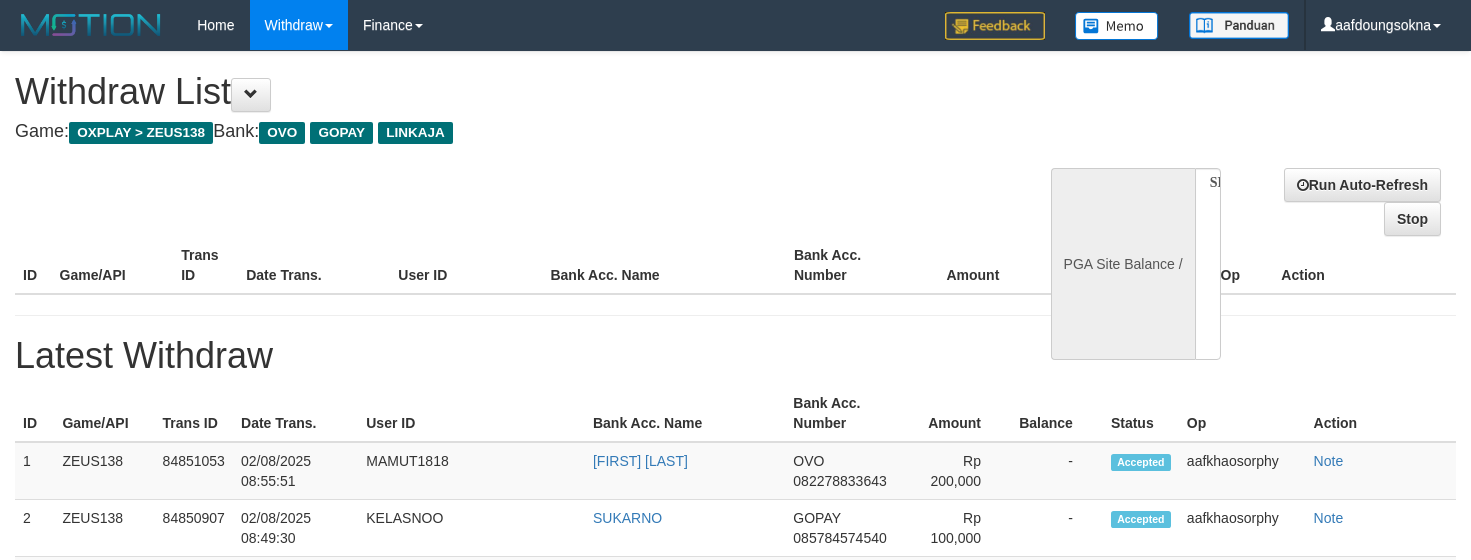 scroll, scrollTop: 0, scrollLeft: 0, axis: both 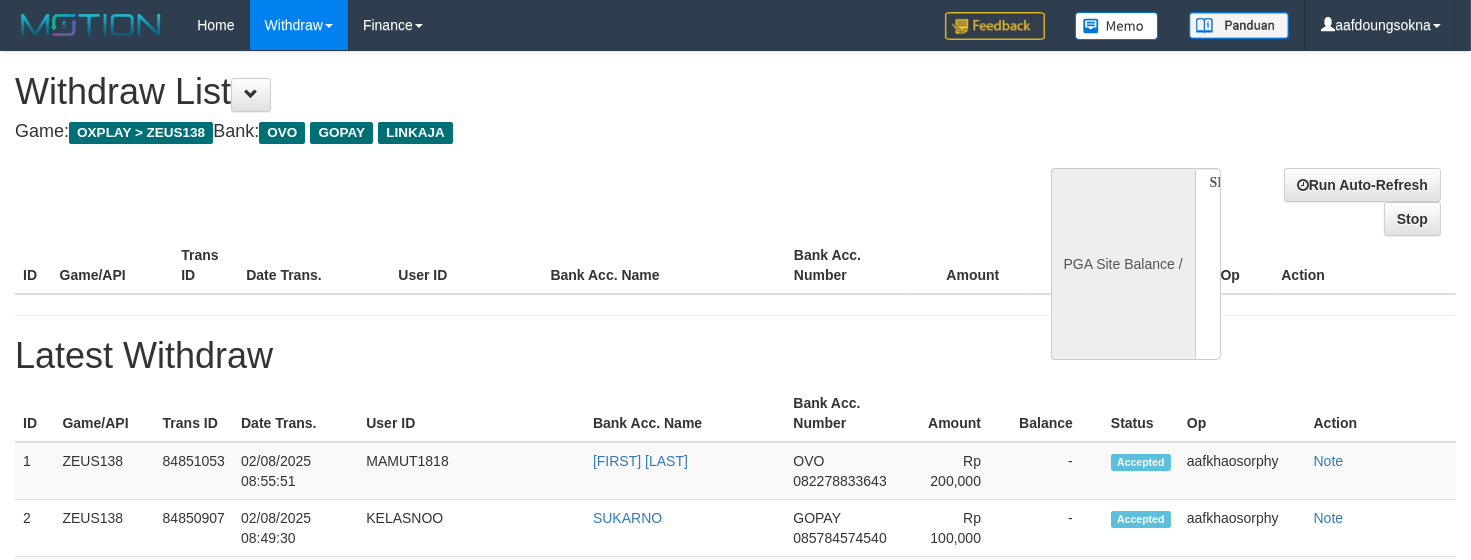 select on "**" 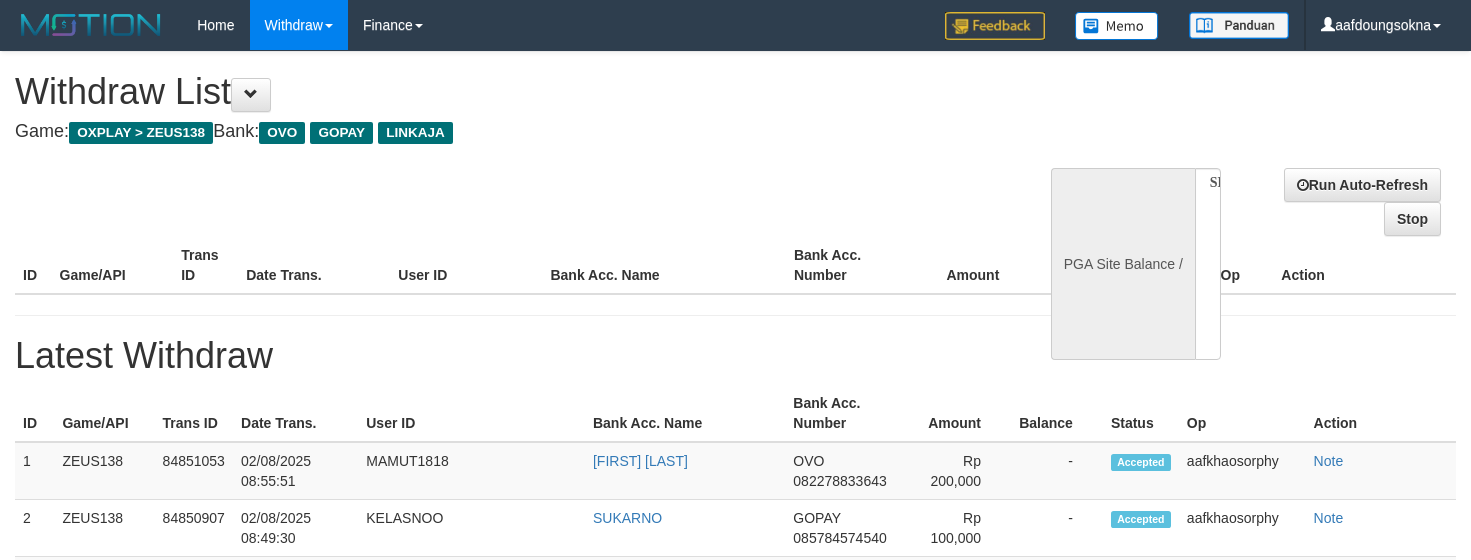 select 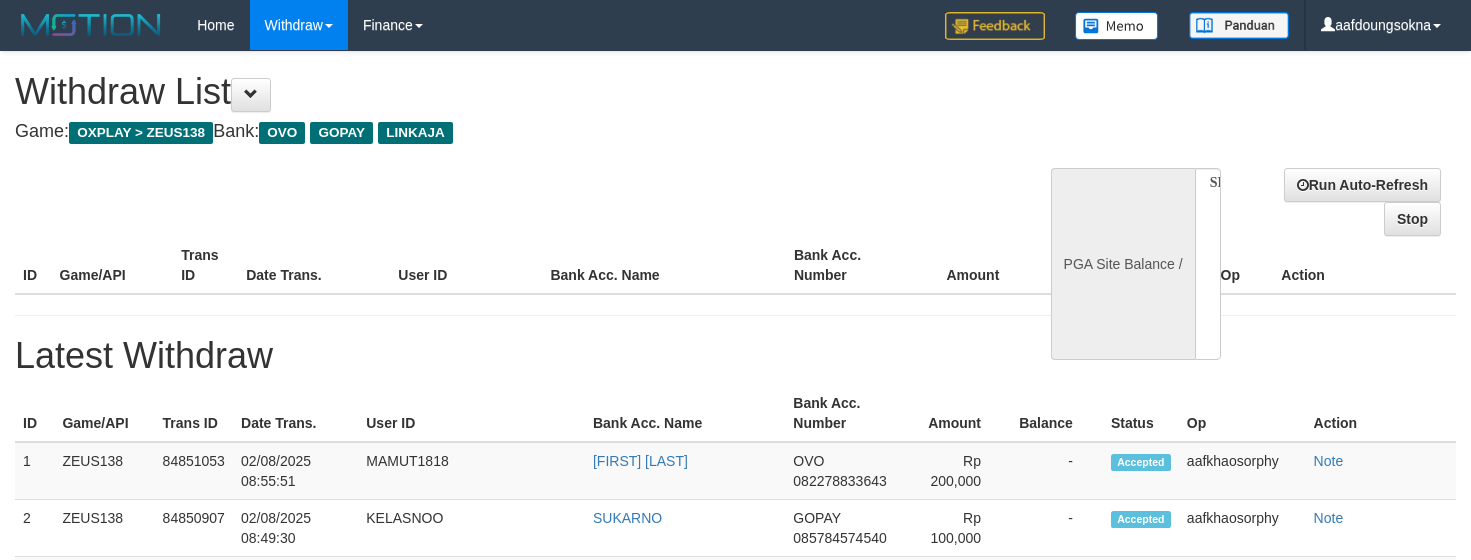 scroll, scrollTop: 0, scrollLeft: 0, axis: both 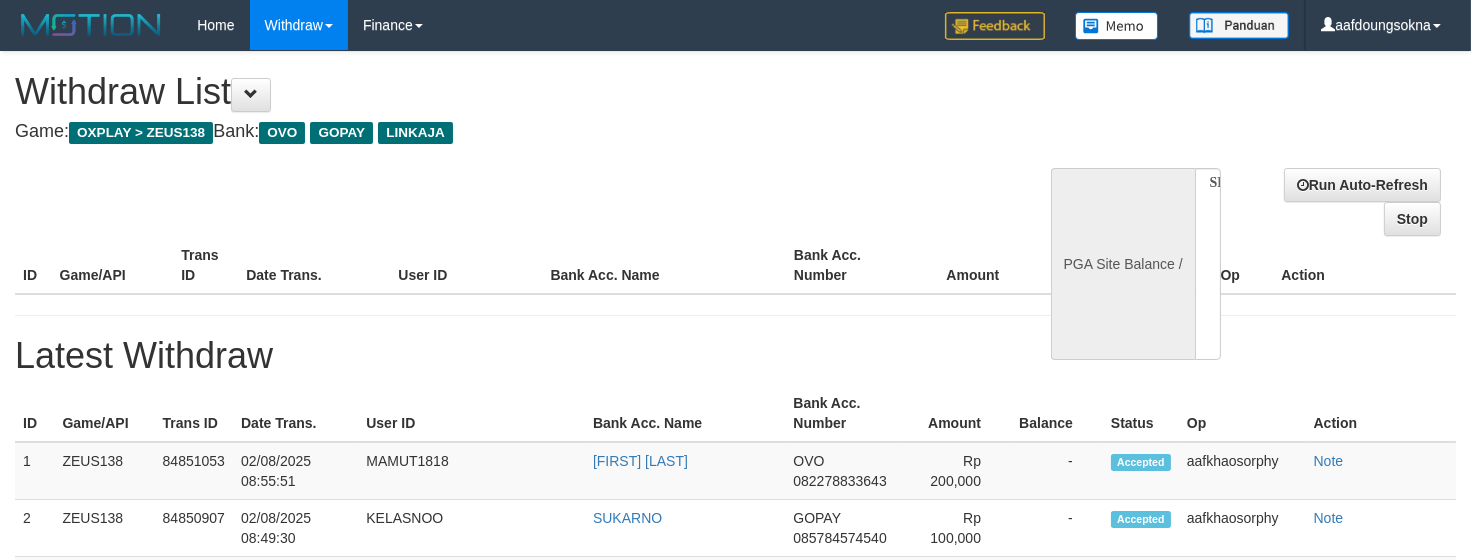 select on "**" 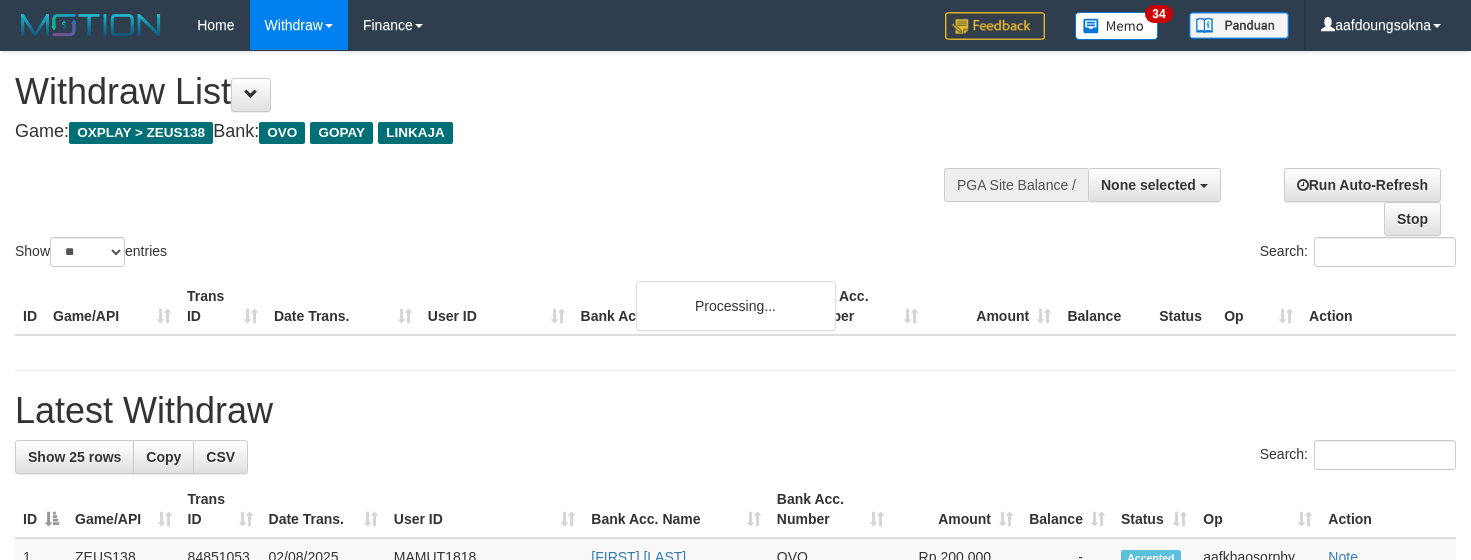 select 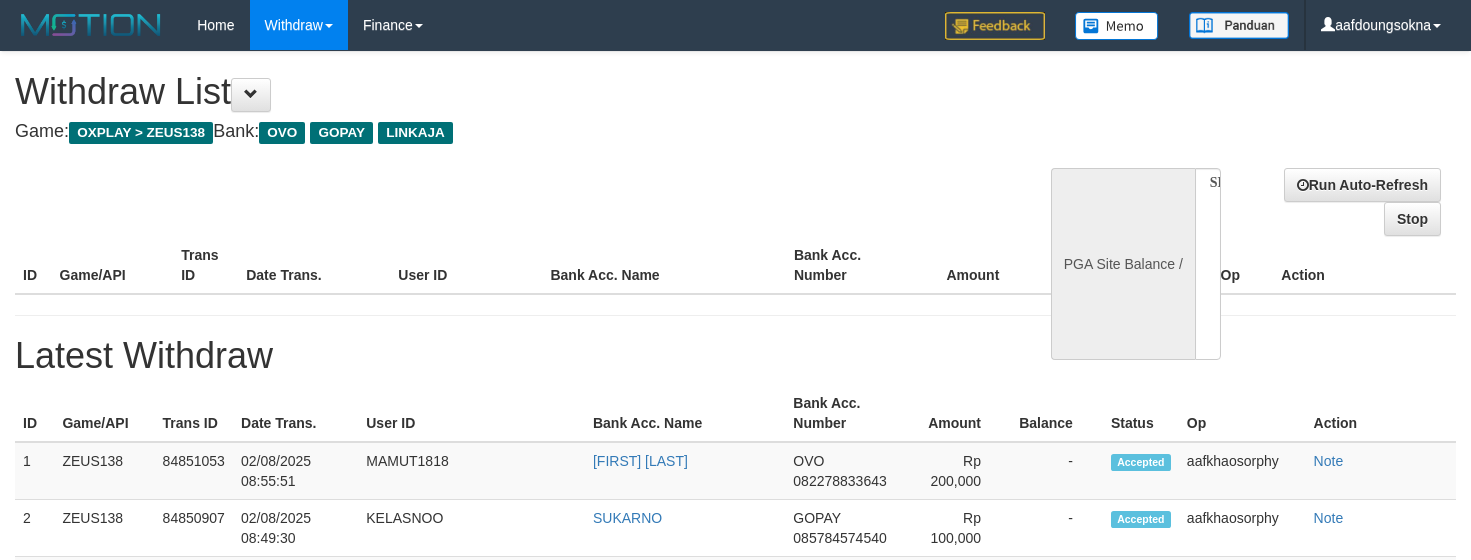 select 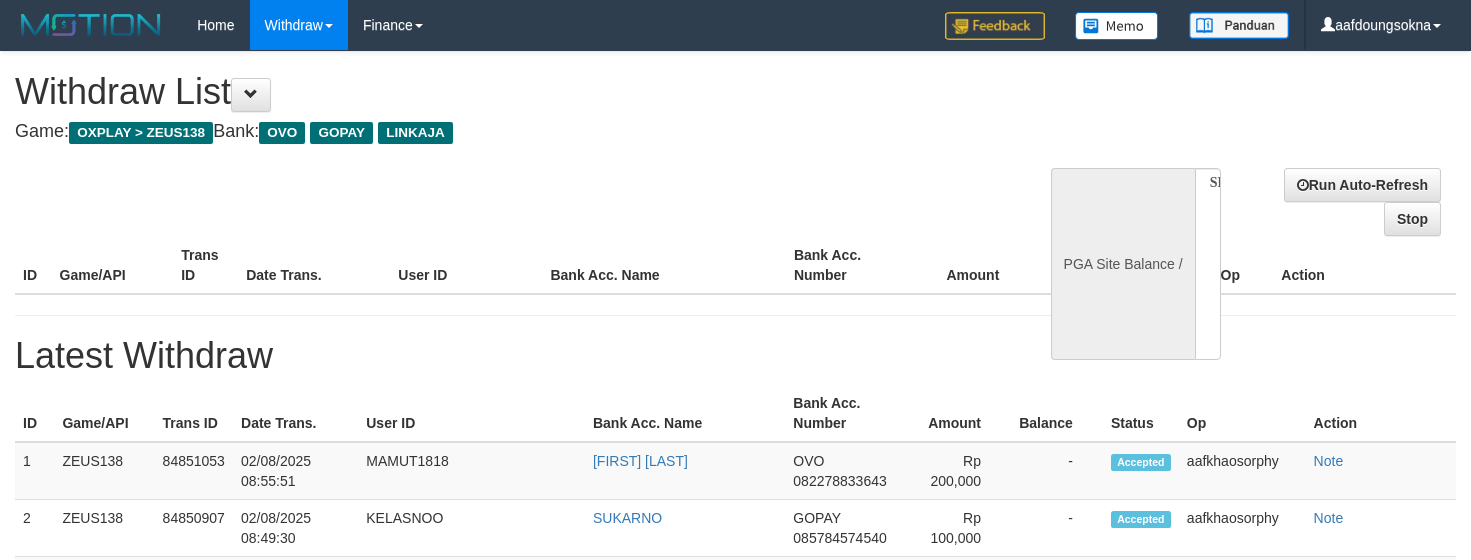 scroll, scrollTop: 0, scrollLeft: 0, axis: both 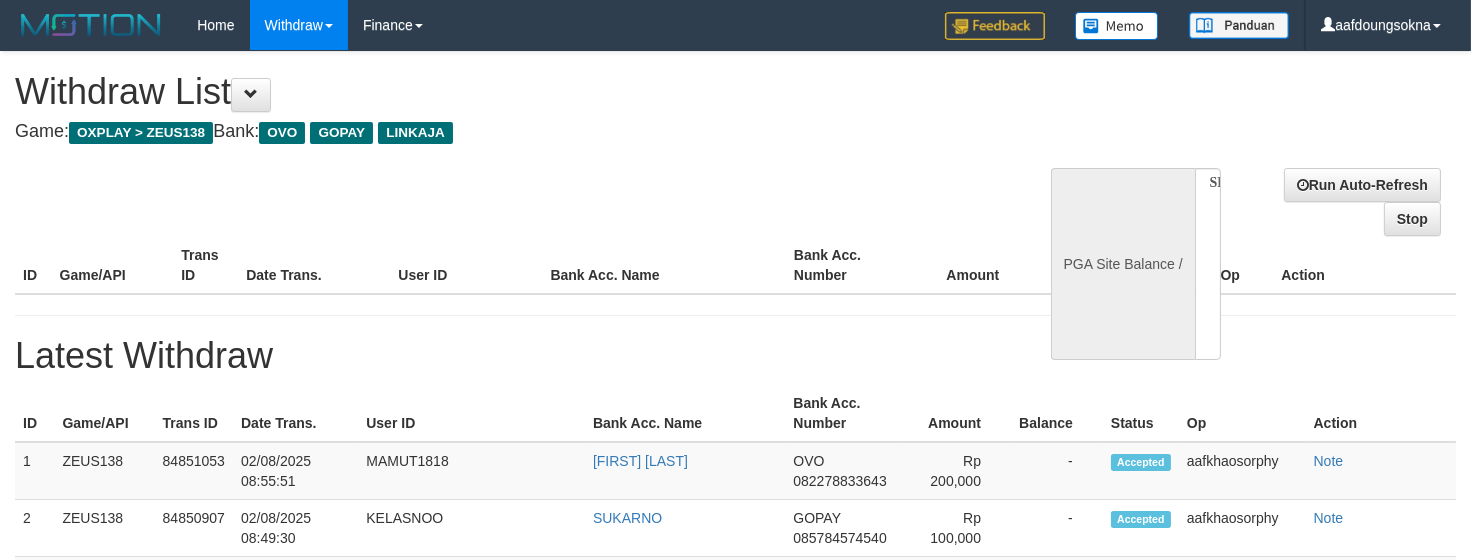 select on "**" 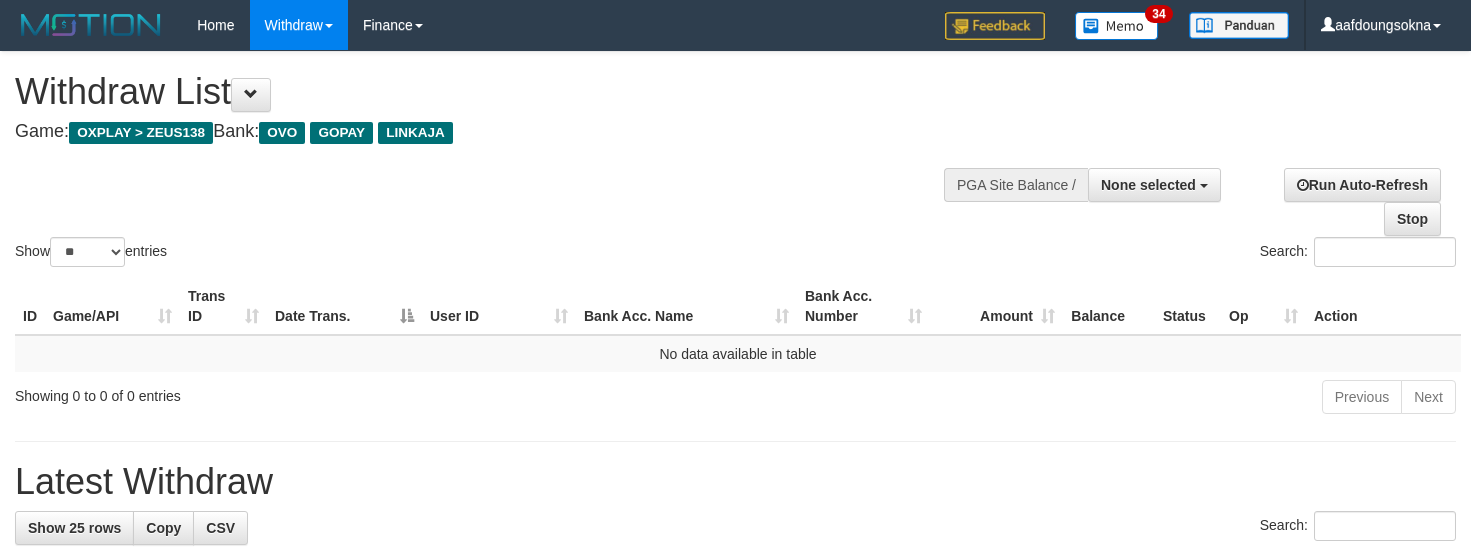 select 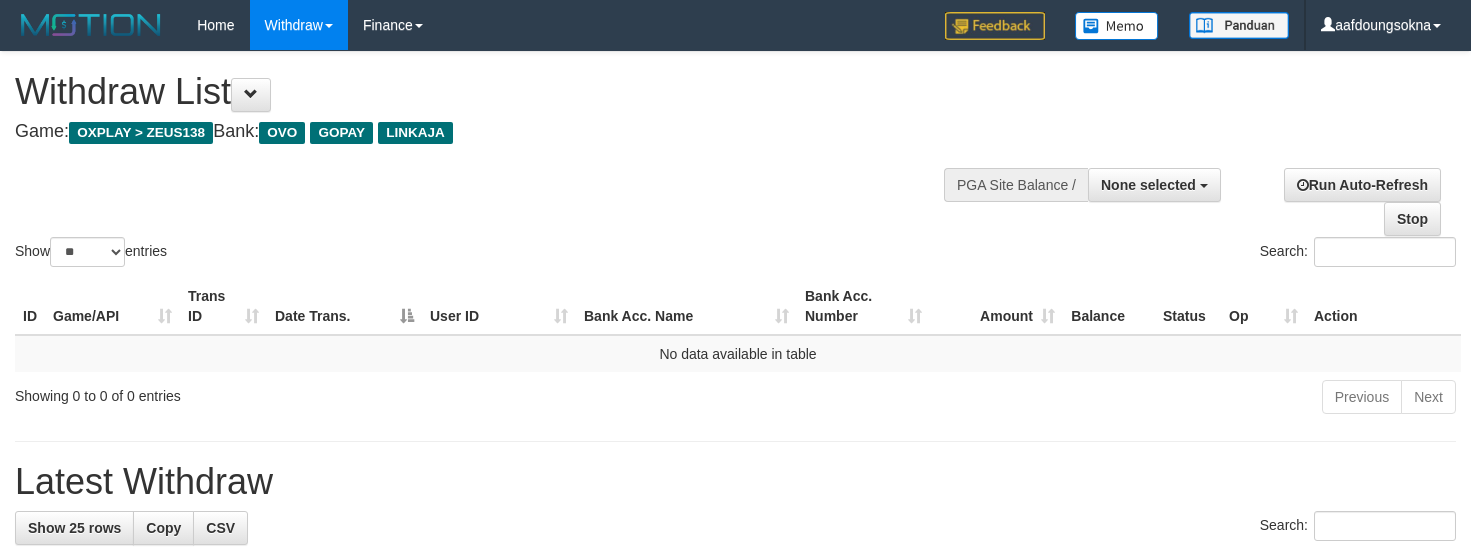 select 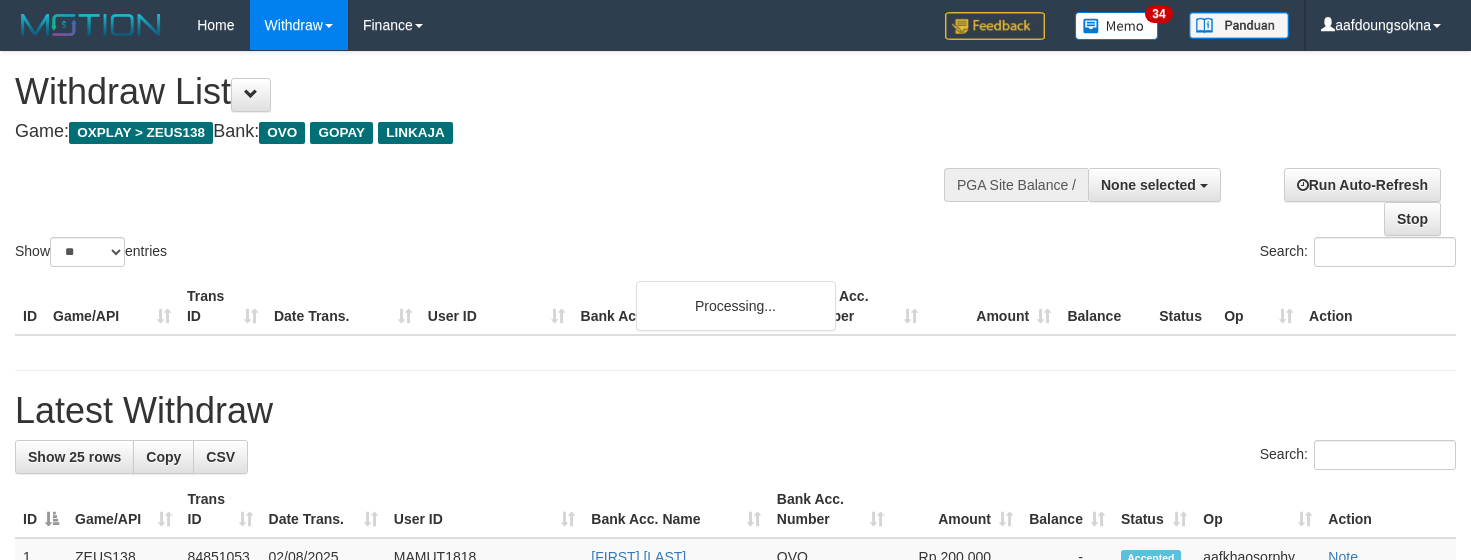 select 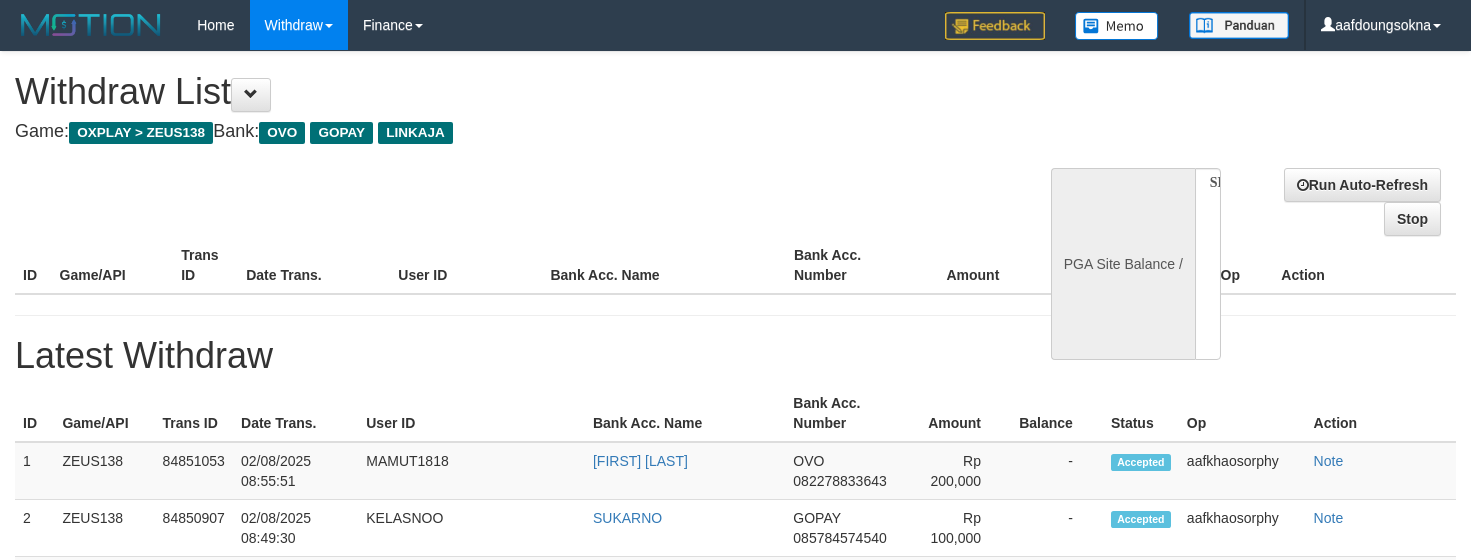 select 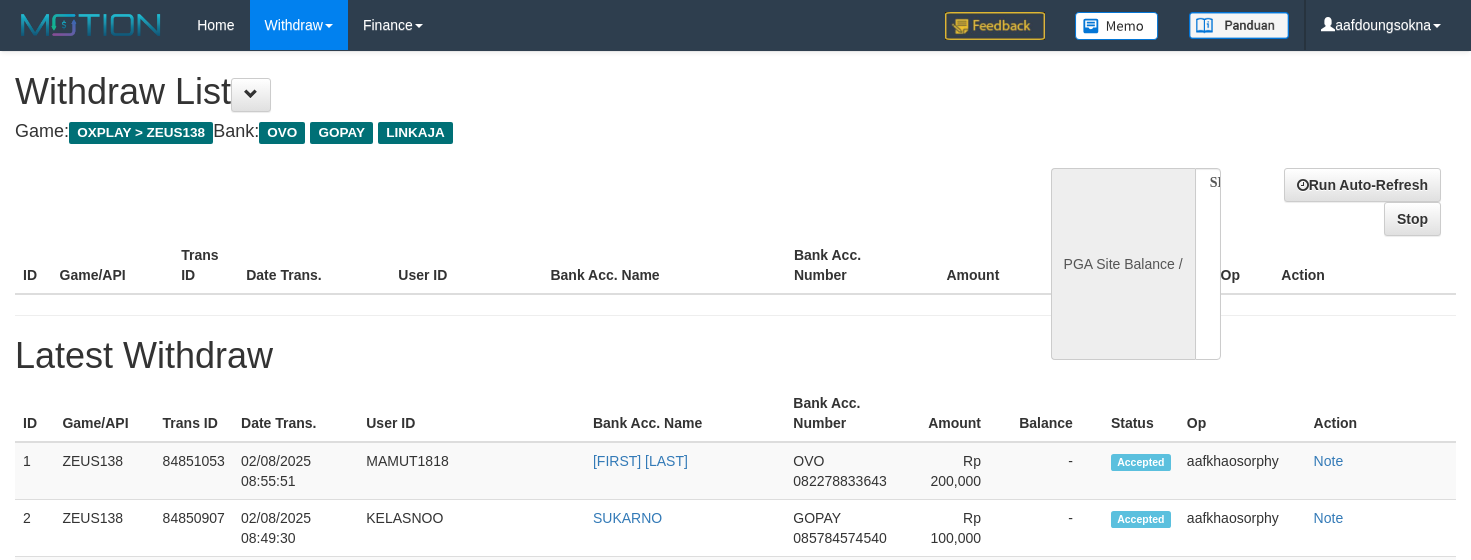 scroll, scrollTop: 0, scrollLeft: 0, axis: both 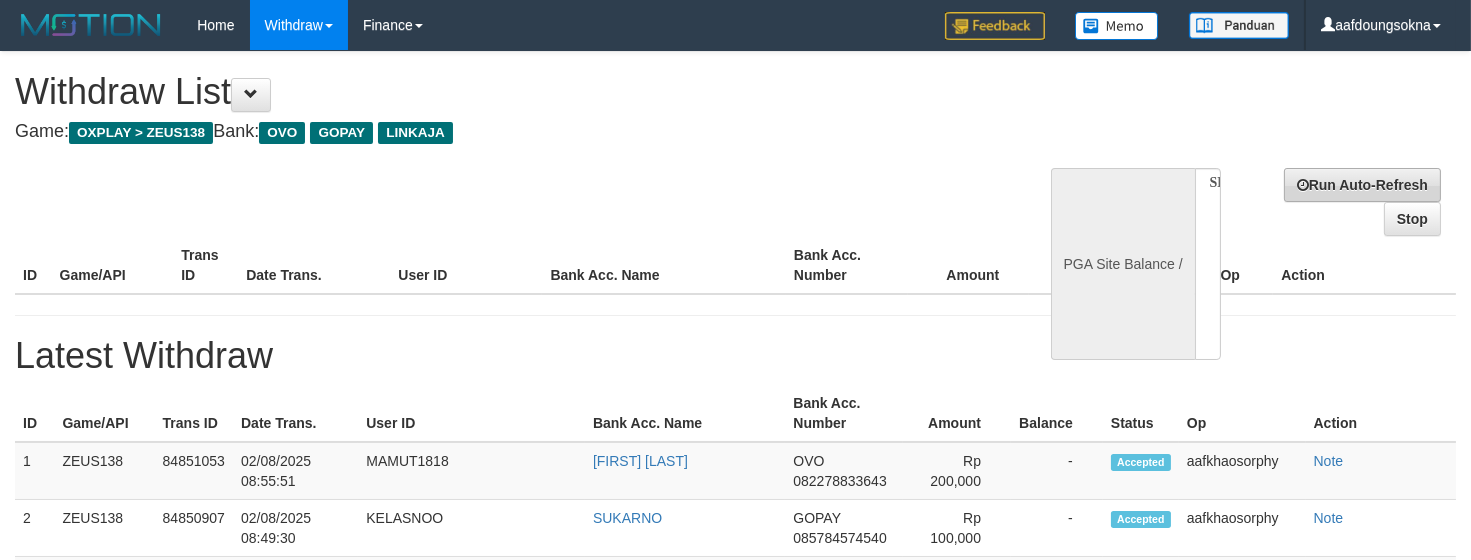 select on "**" 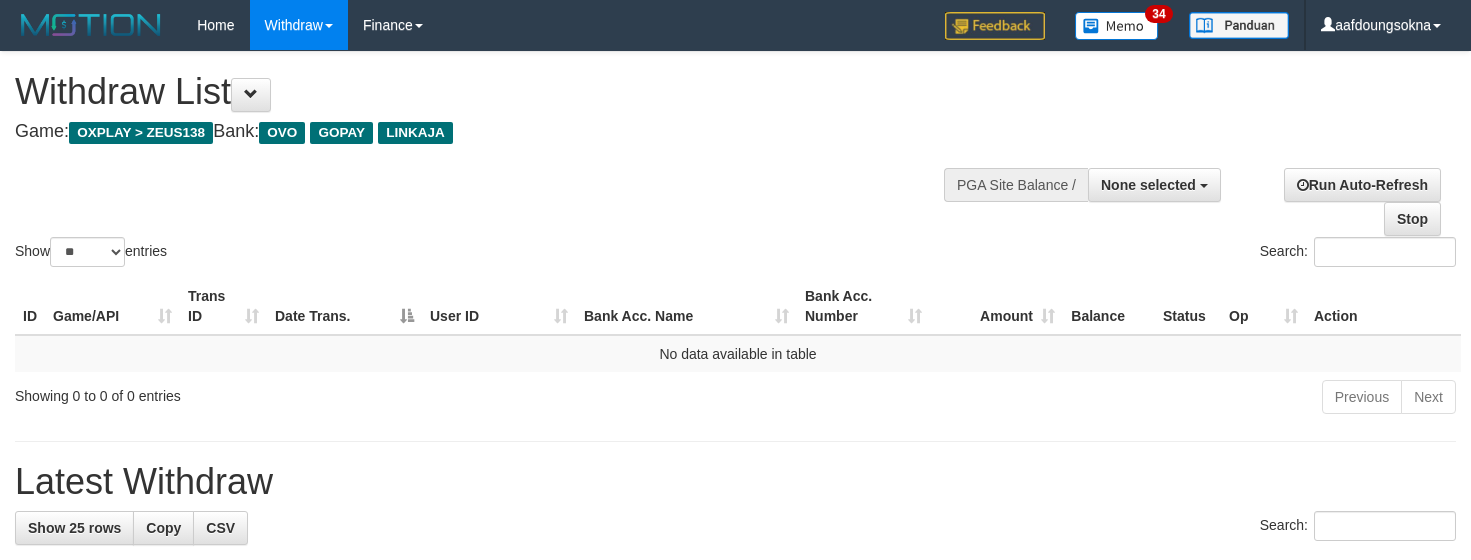 select 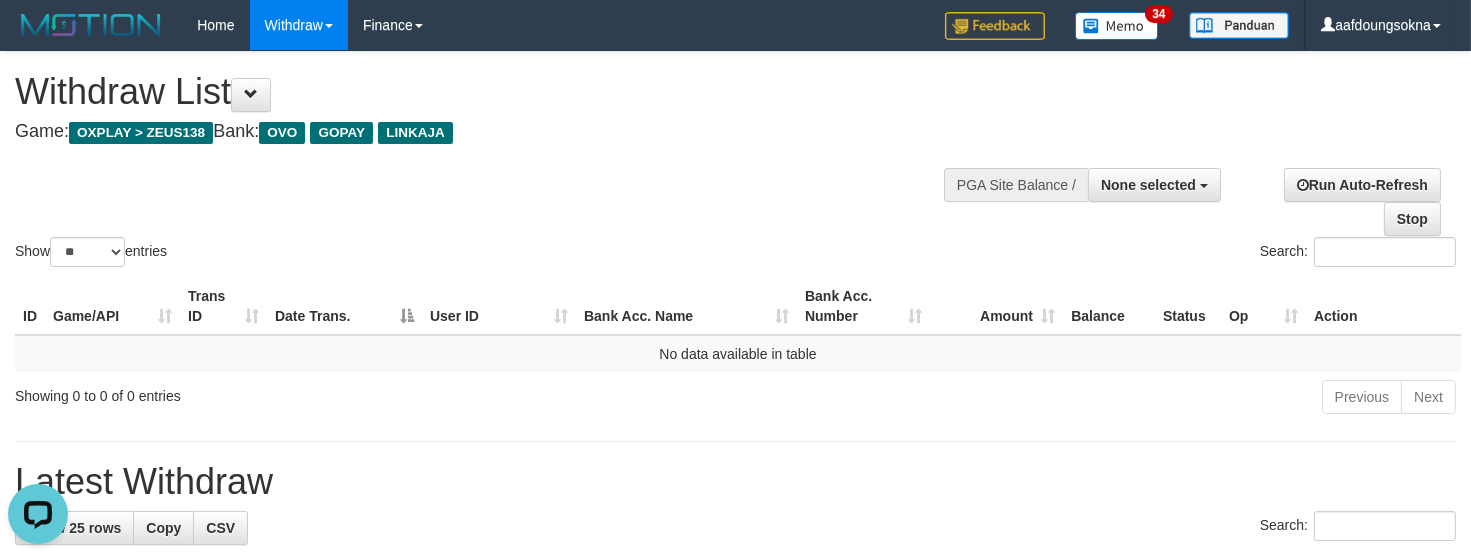 scroll, scrollTop: 0, scrollLeft: 0, axis: both 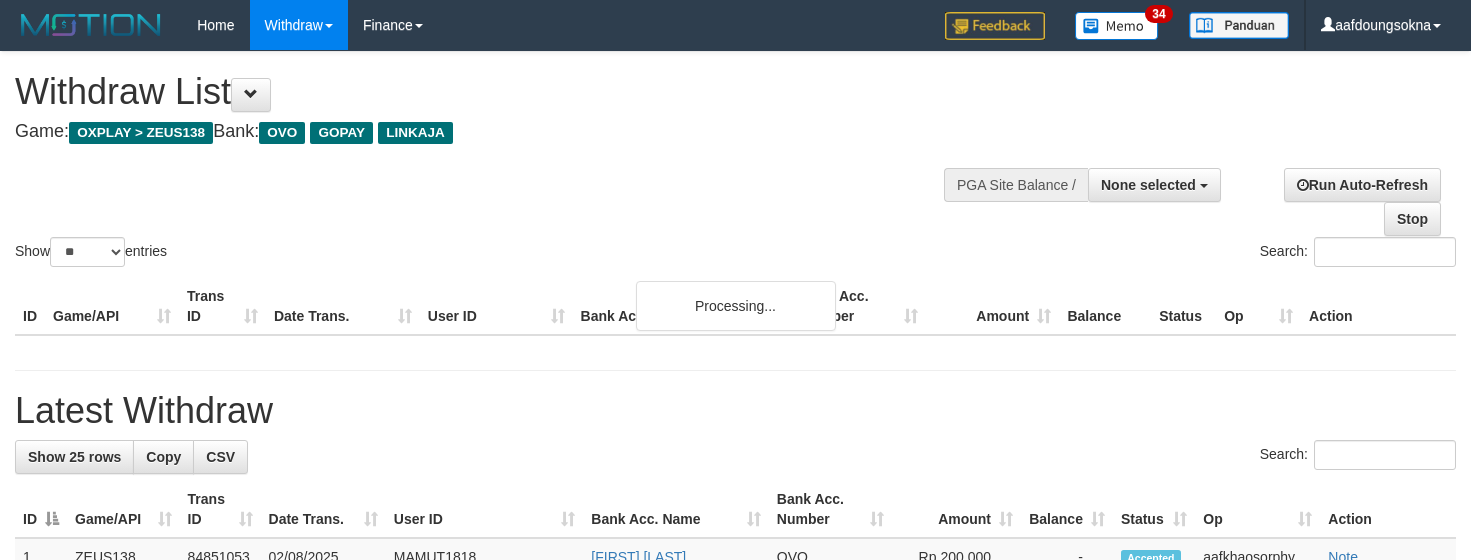 select 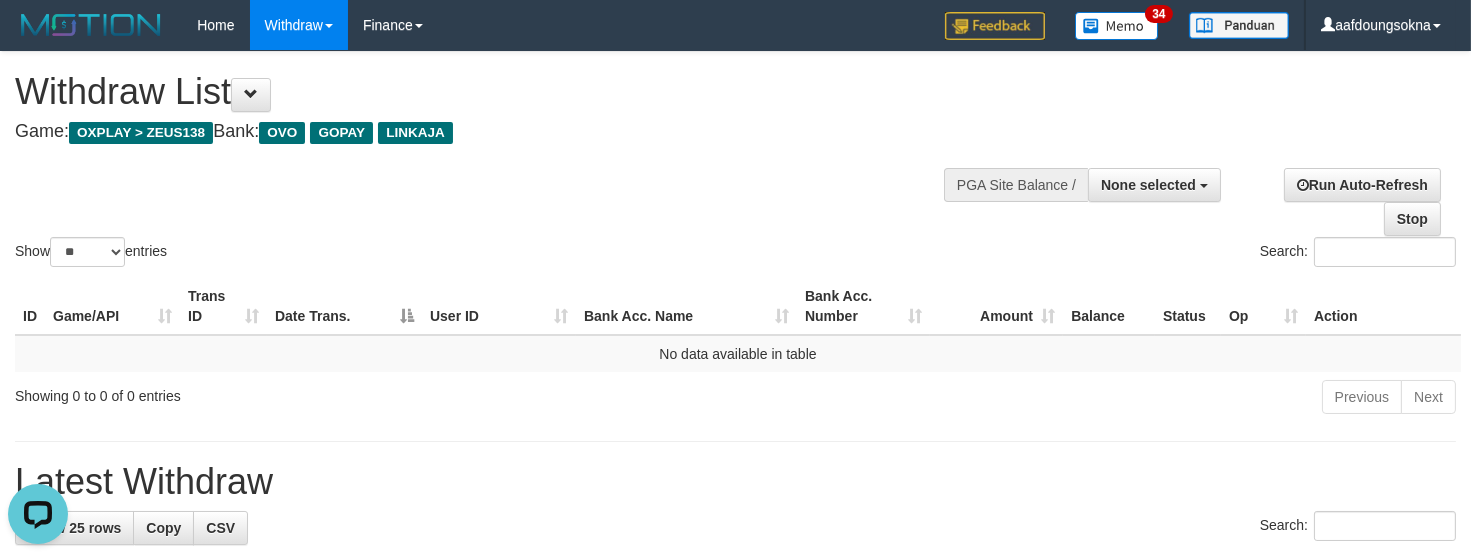 scroll, scrollTop: 0, scrollLeft: 0, axis: both 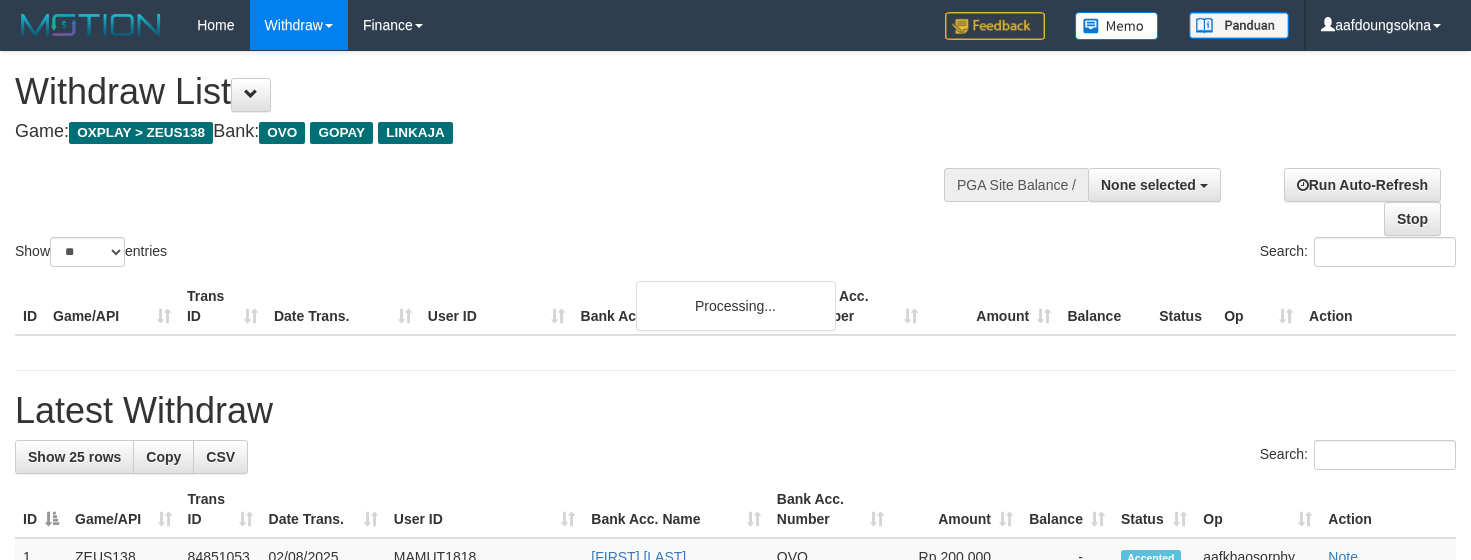 select 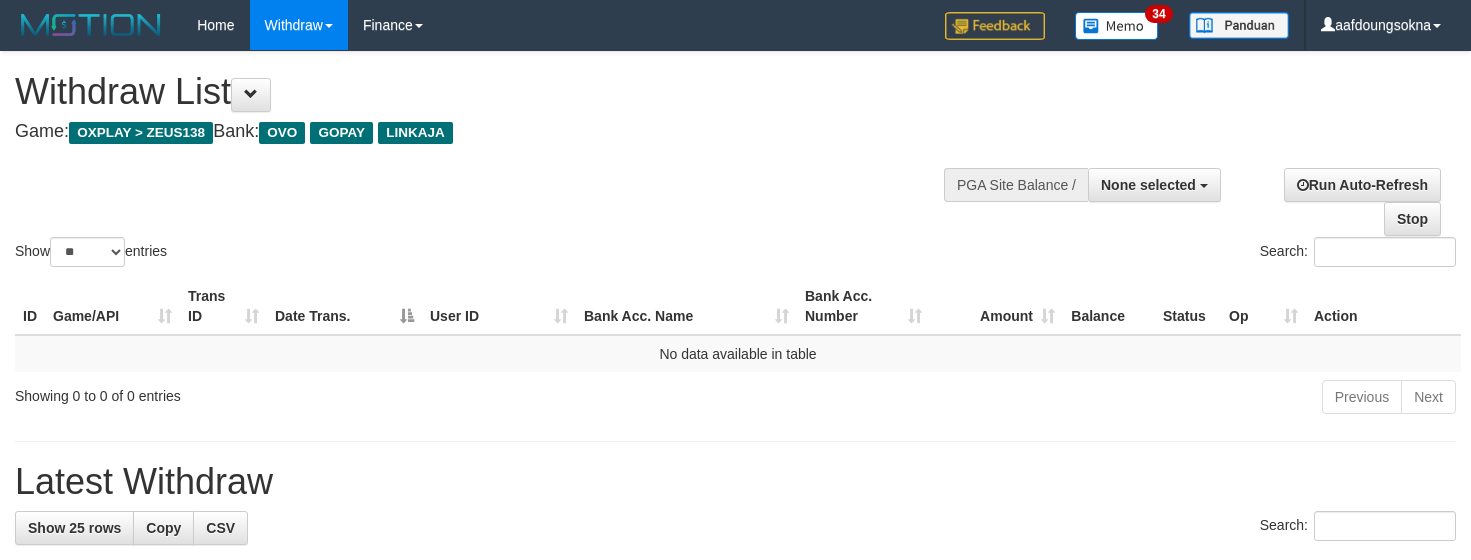select 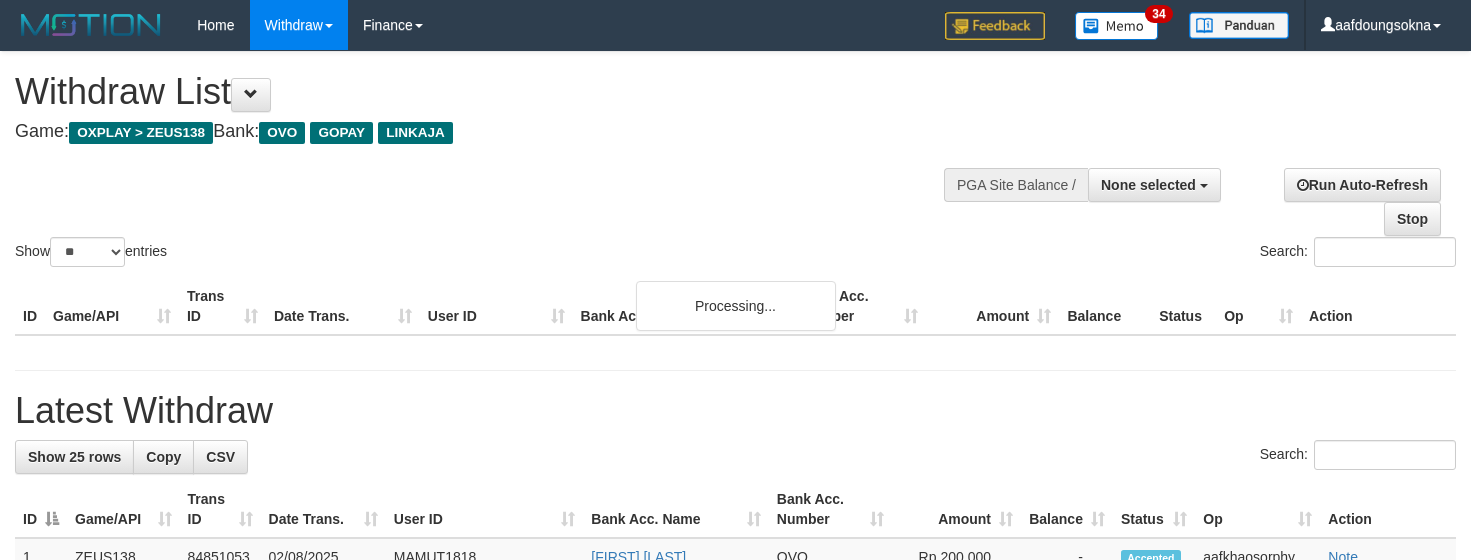 select 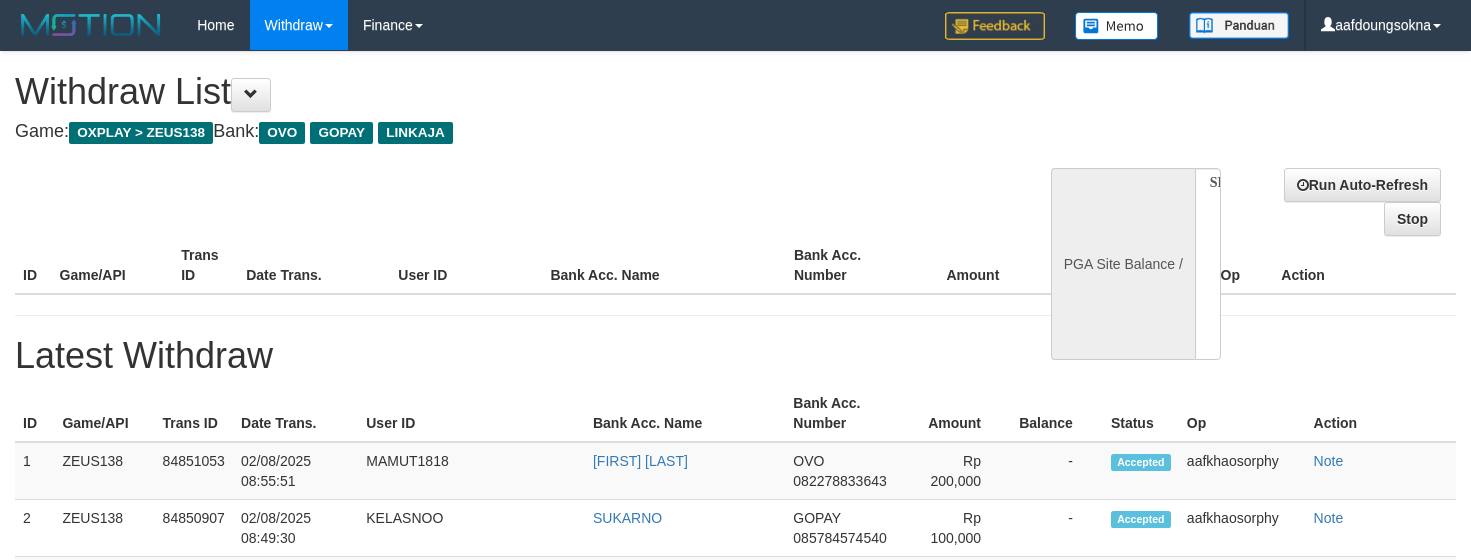 select 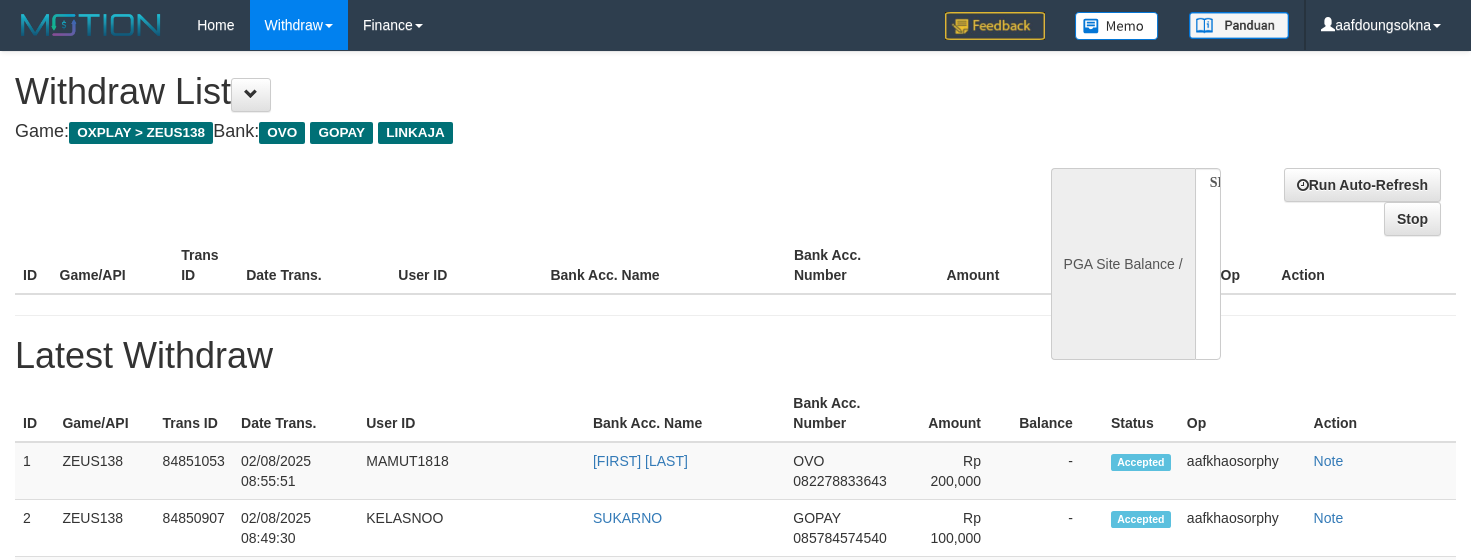 scroll, scrollTop: 0, scrollLeft: 0, axis: both 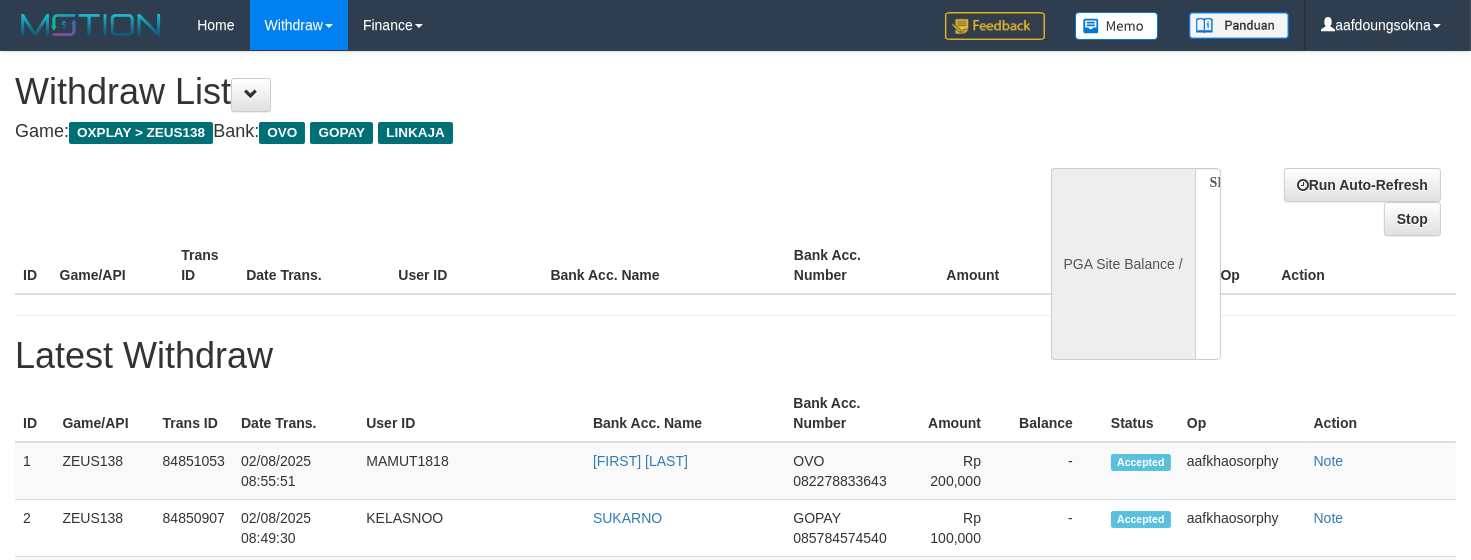 select on "**" 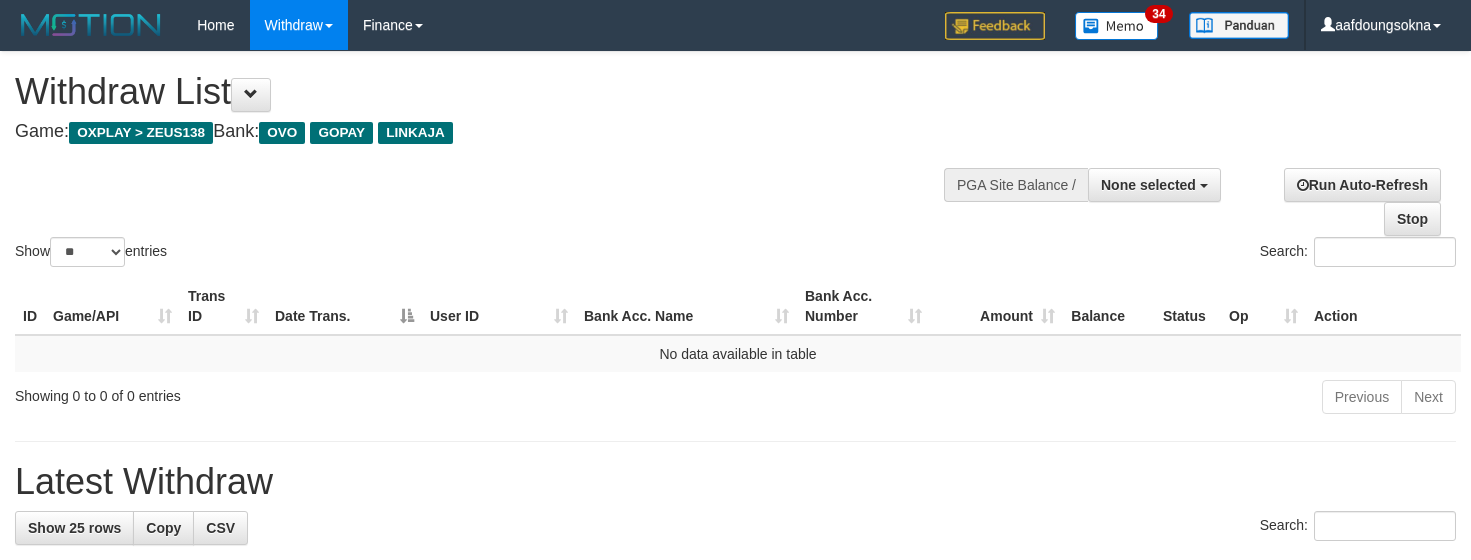 select 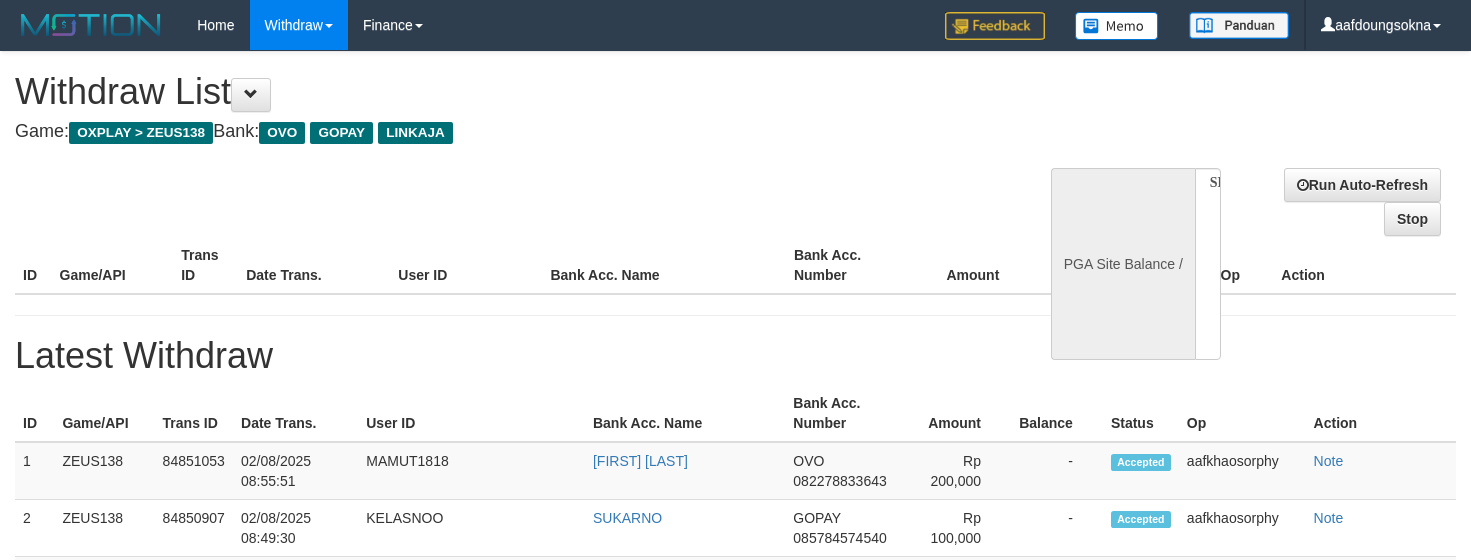 select 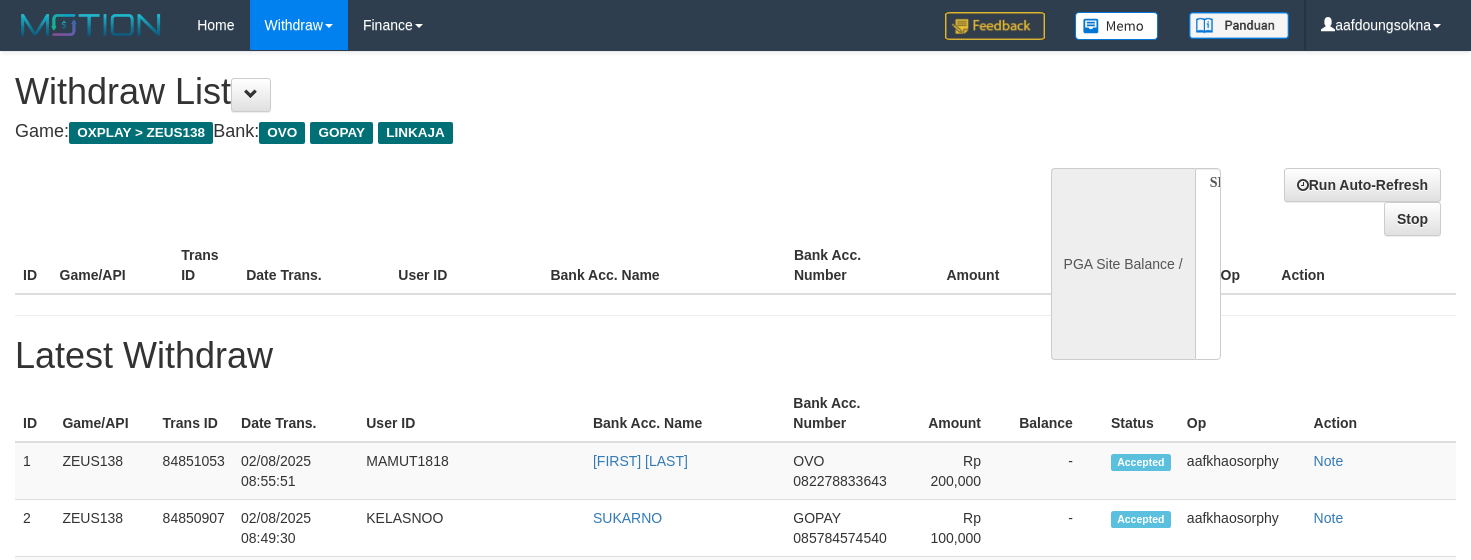 scroll, scrollTop: 0, scrollLeft: 0, axis: both 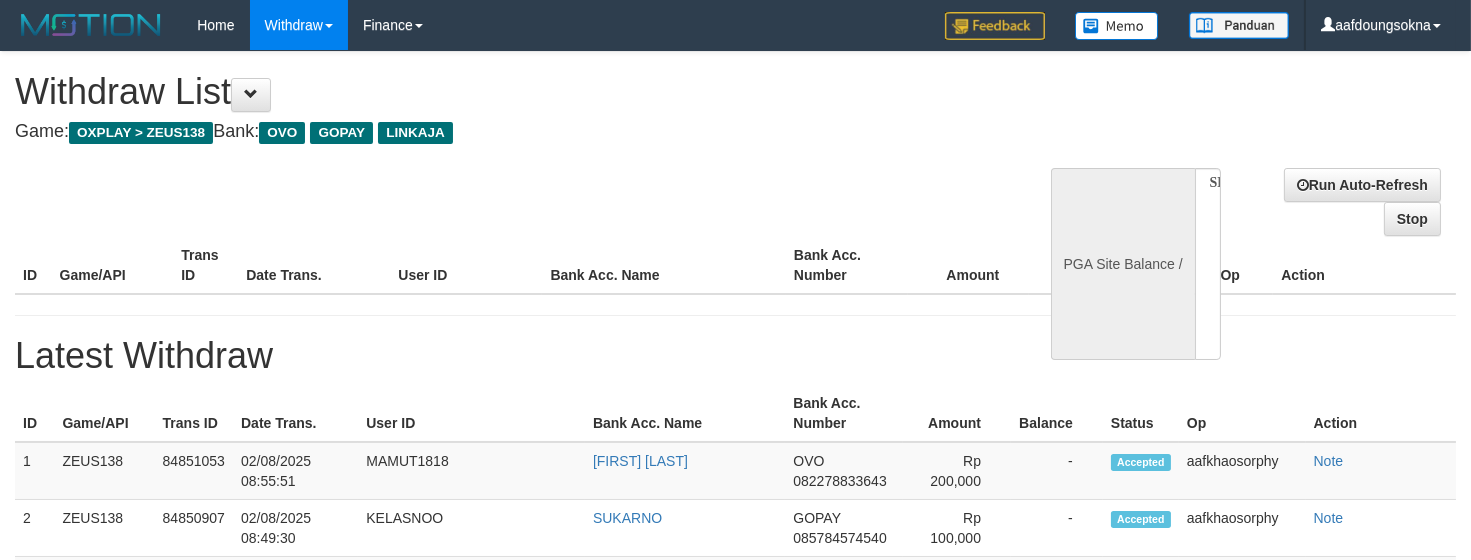 select on "**" 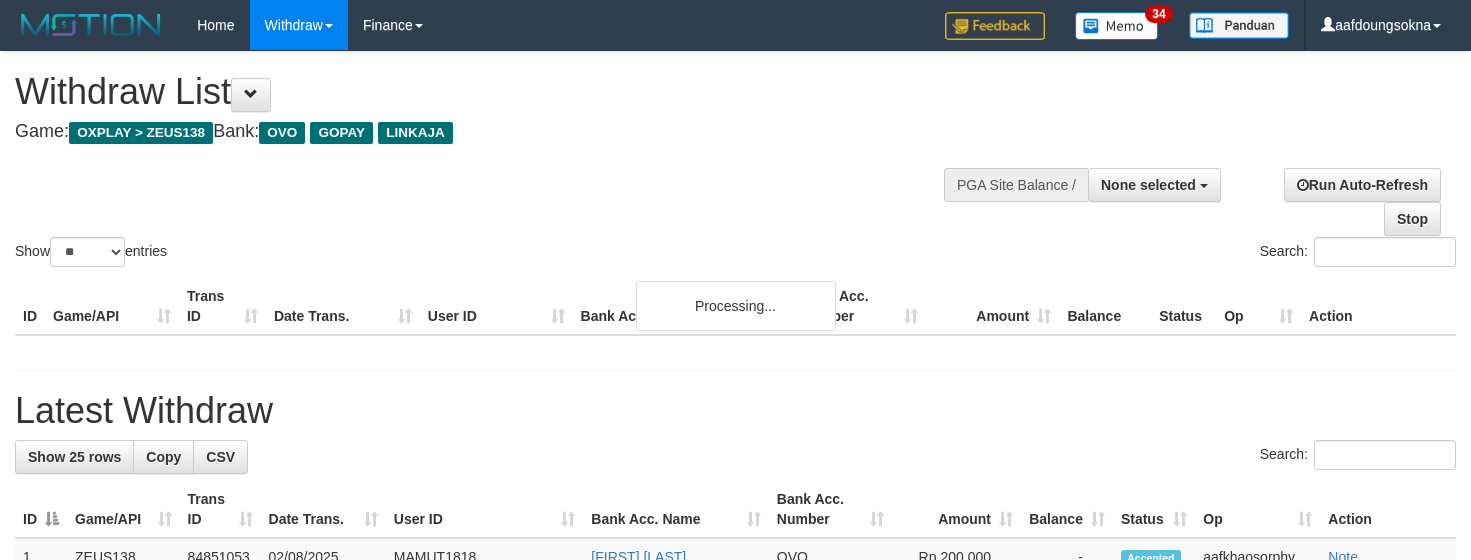 select 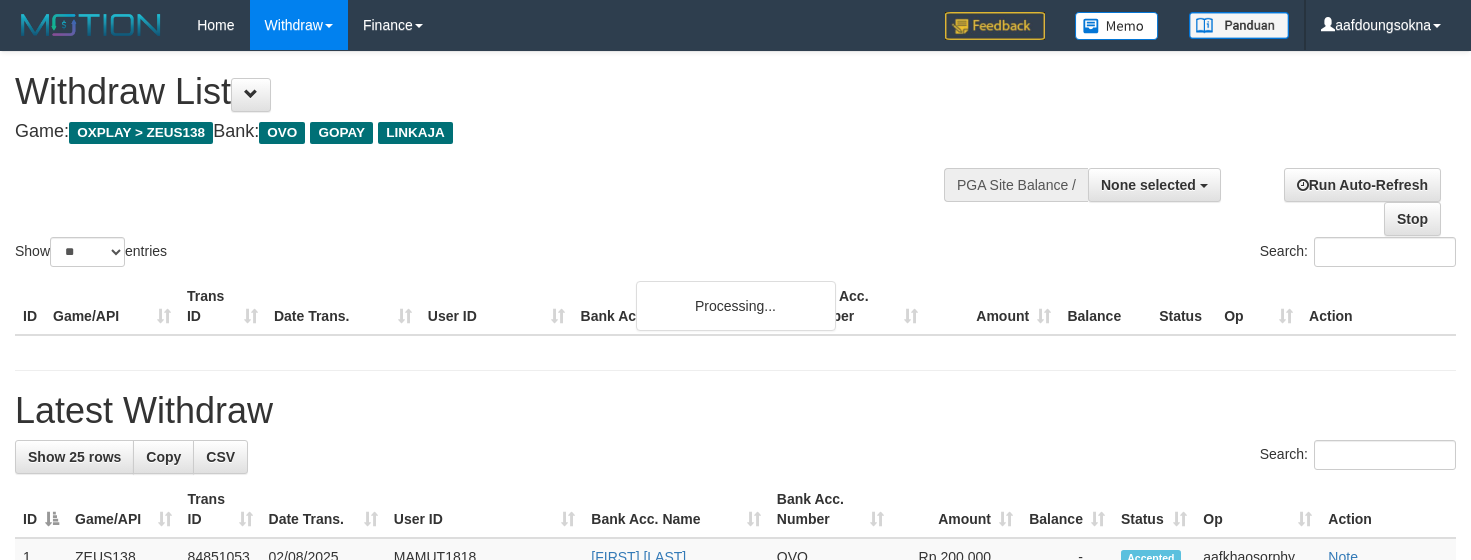 select 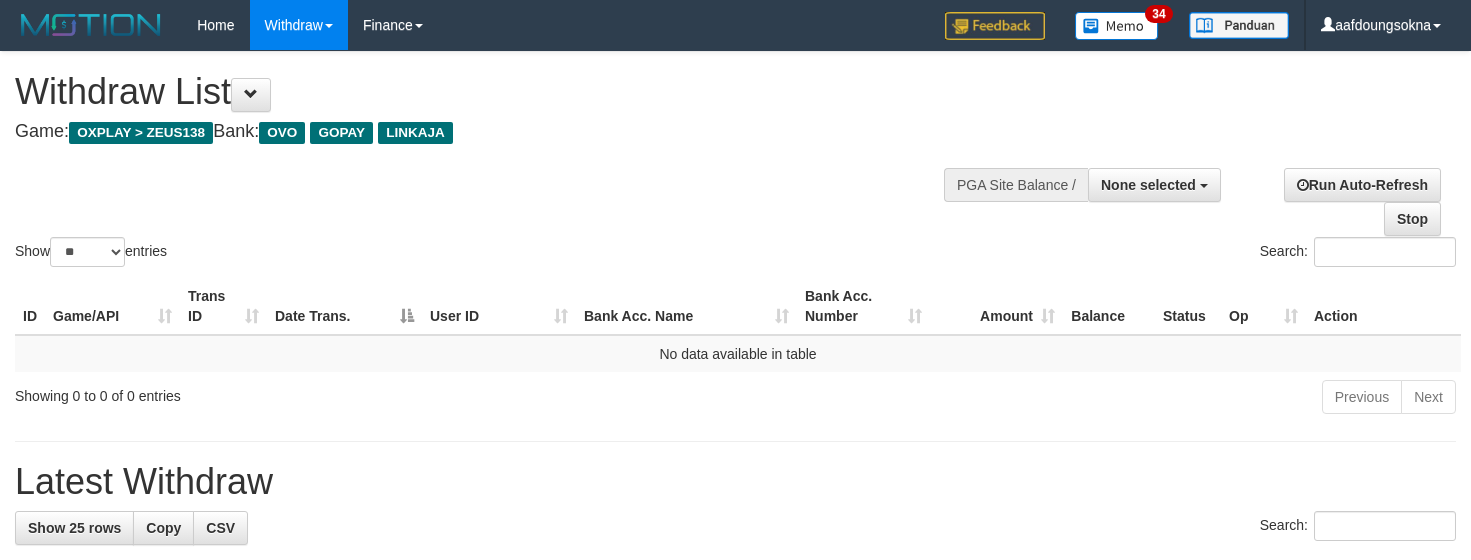 select 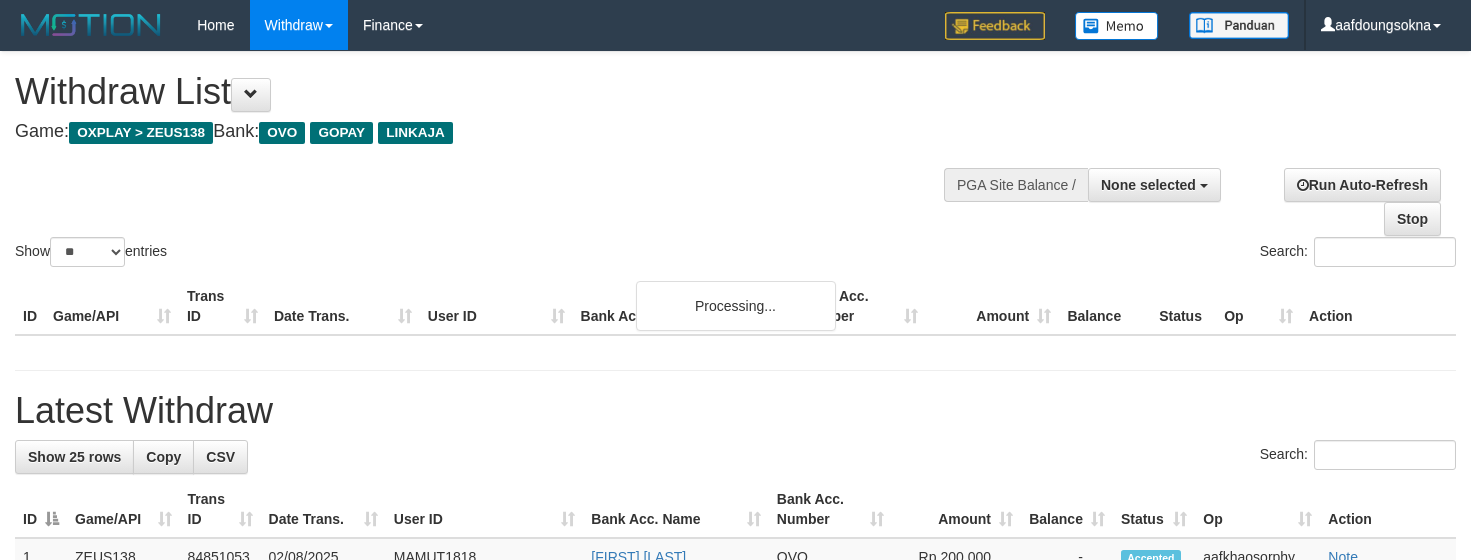 select 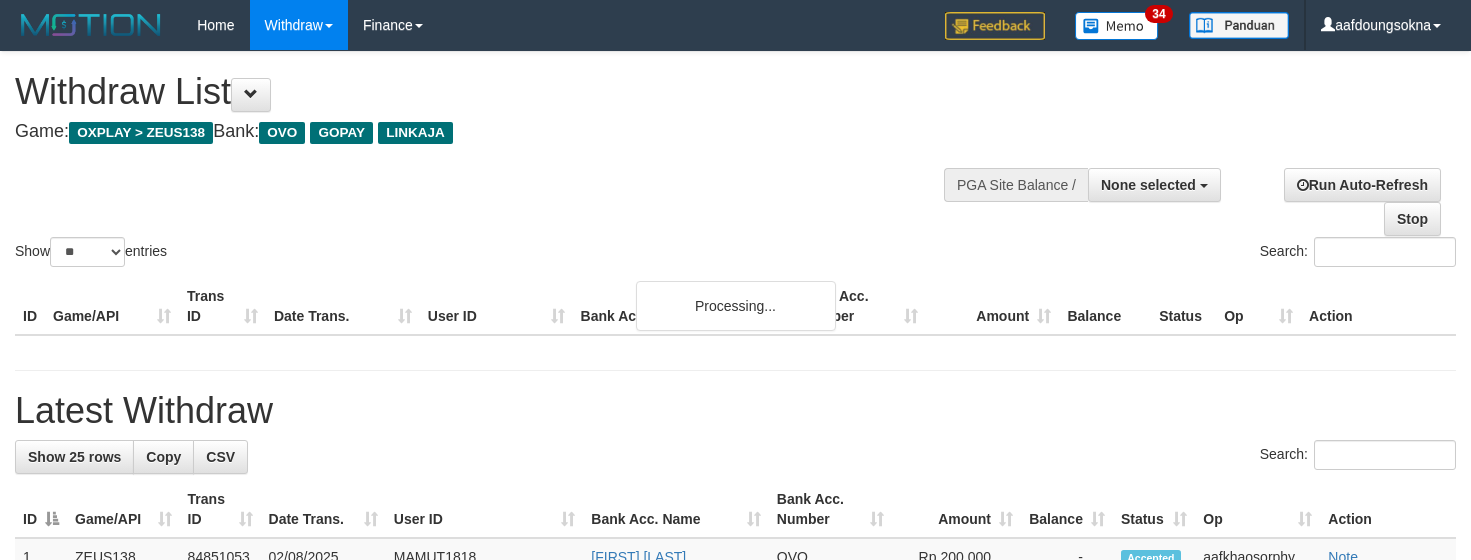 select 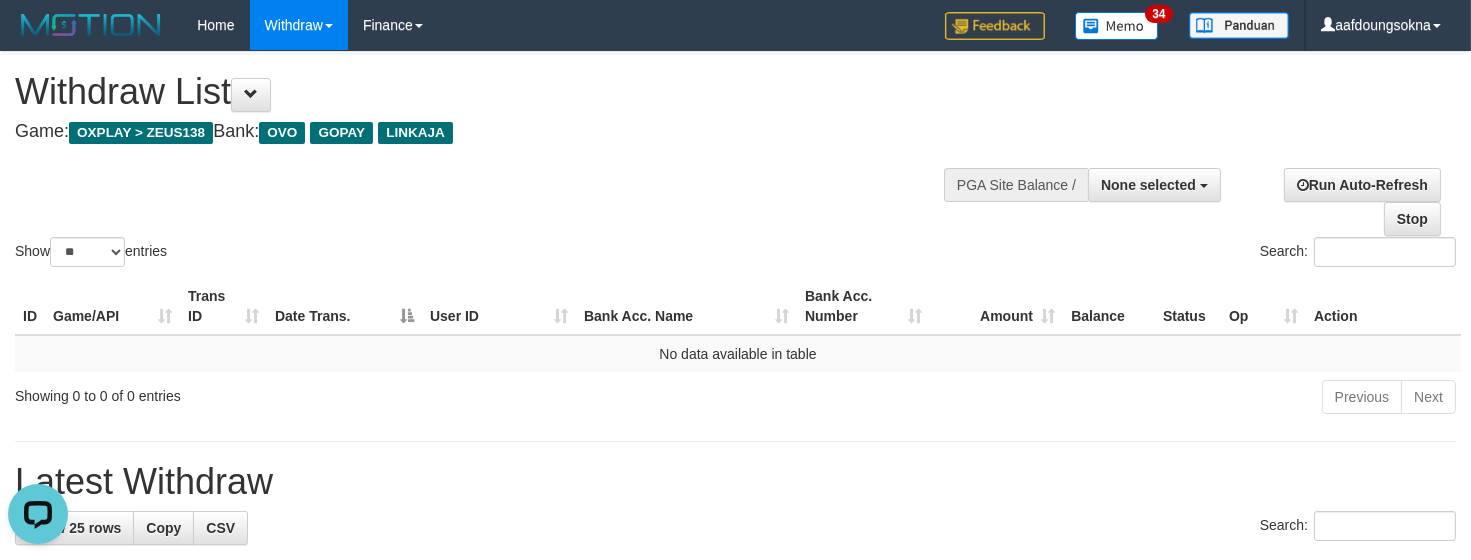 scroll, scrollTop: 0, scrollLeft: 0, axis: both 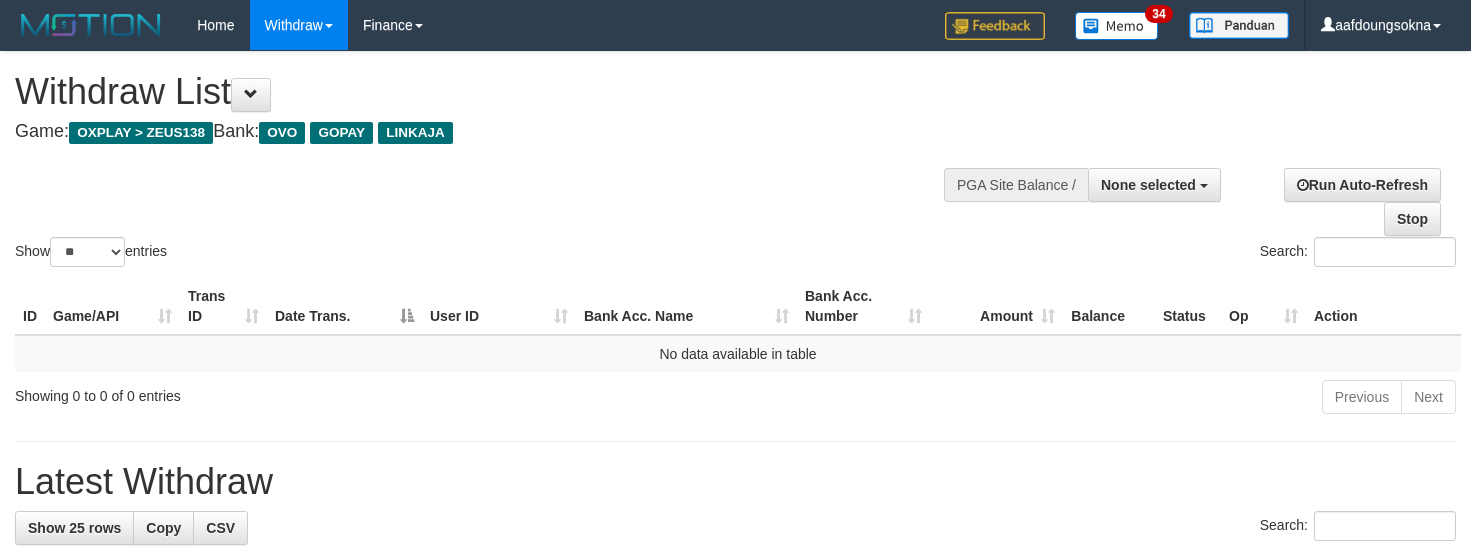 select 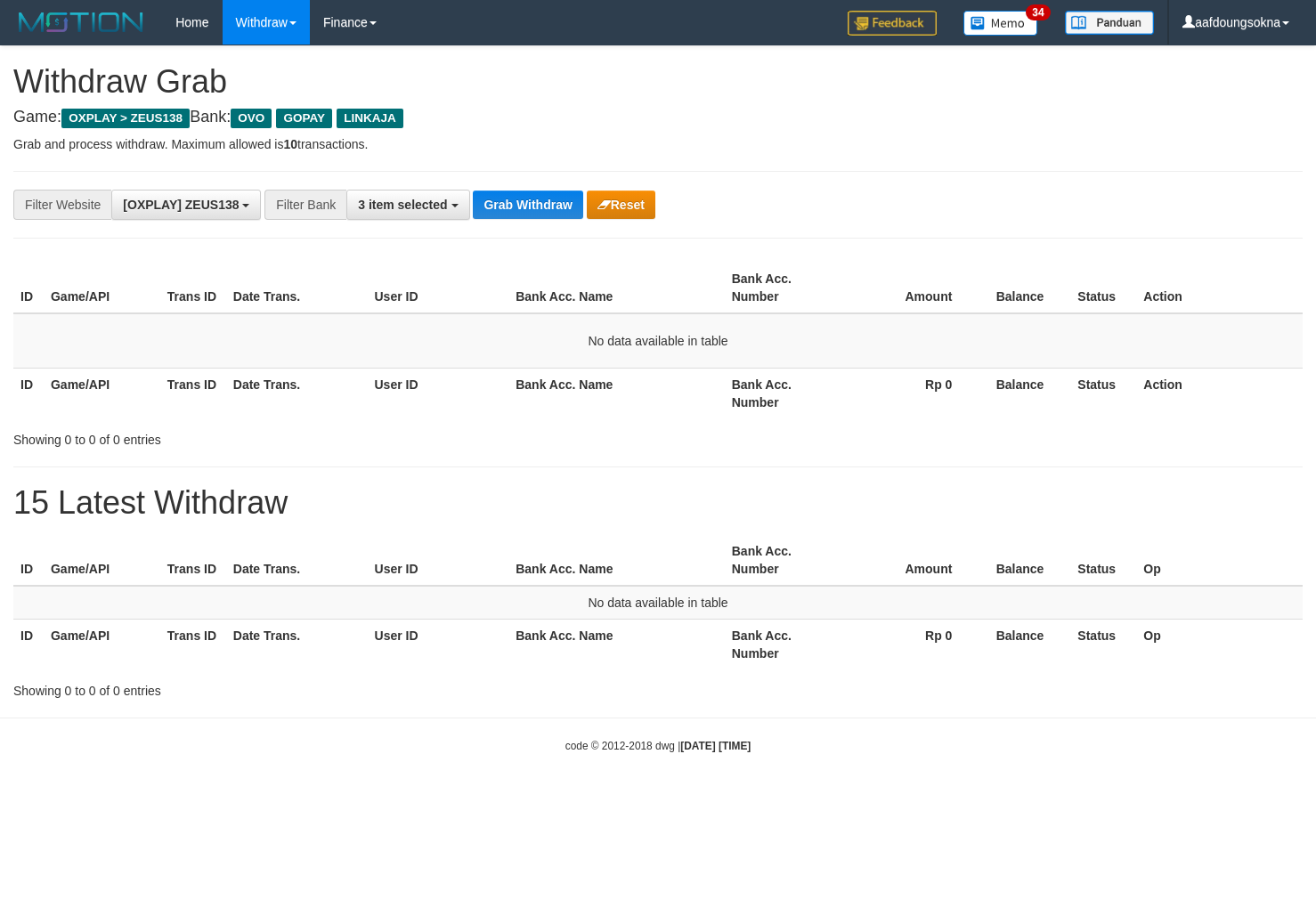 scroll, scrollTop: 0, scrollLeft: 0, axis: both 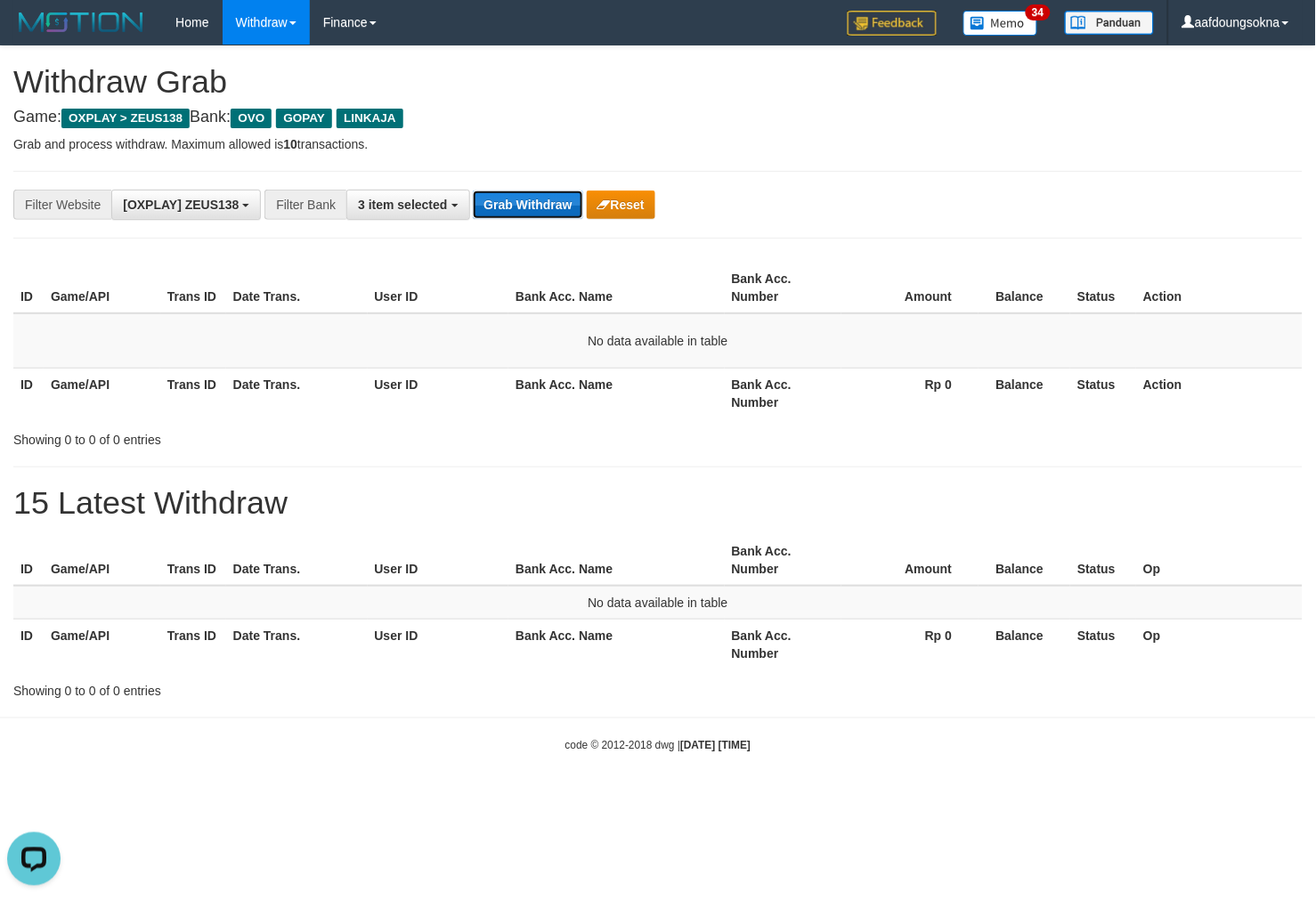 click on "Grab Withdraw" at bounding box center [527, 205] 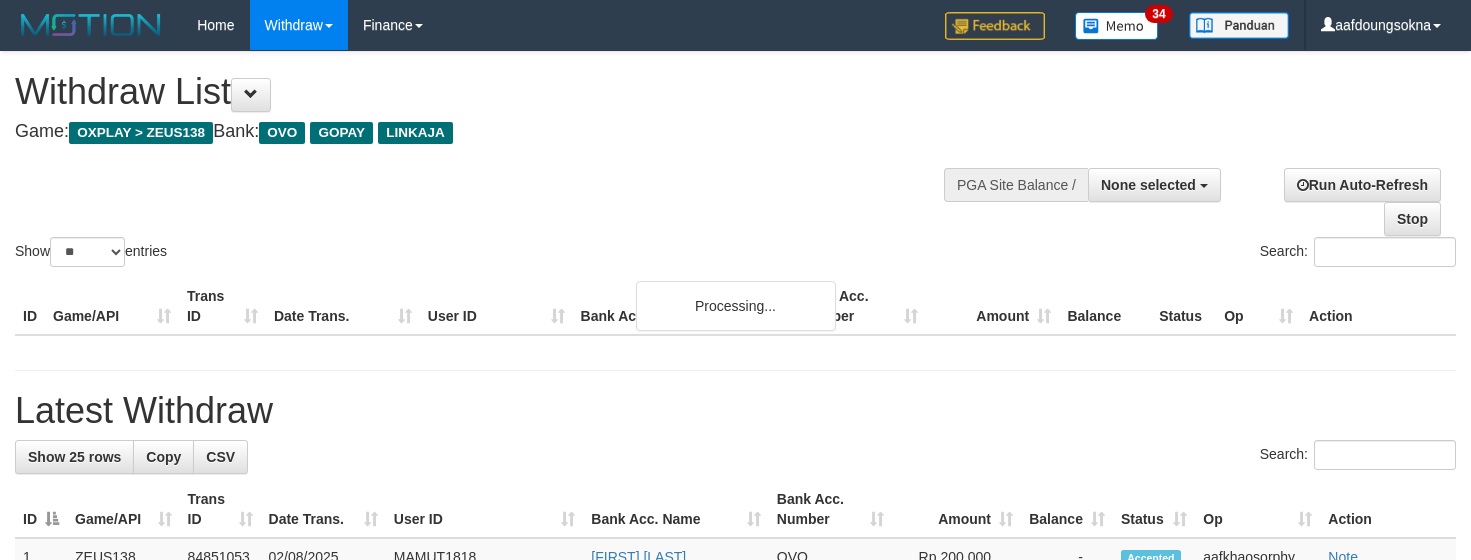 select 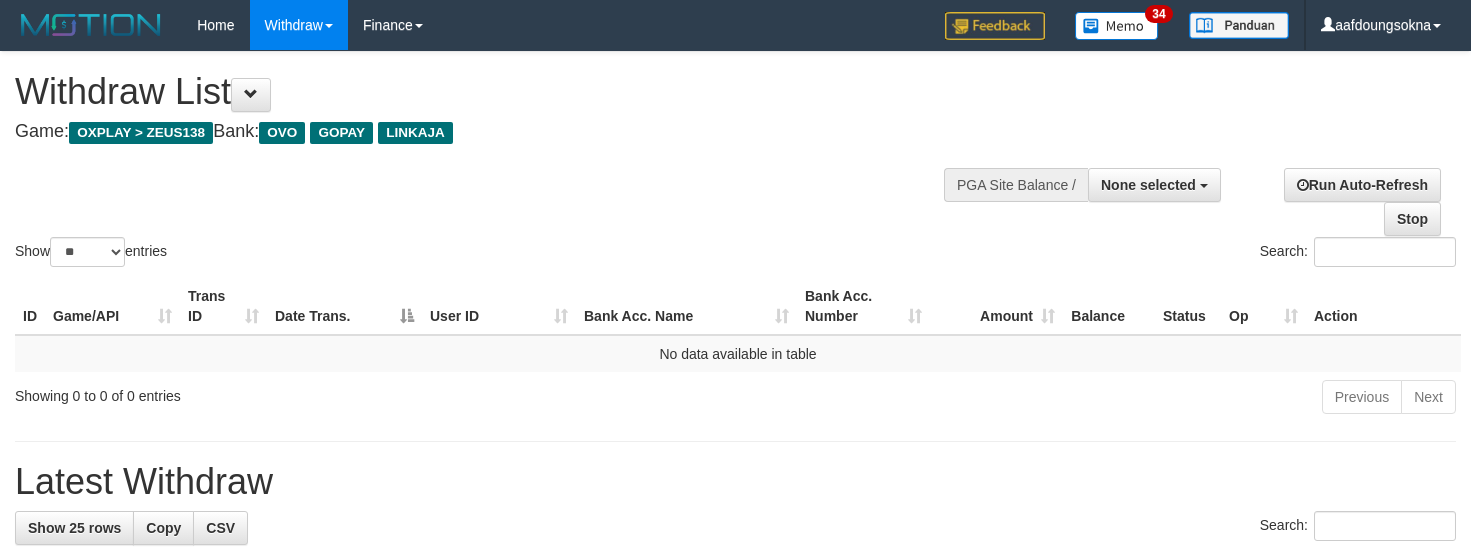 select 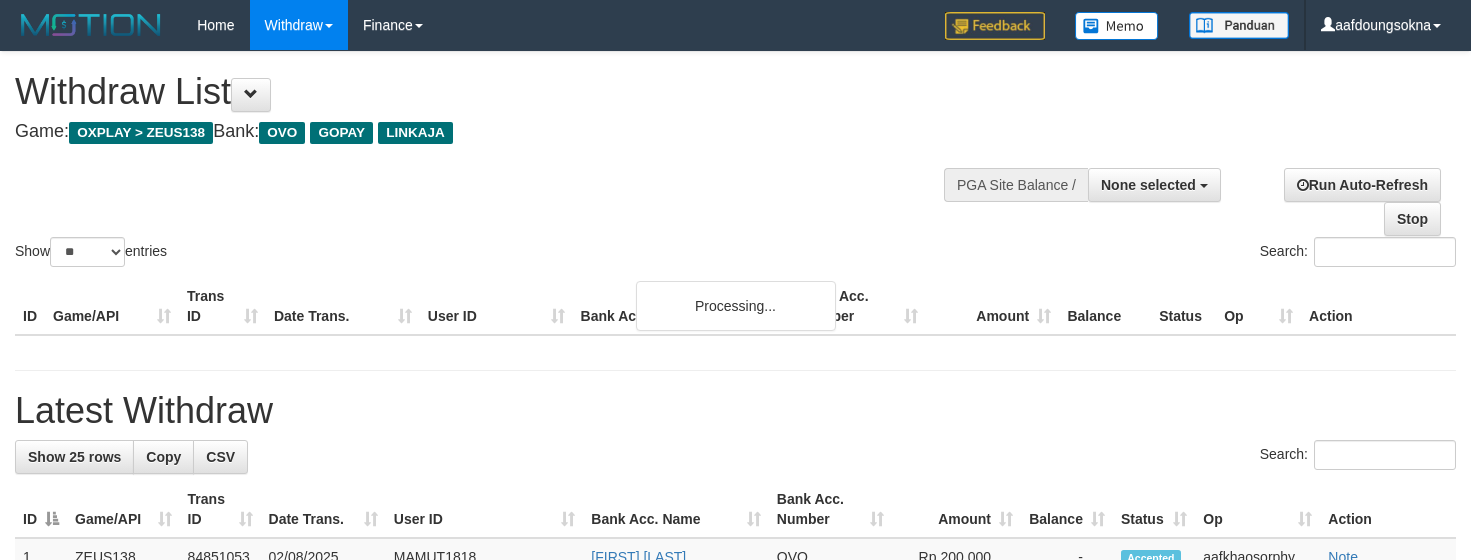 select 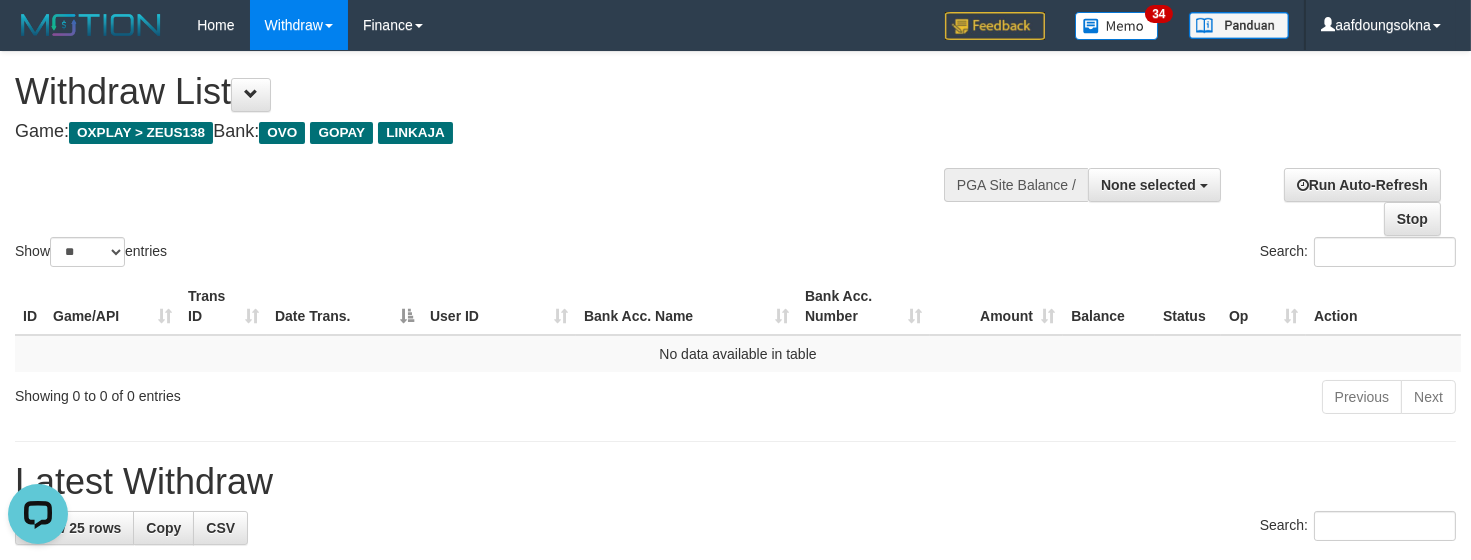 scroll, scrollTop: 0, scrollLeft: 0, axis: both 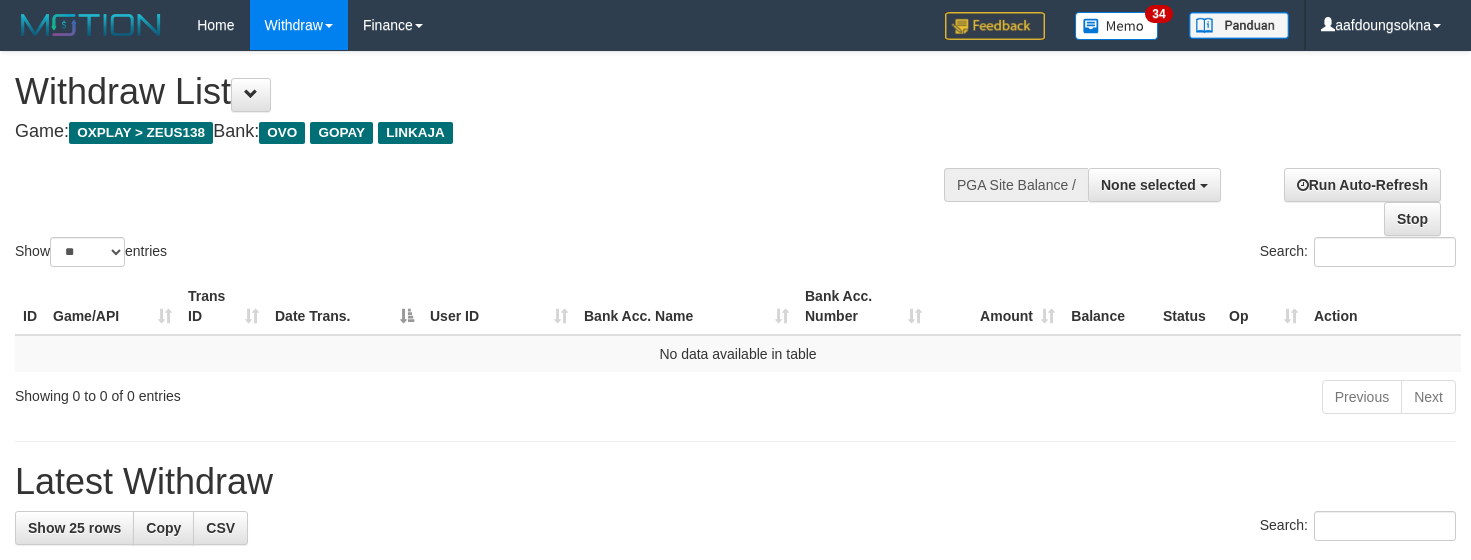 select 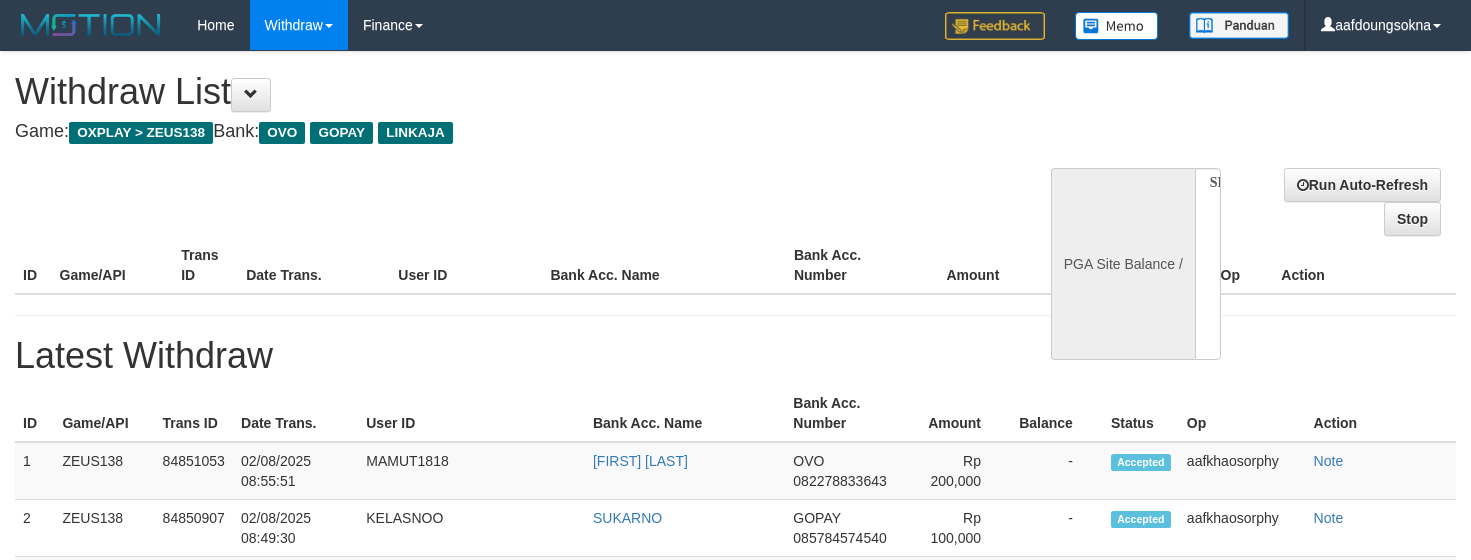 select 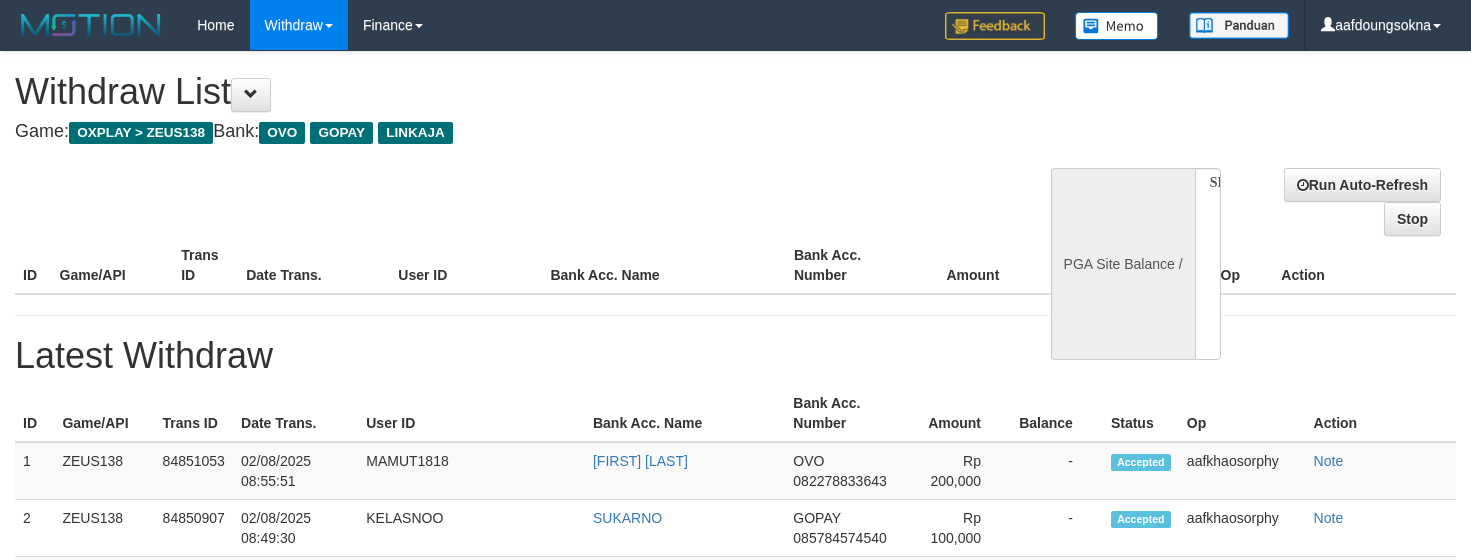 scroll, scrollTop: 0, scrollLeft: 0, axis: both 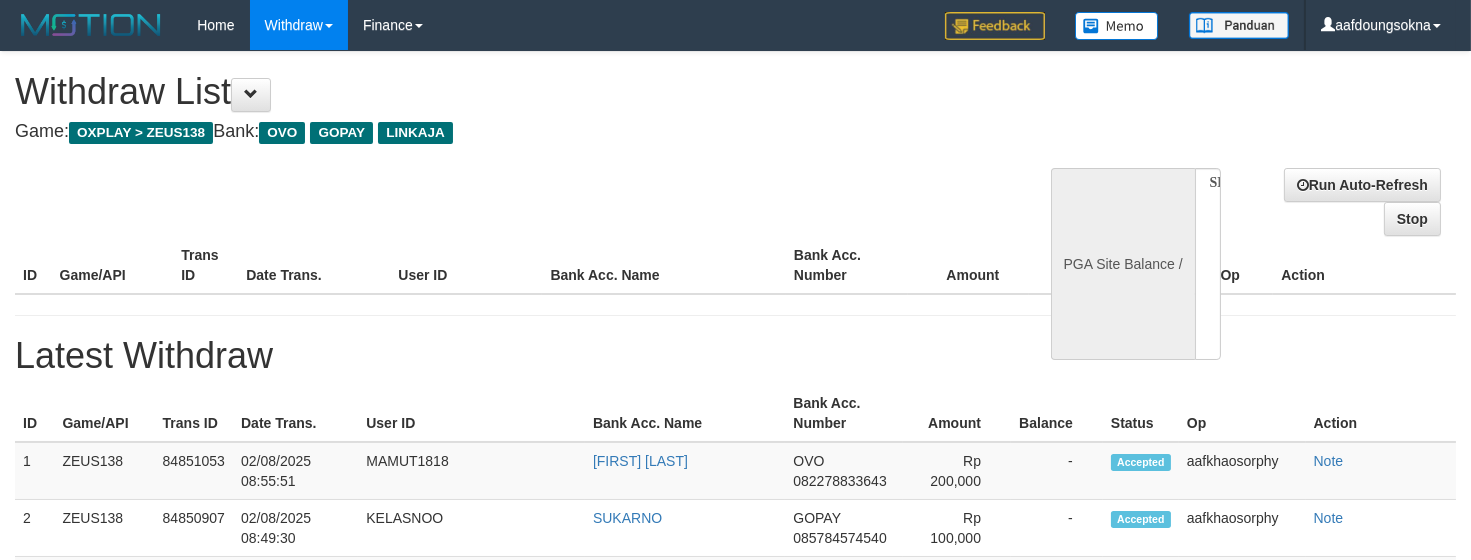 select on "**" 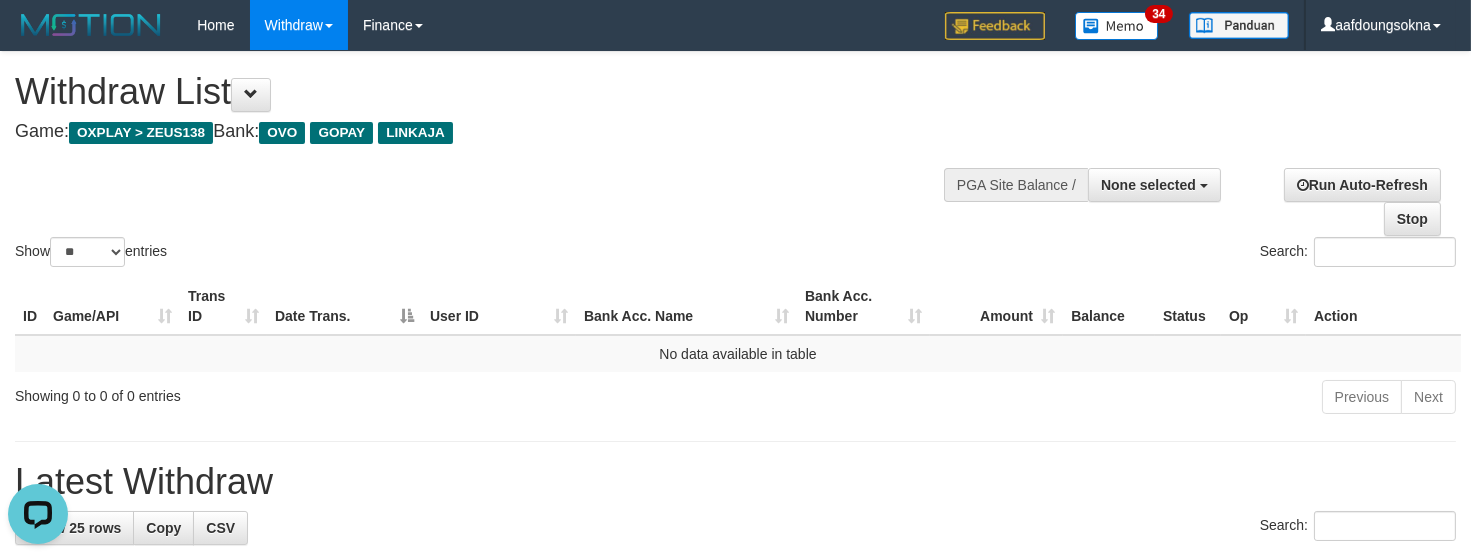 scroll, scrollTop: 0, scrollLeft: 0, axis: both 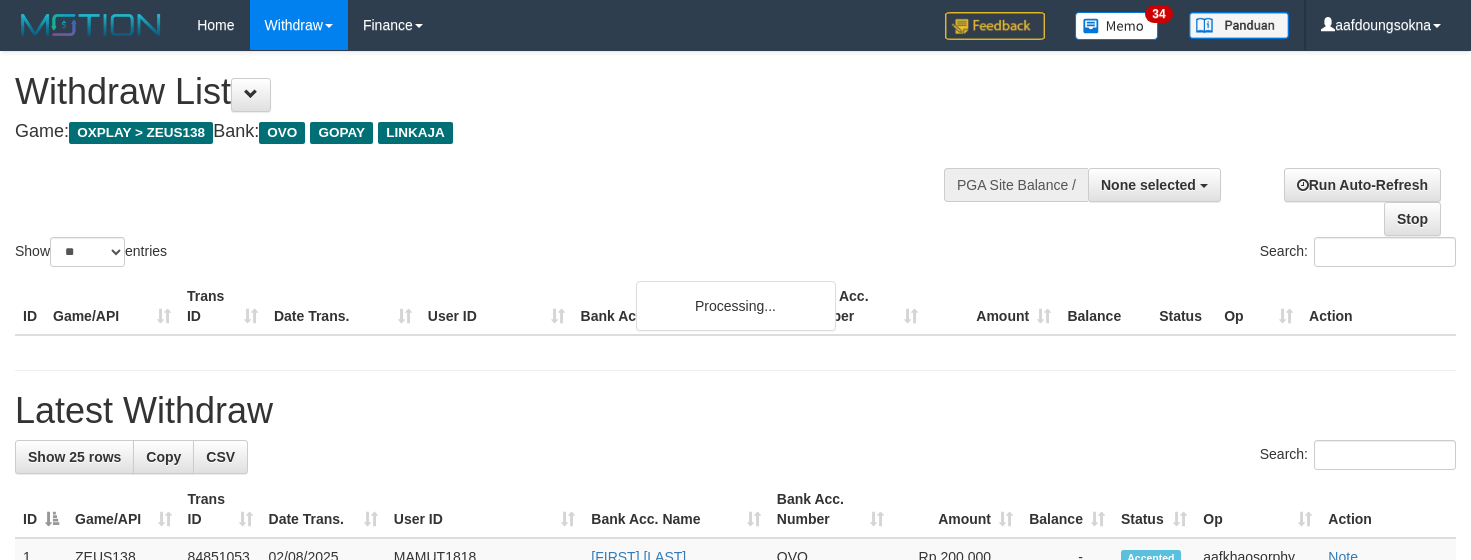 select 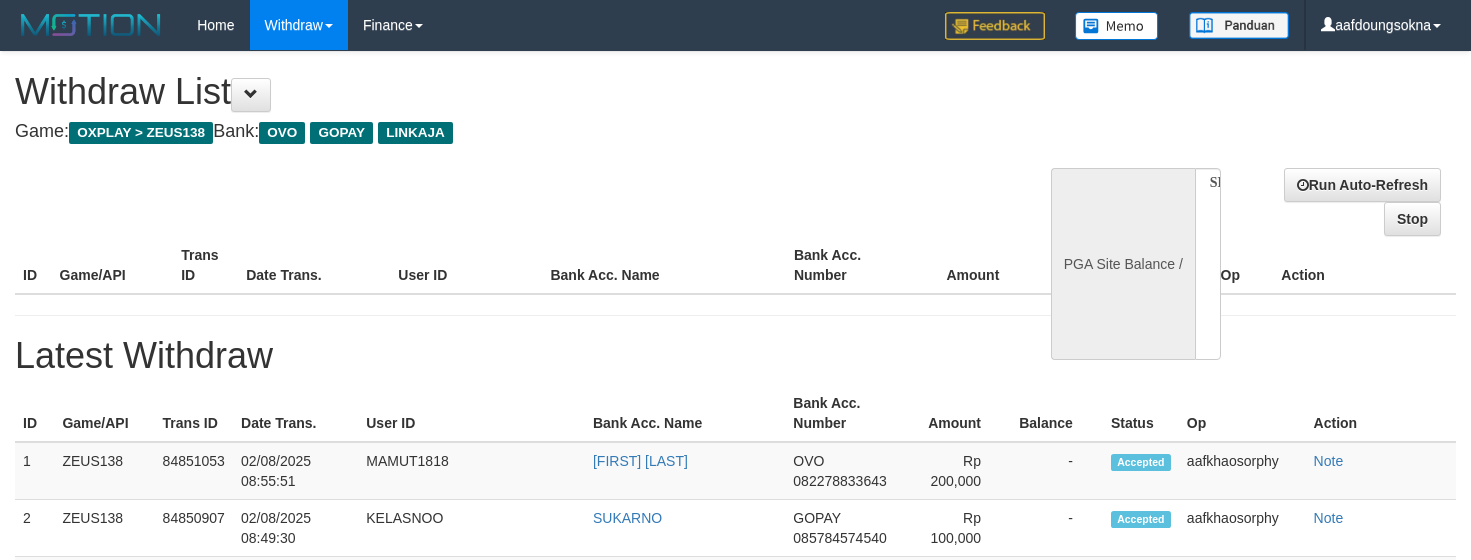 select 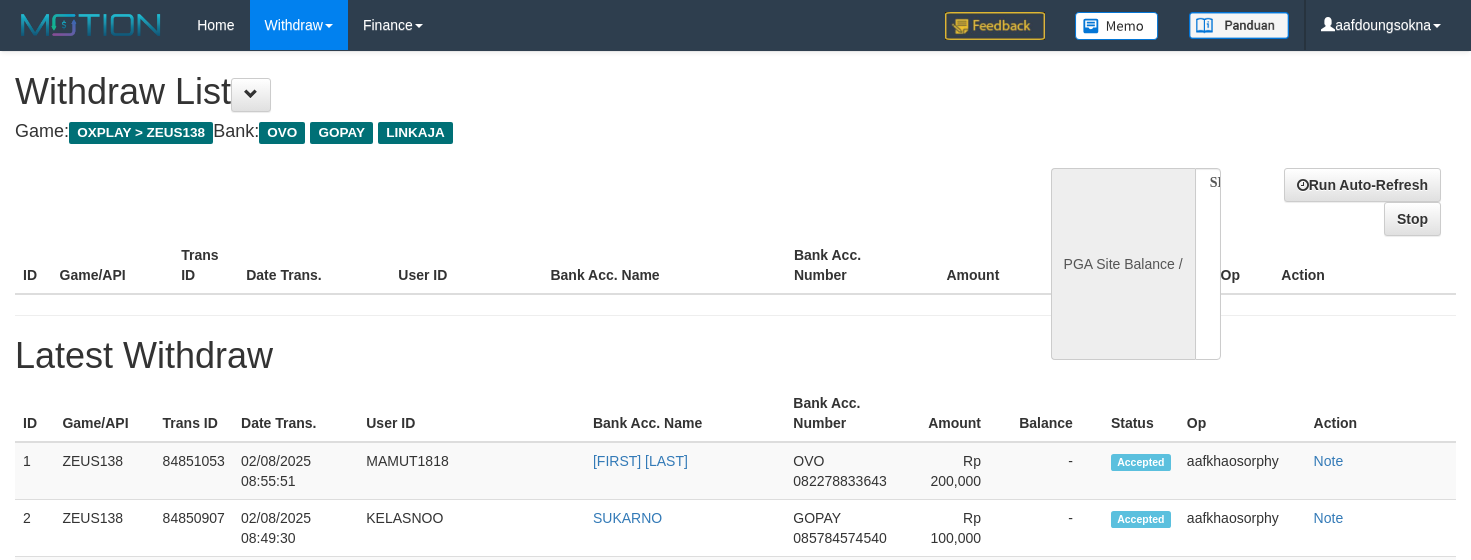 scroll, scrollTop: 0, scrollLeft: 0, axis: both 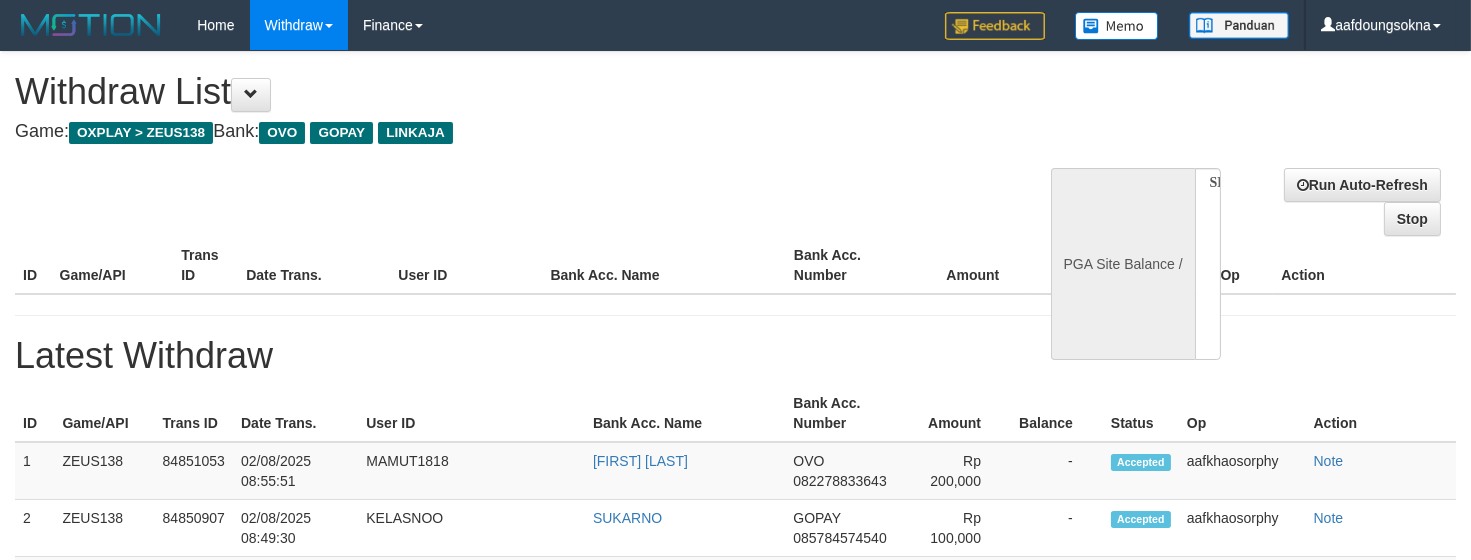 select on "**" 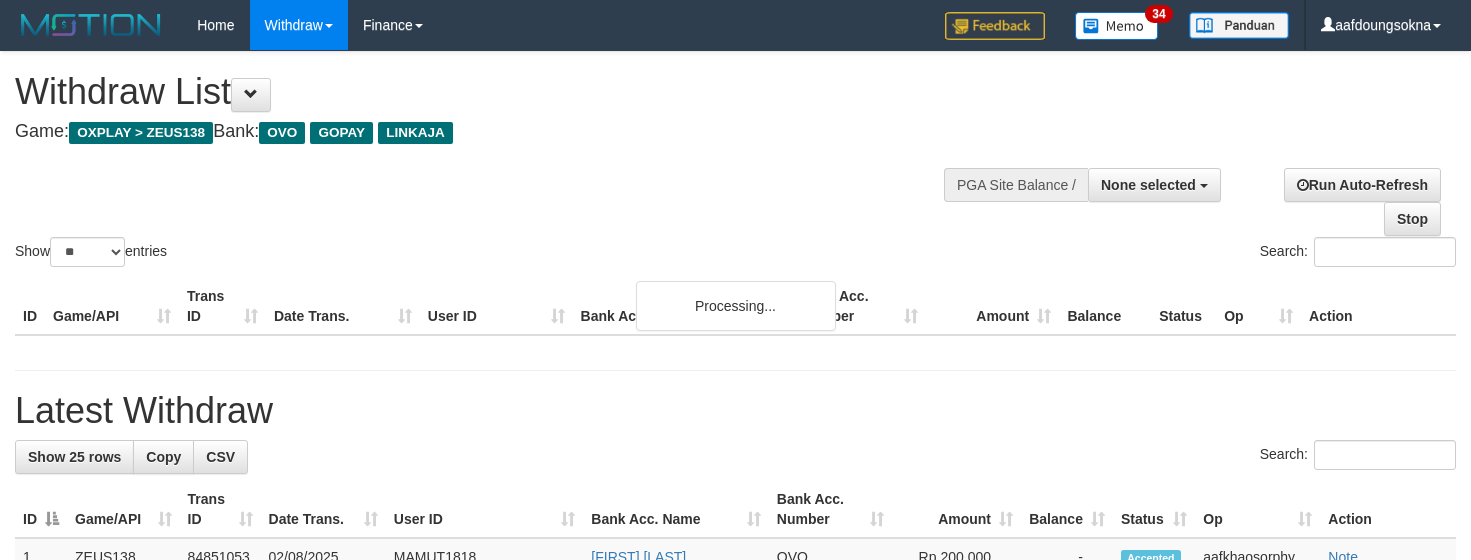 select 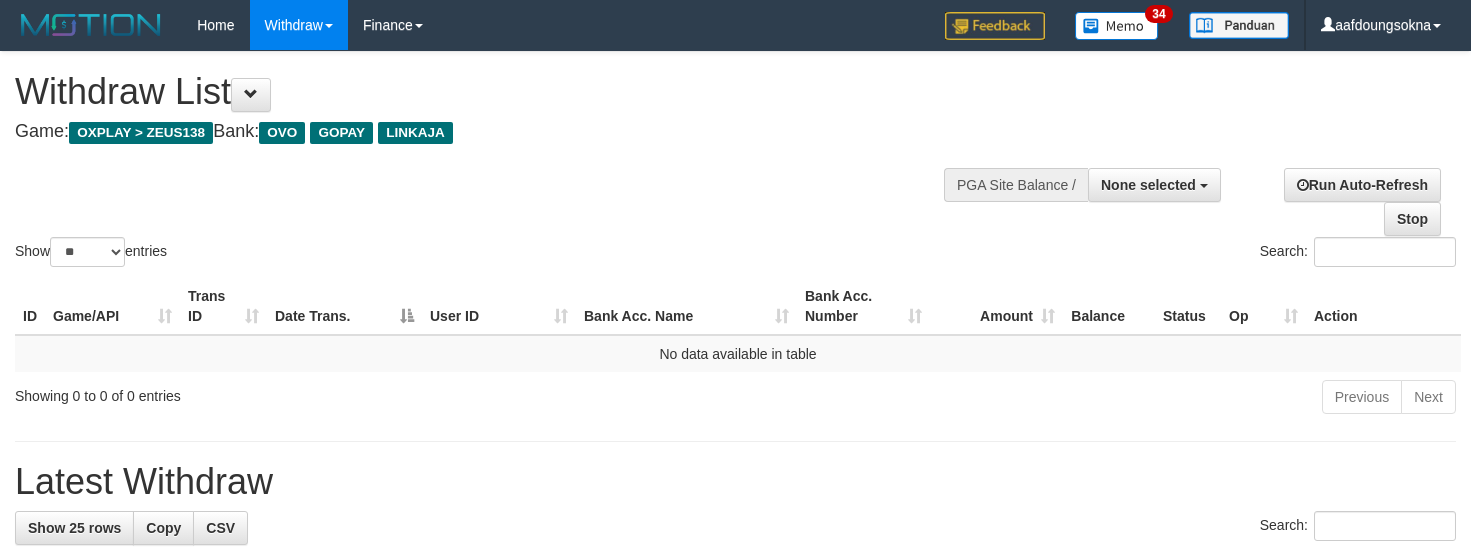 select 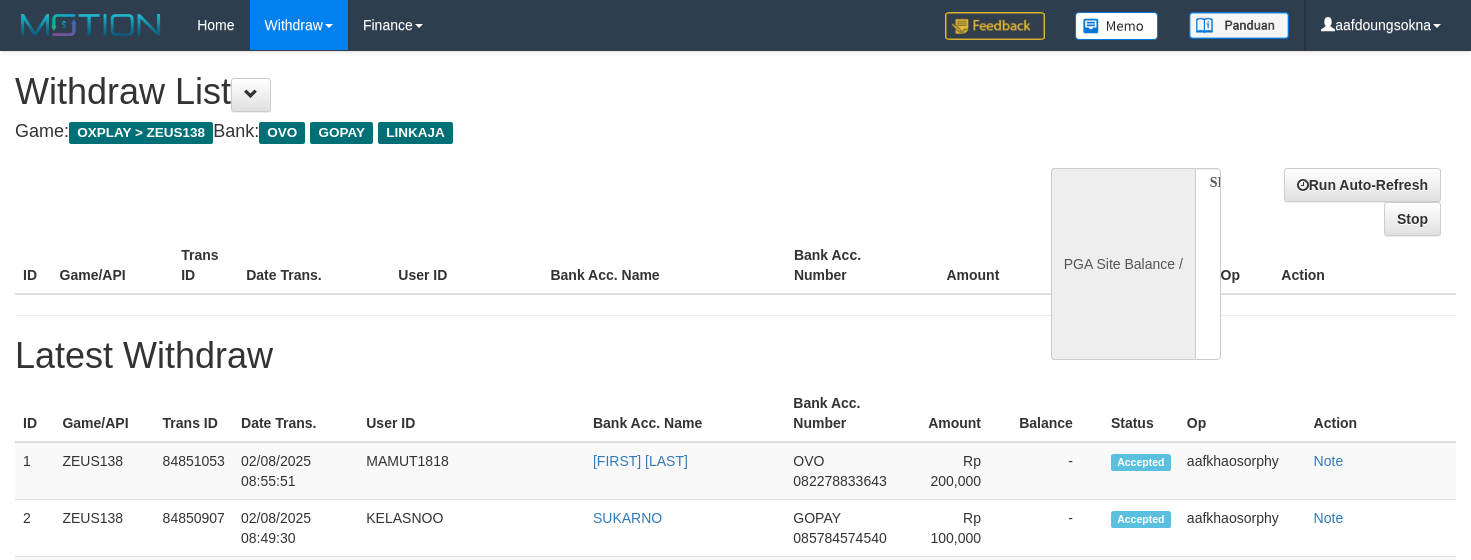 select 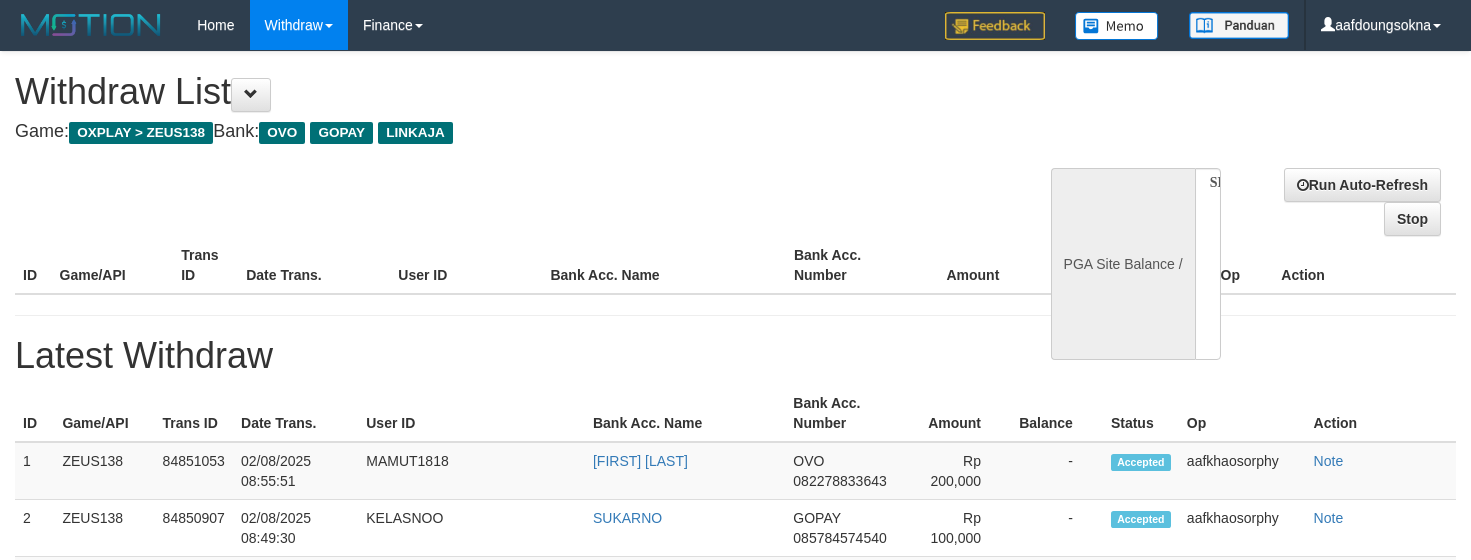 scroll, scrollTop: 0, scrollLeft: 0, axis: both 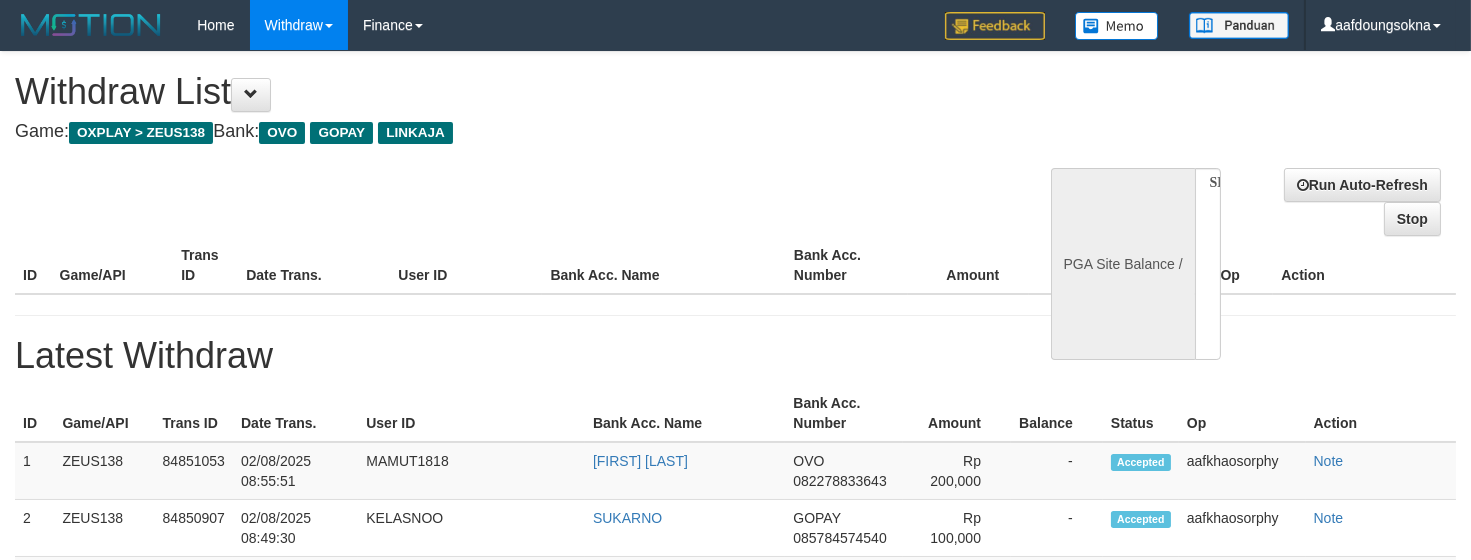 select on "**" 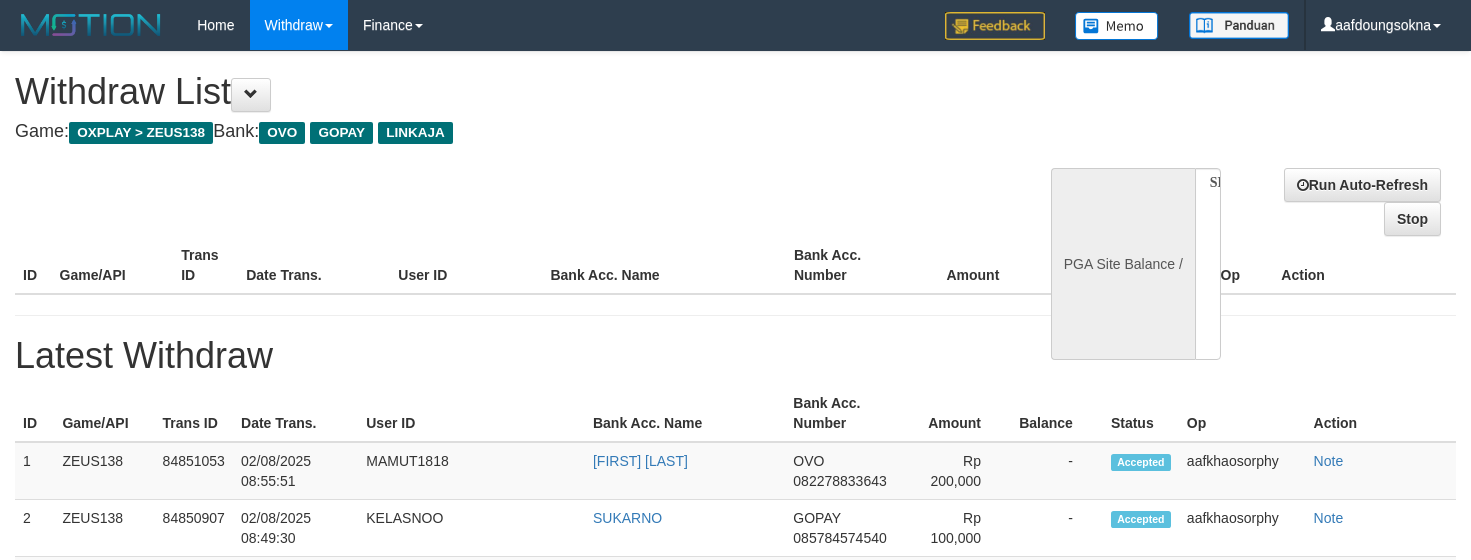 select 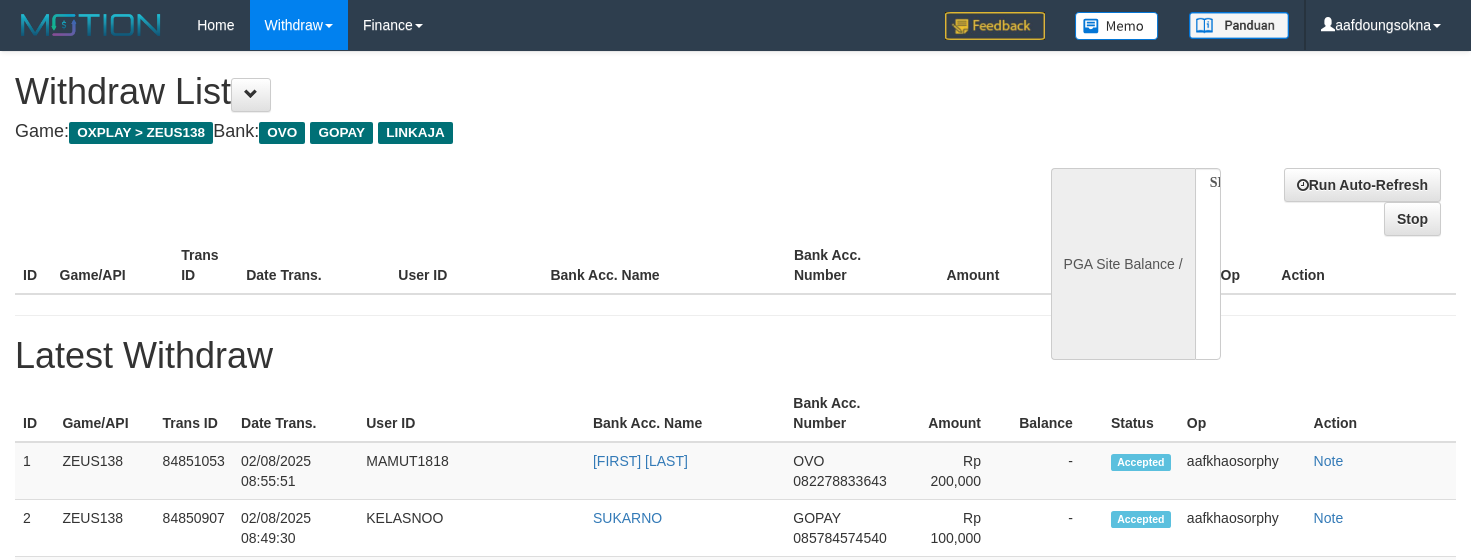 scroll, scrollTop: 0, scrollLeft: 0, axis: both 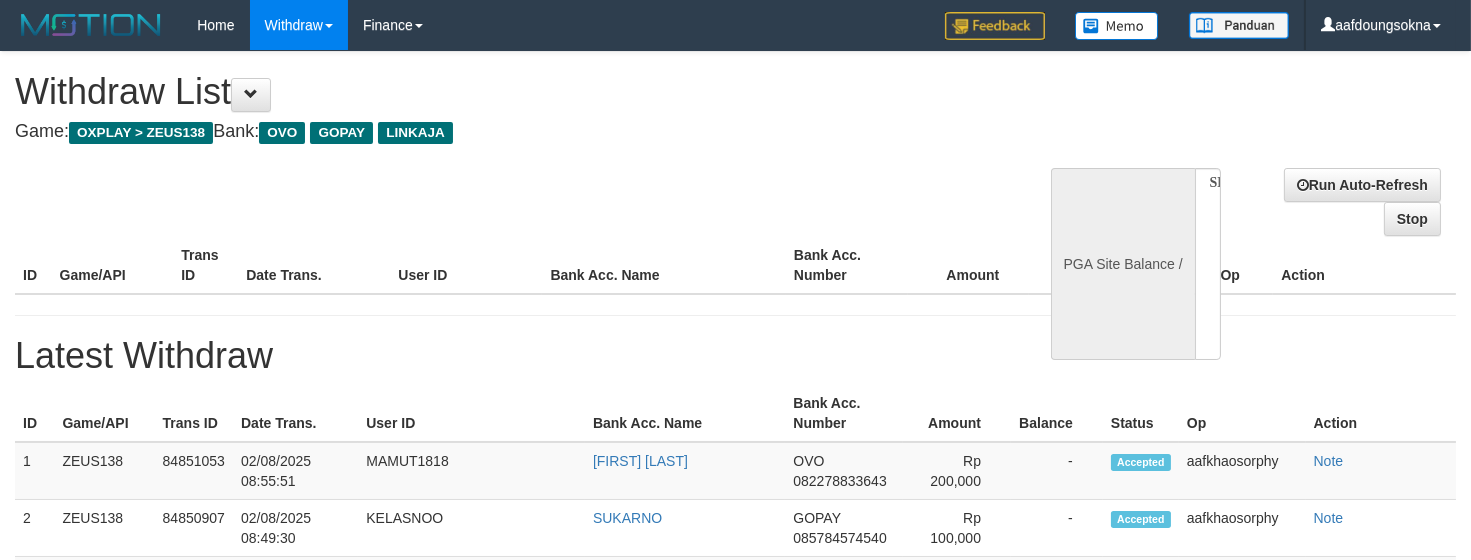 select on "**" 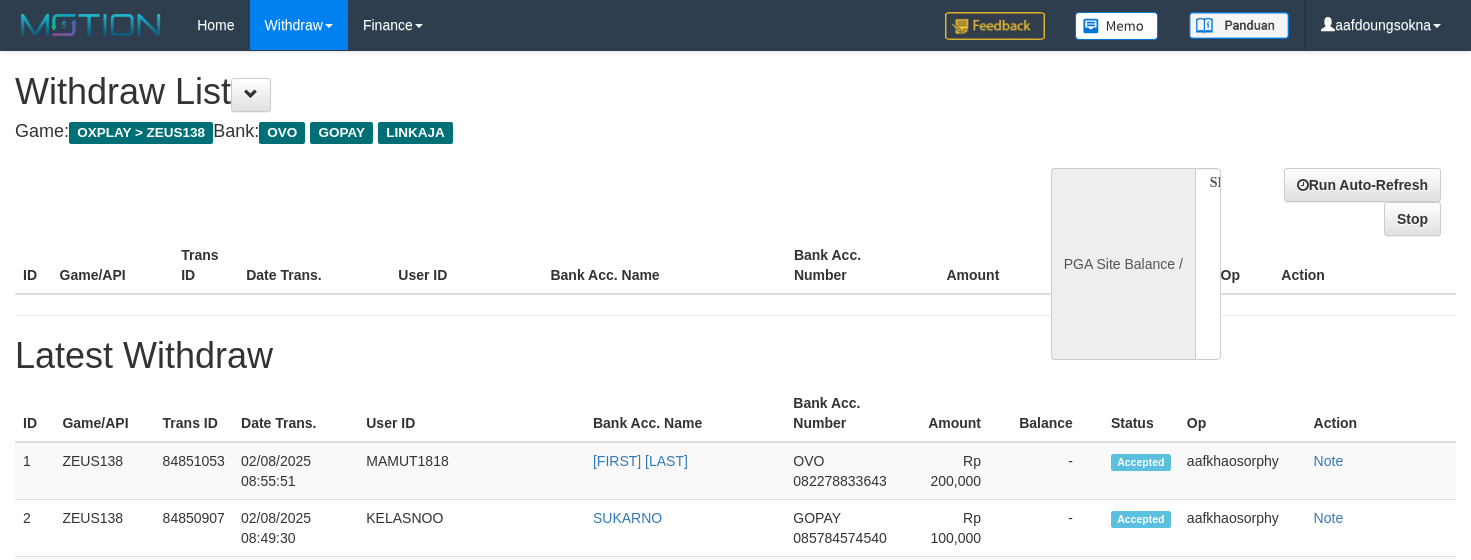 select 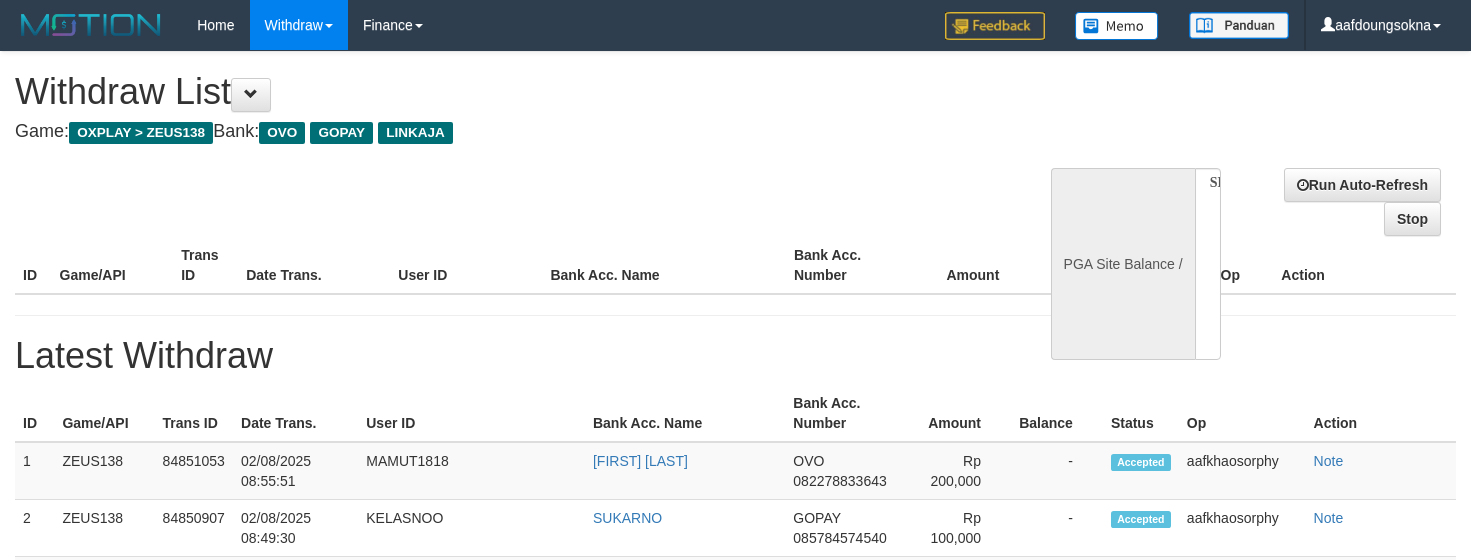 scroll, scrollTop: 0, scrollLeft: 0, axis: both 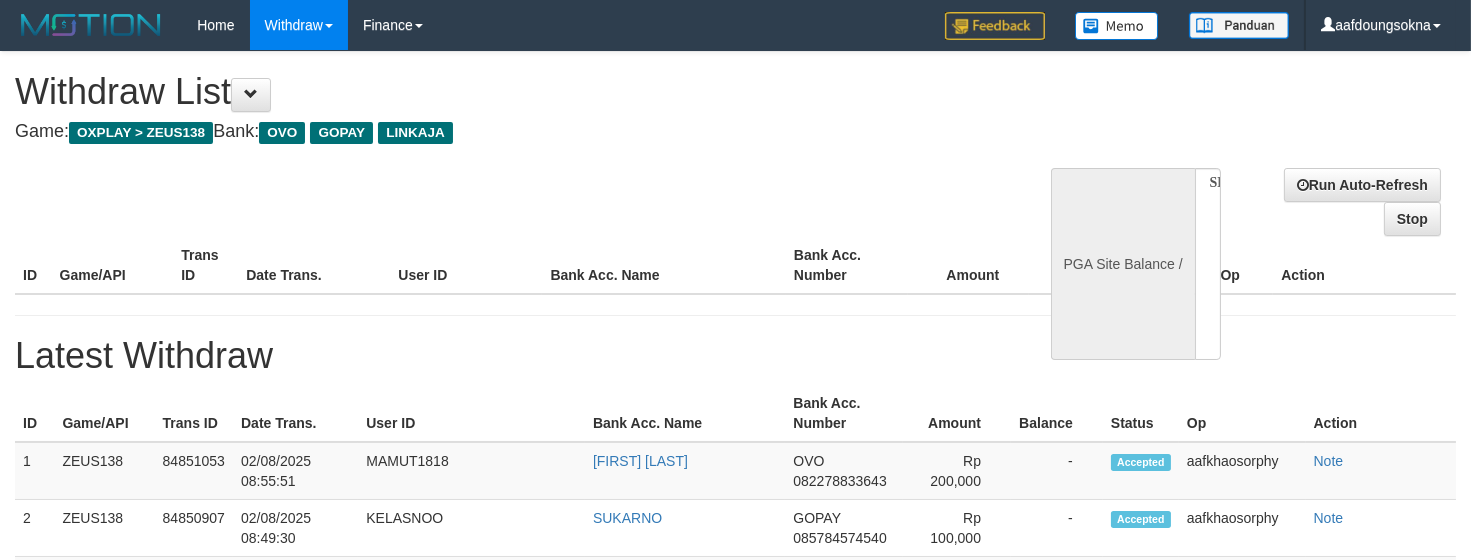 select on "**" 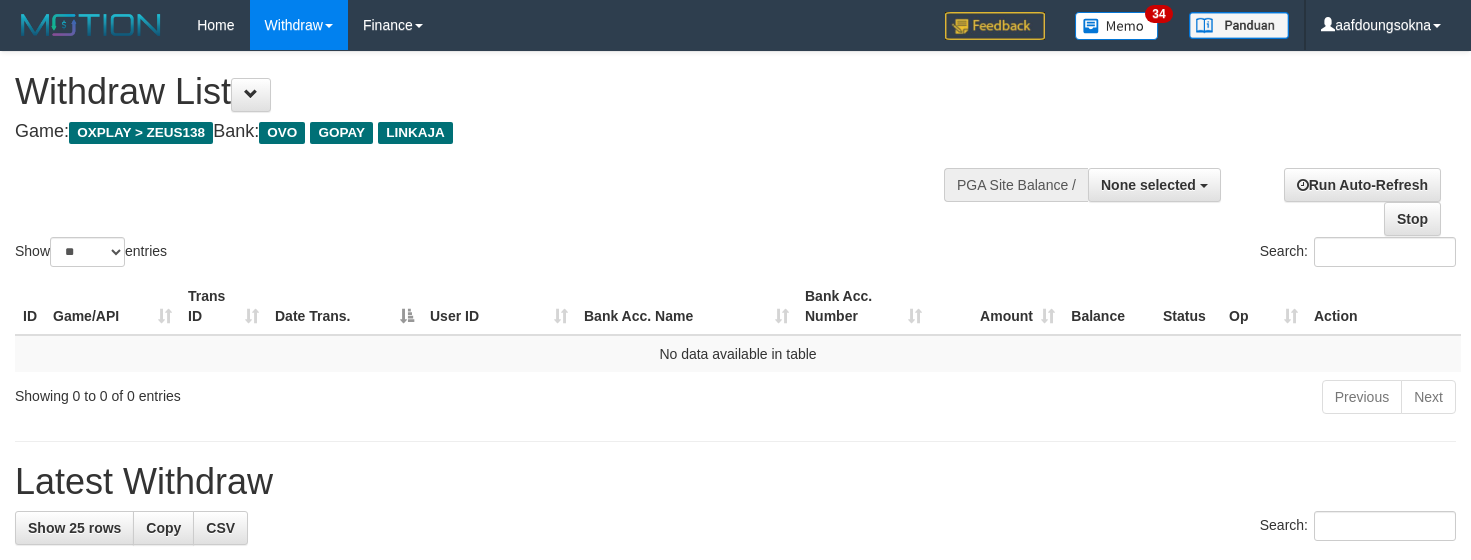 select 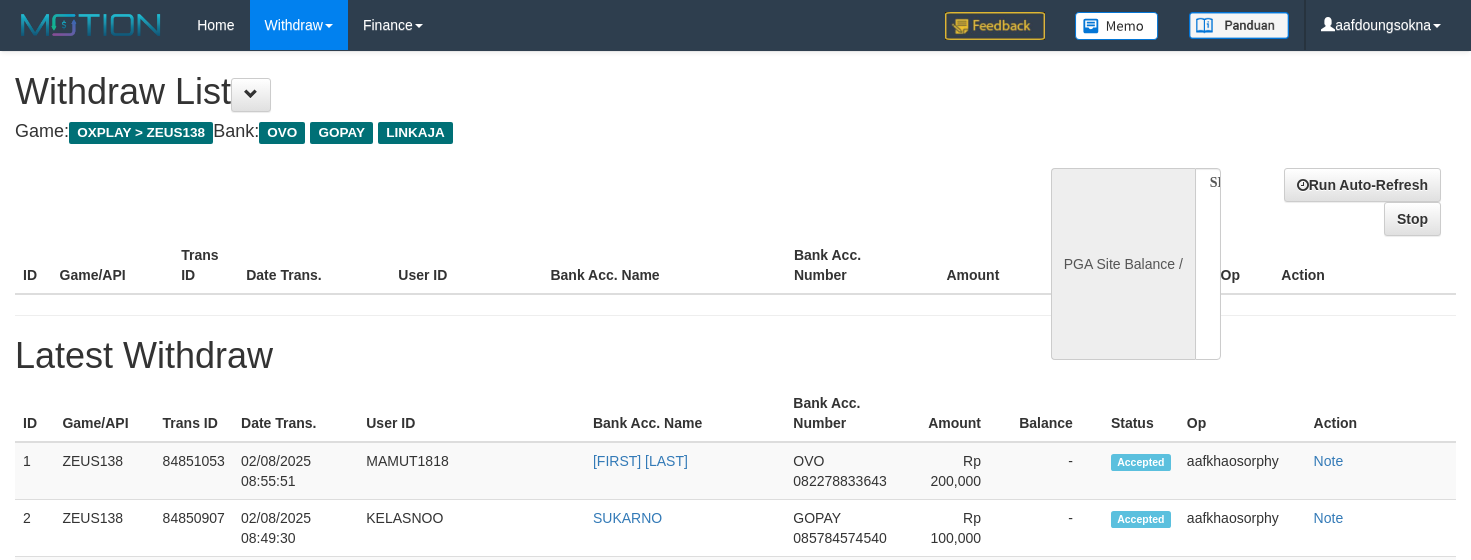 select 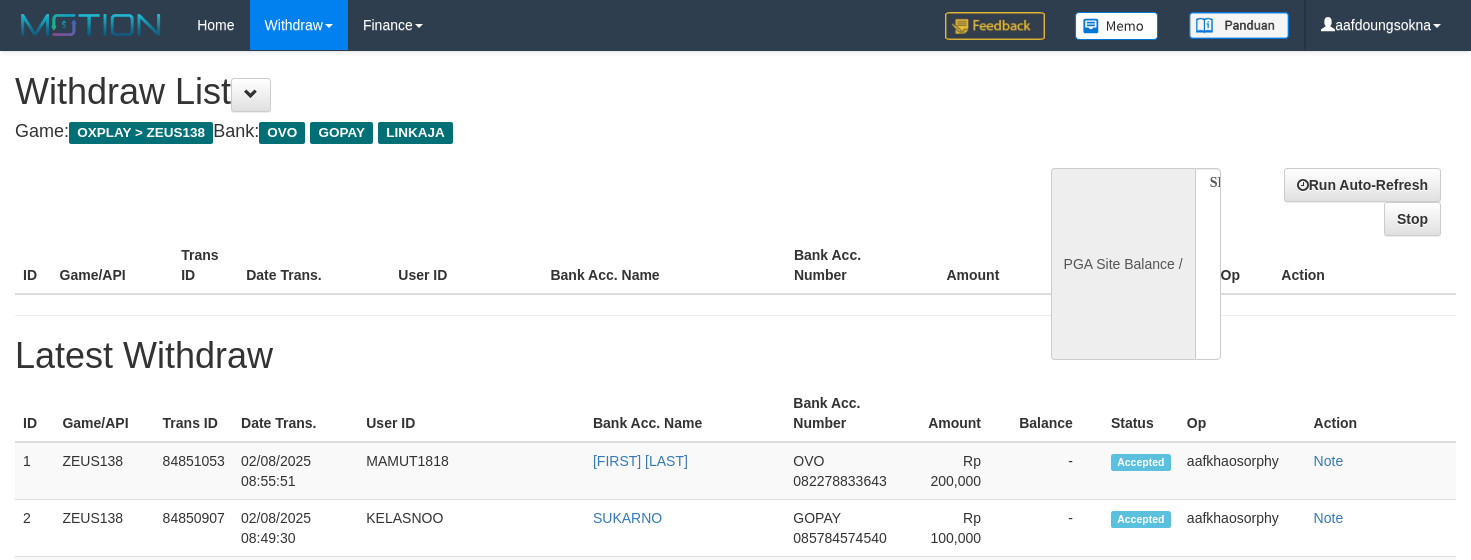 scroll, scrollTop: 0, scrollLeft: 0, axis: both 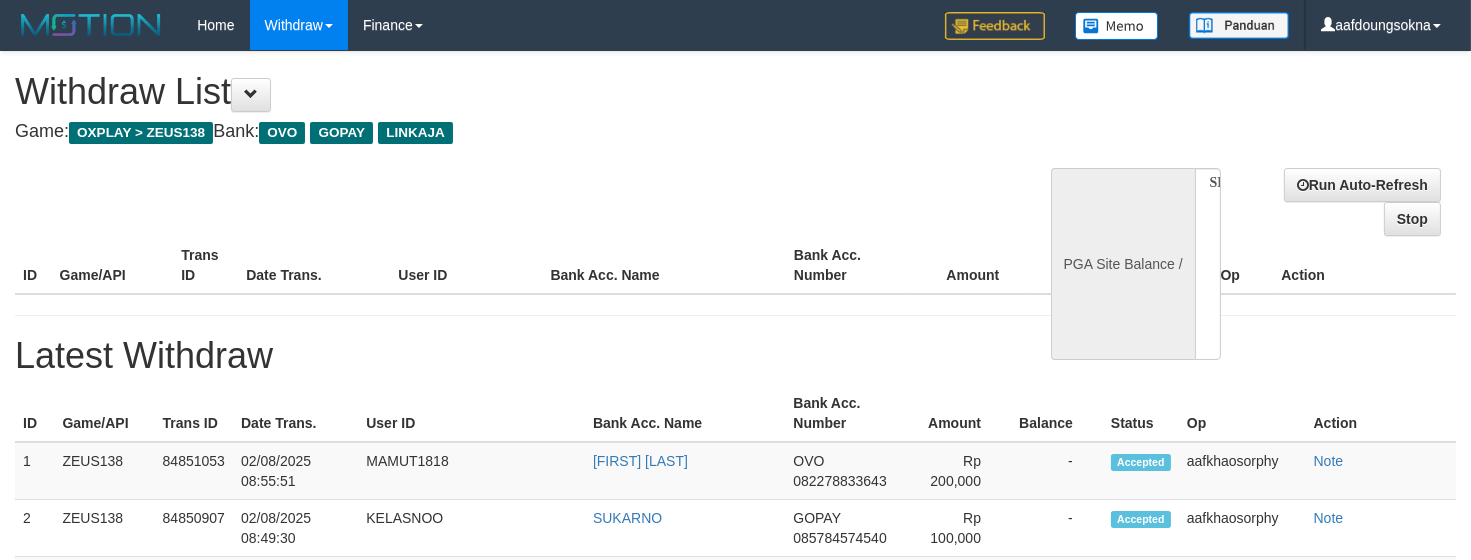 select on "**" 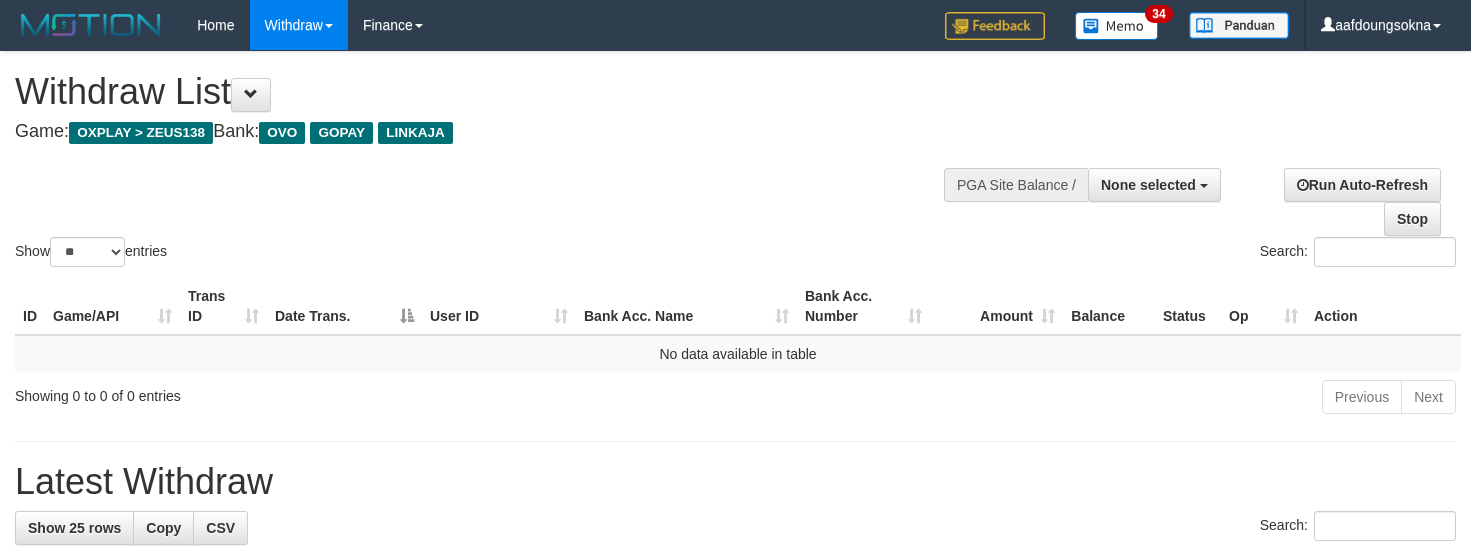 select 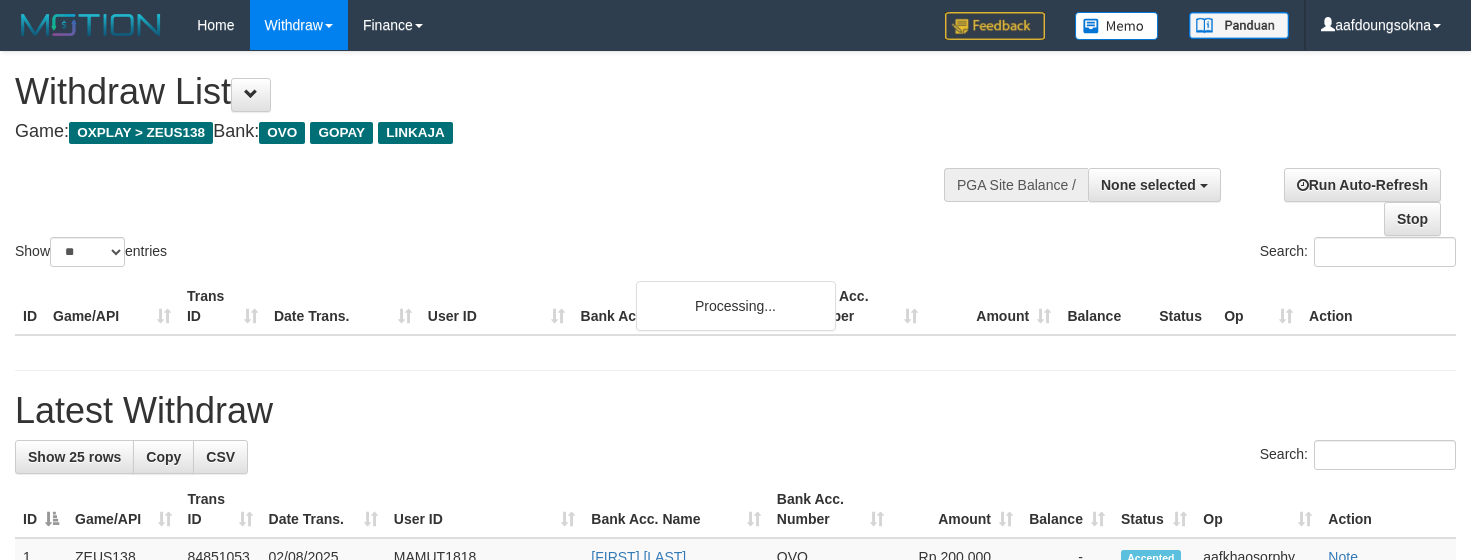 select 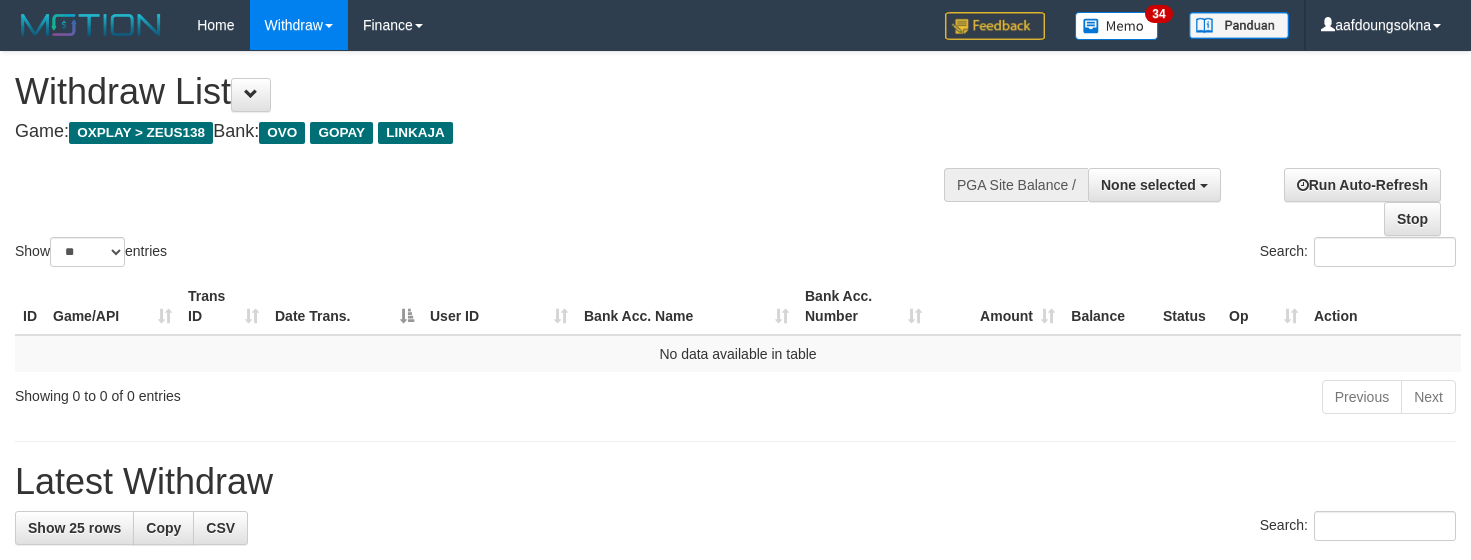 select 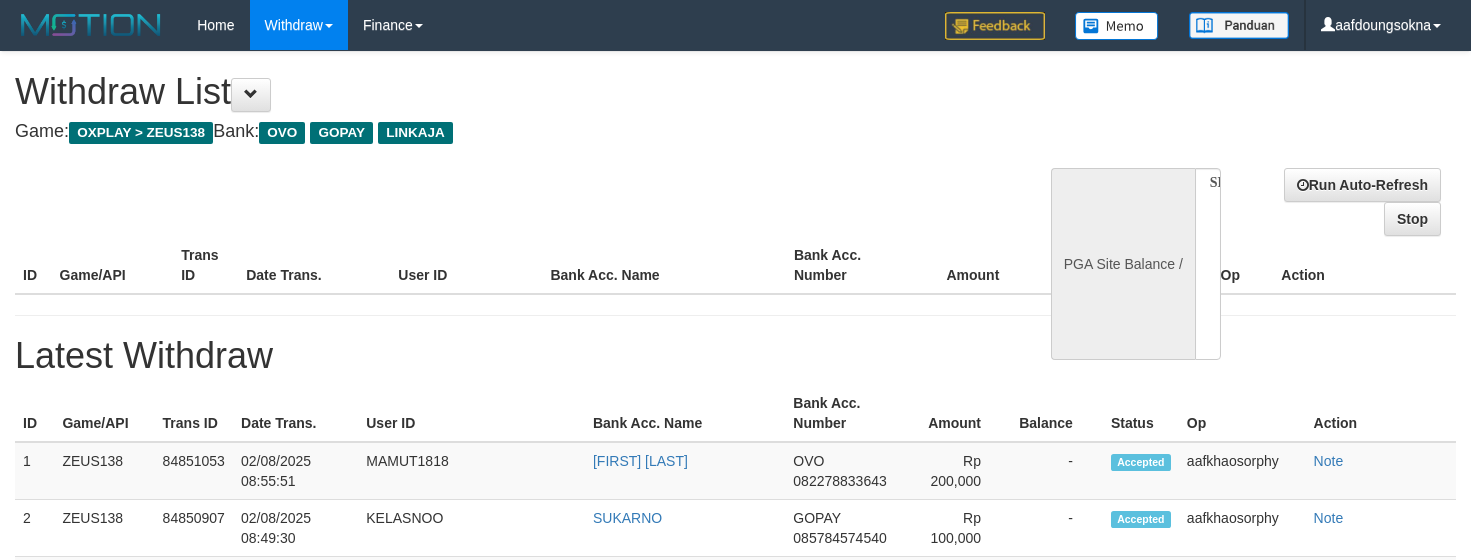 select 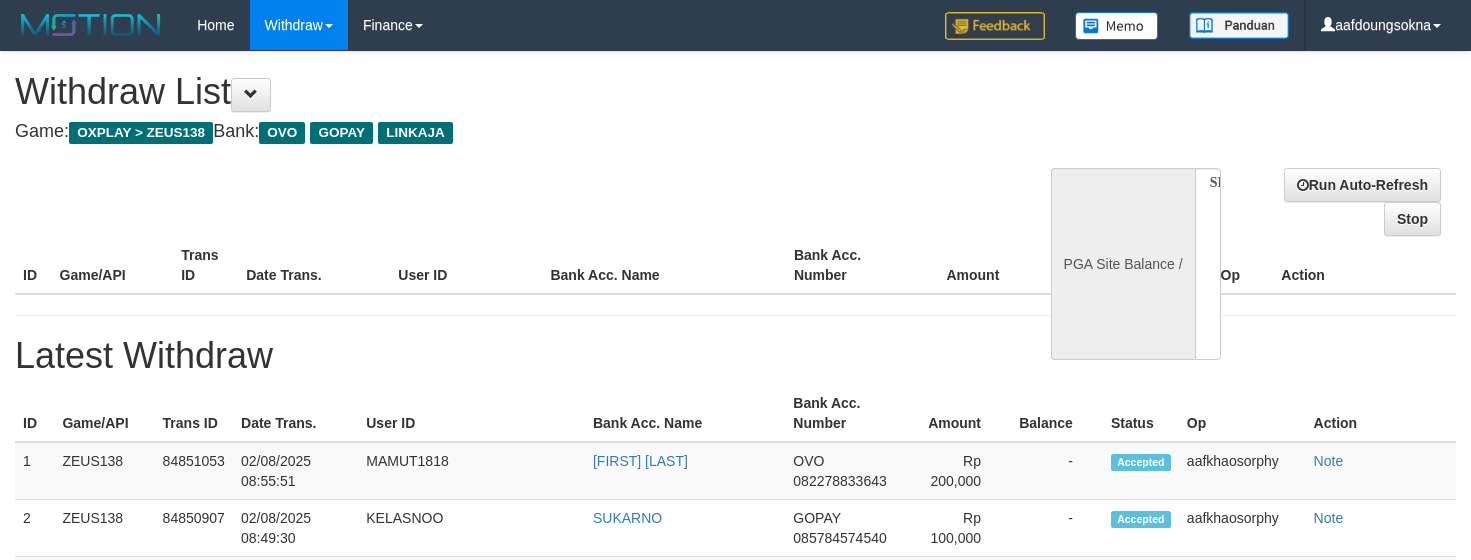 scroll, scrollTop: 0, scrollLeft: 0, axis: both 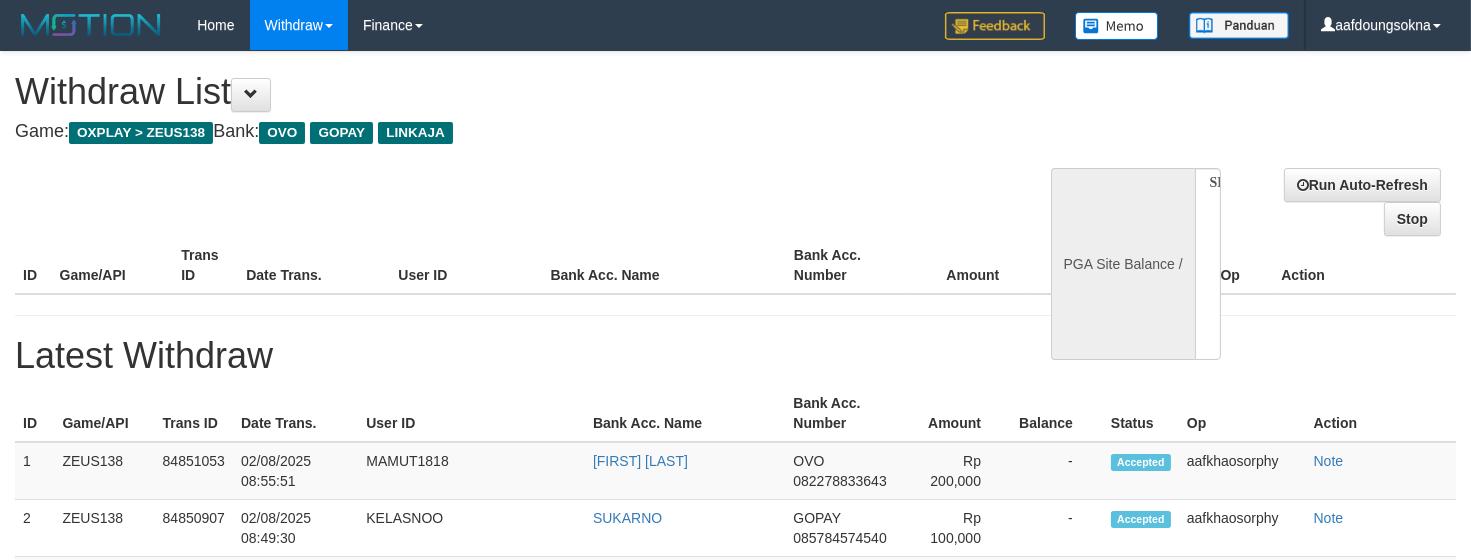 select on "**" 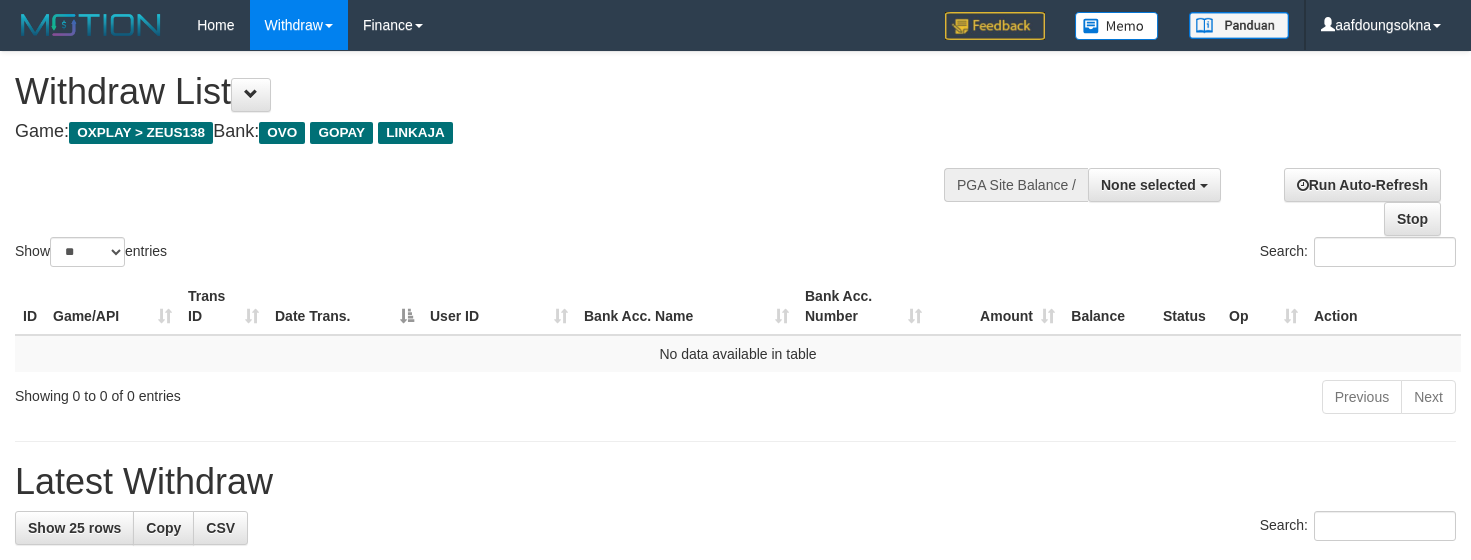 select 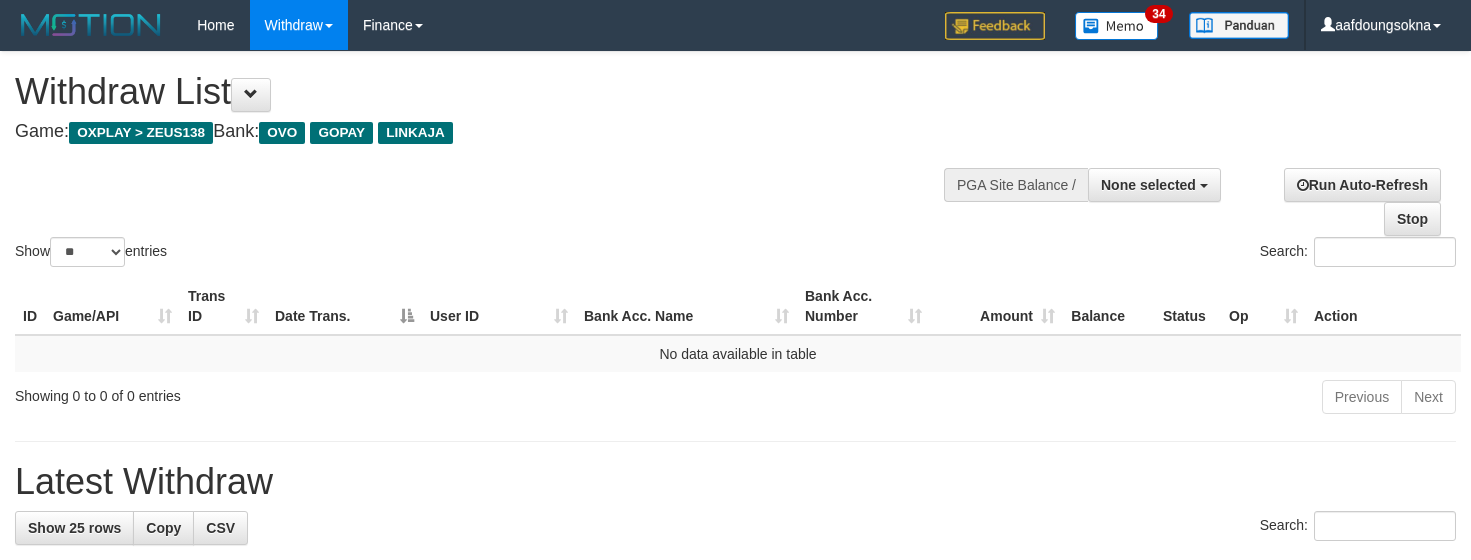 select 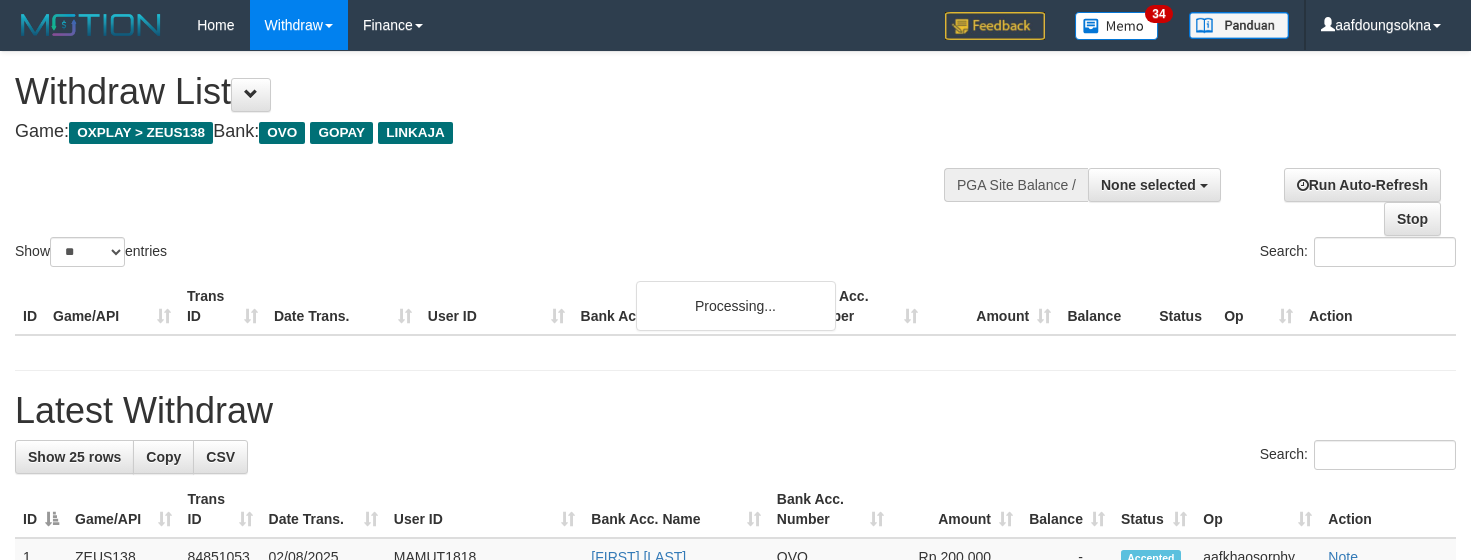 select 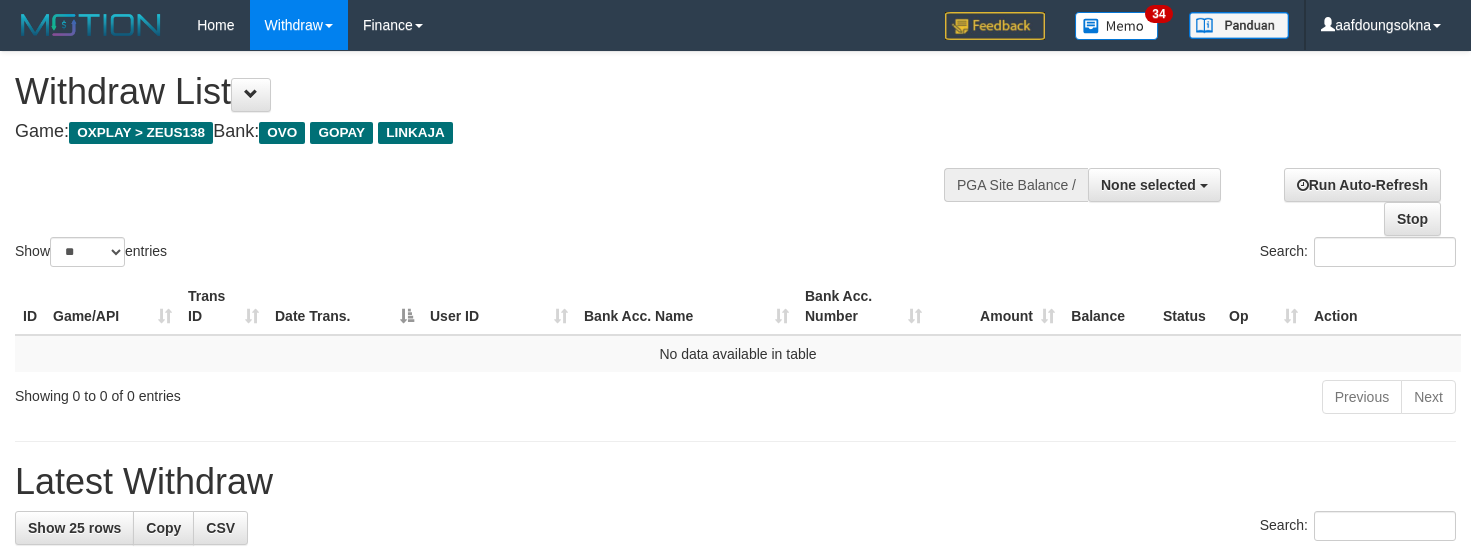 select 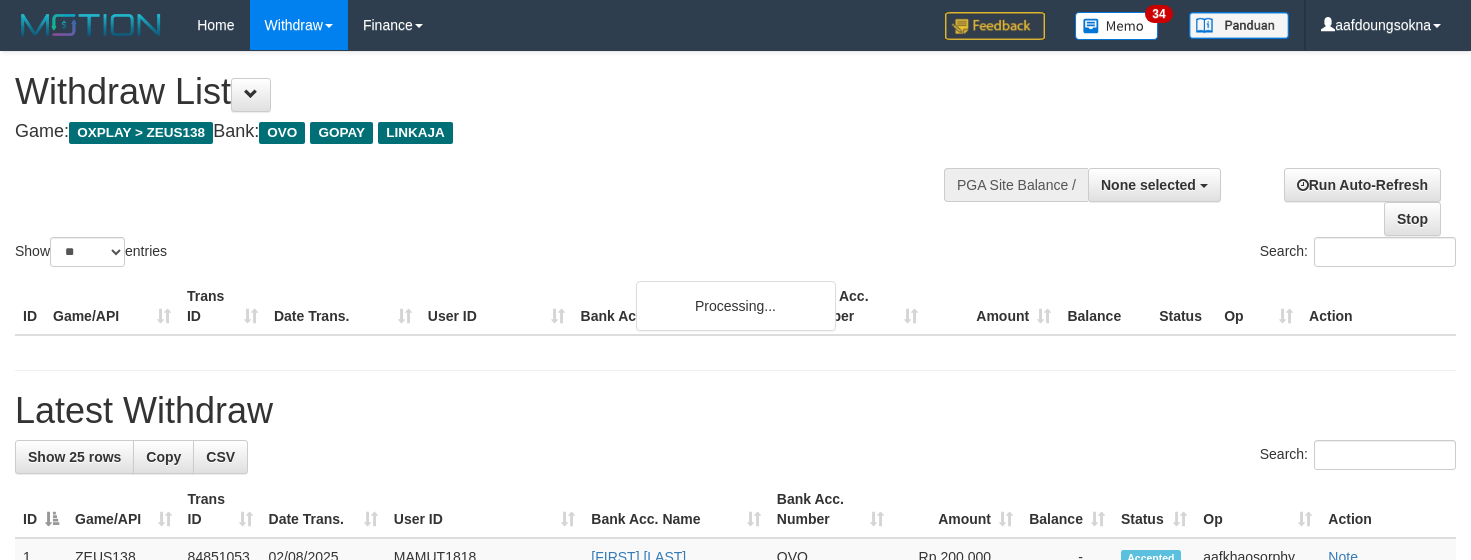select 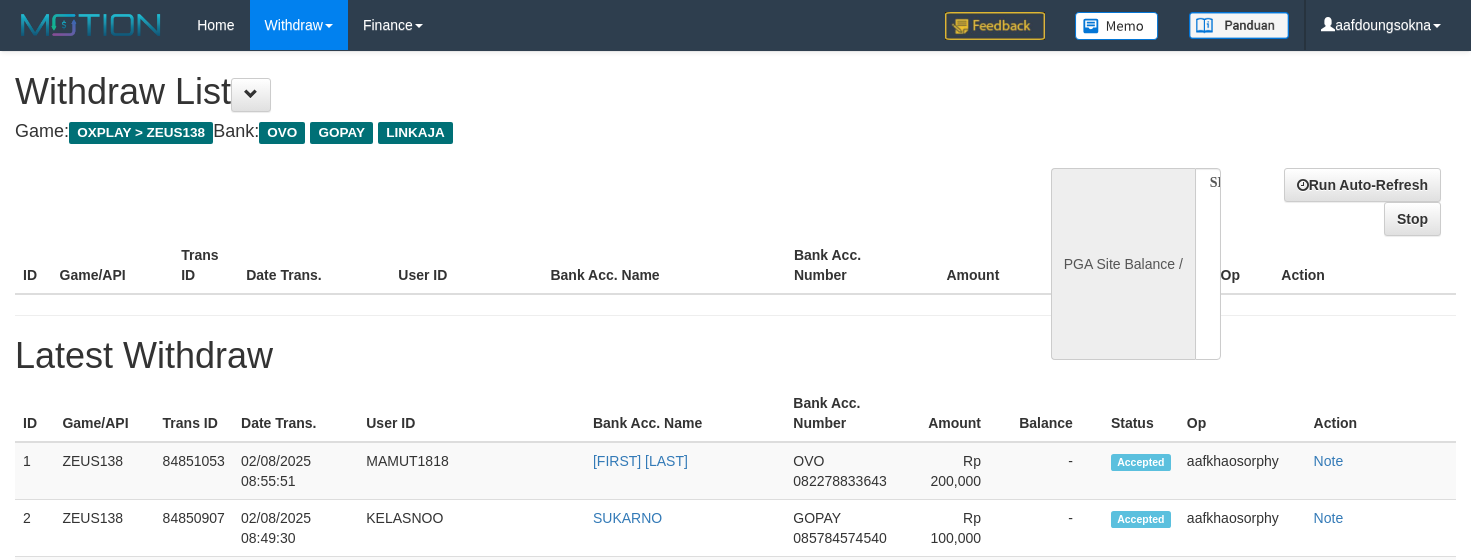 select 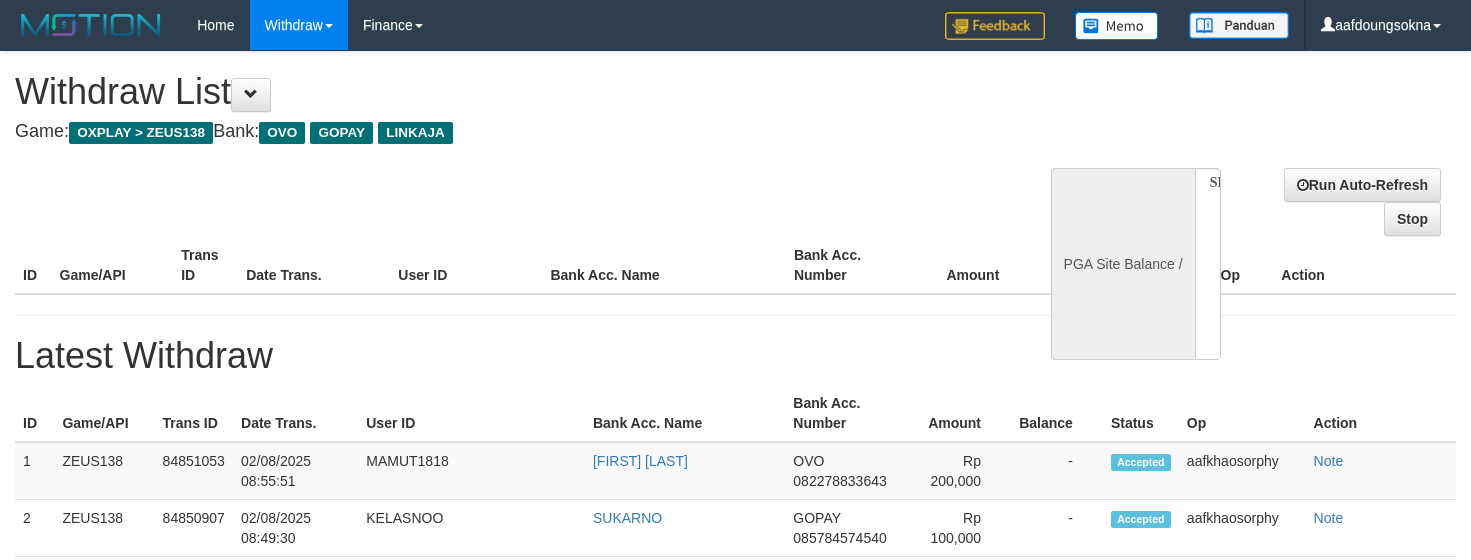 scroll, scrollTop: 0, scrollLeft: 0, axis: both 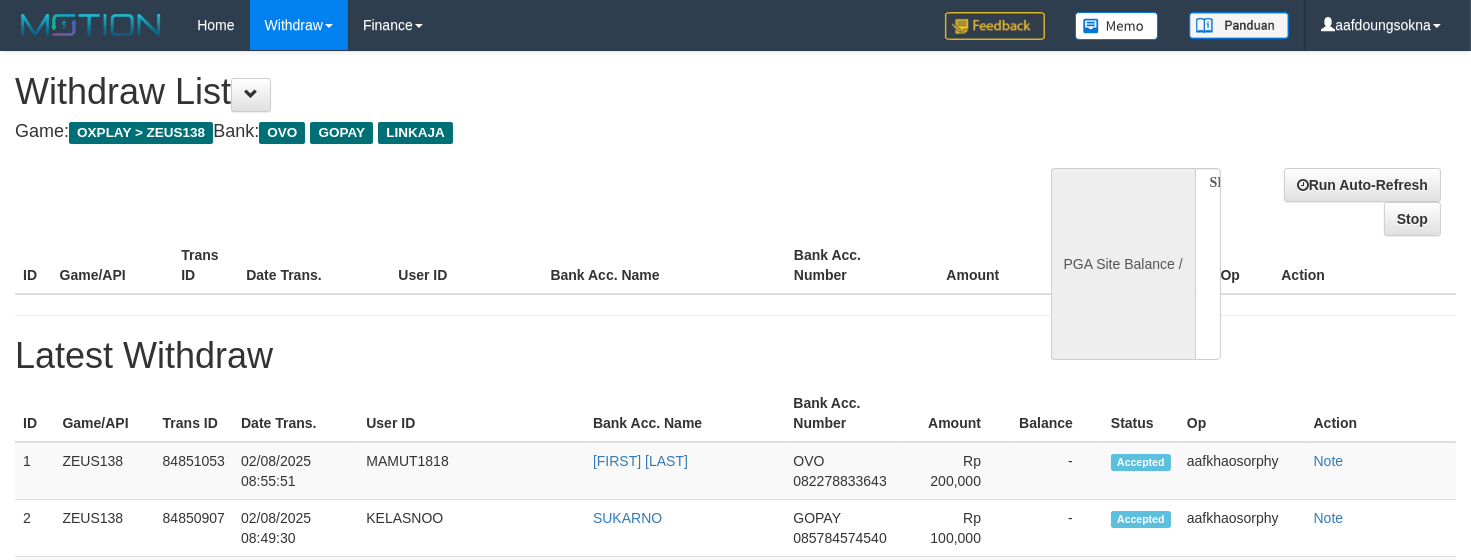 select on "**" 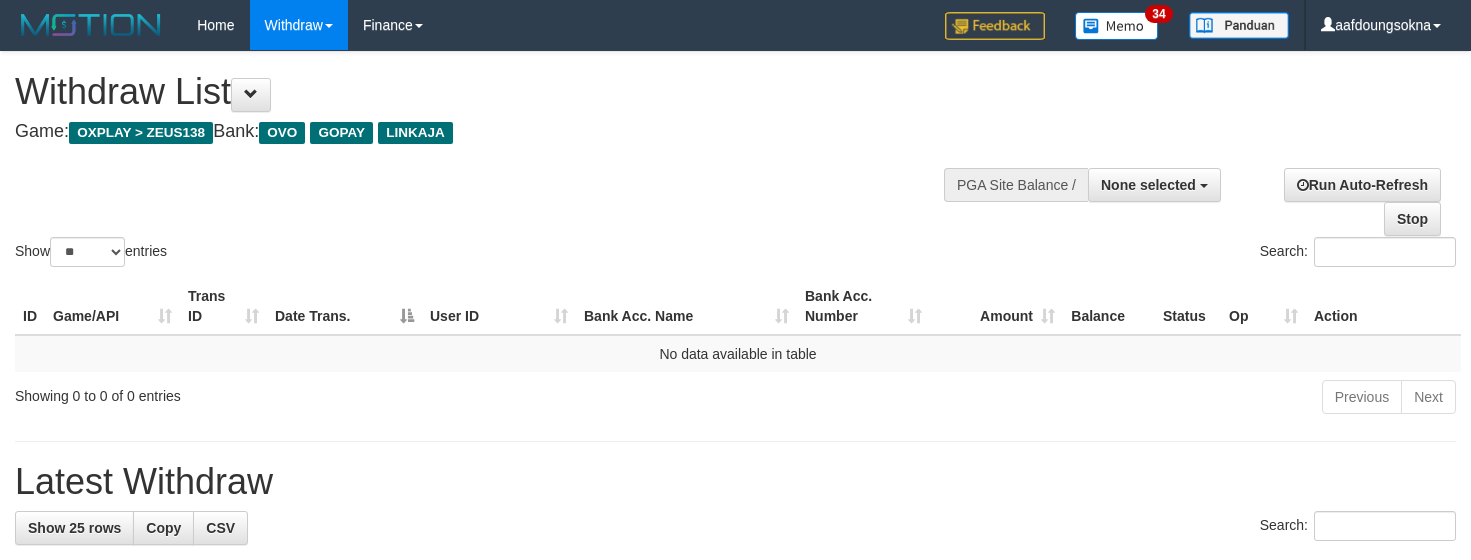 select 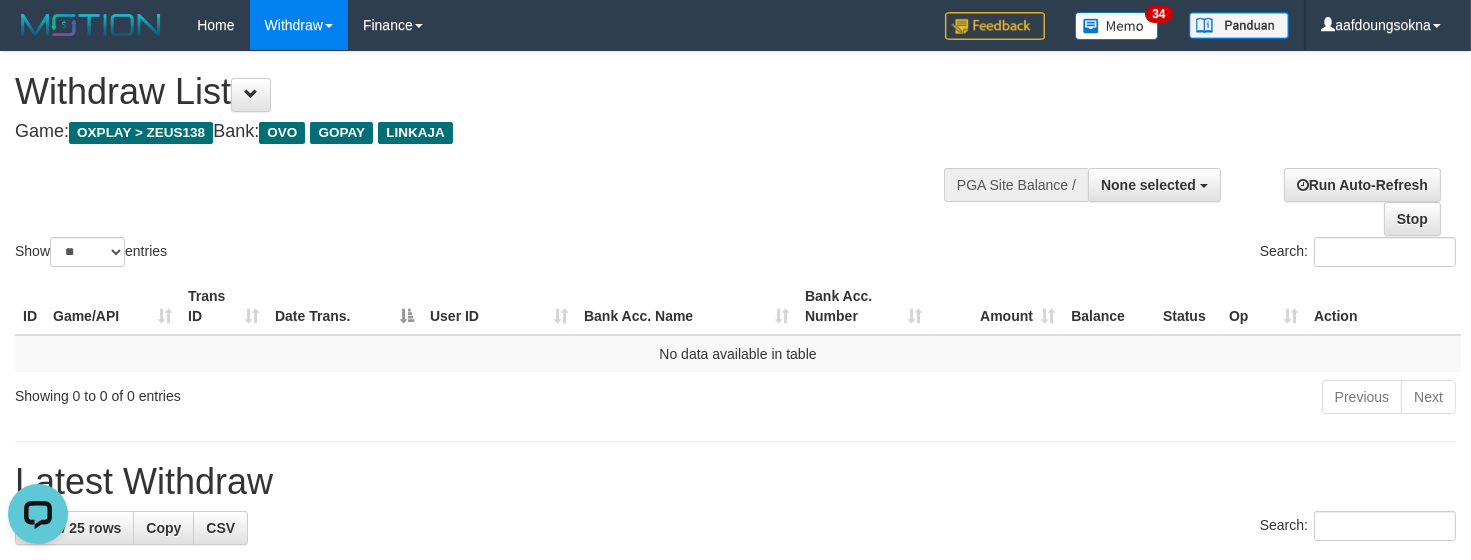 scroll, scrollTop: 0, scrollLeft: 0, axis: both 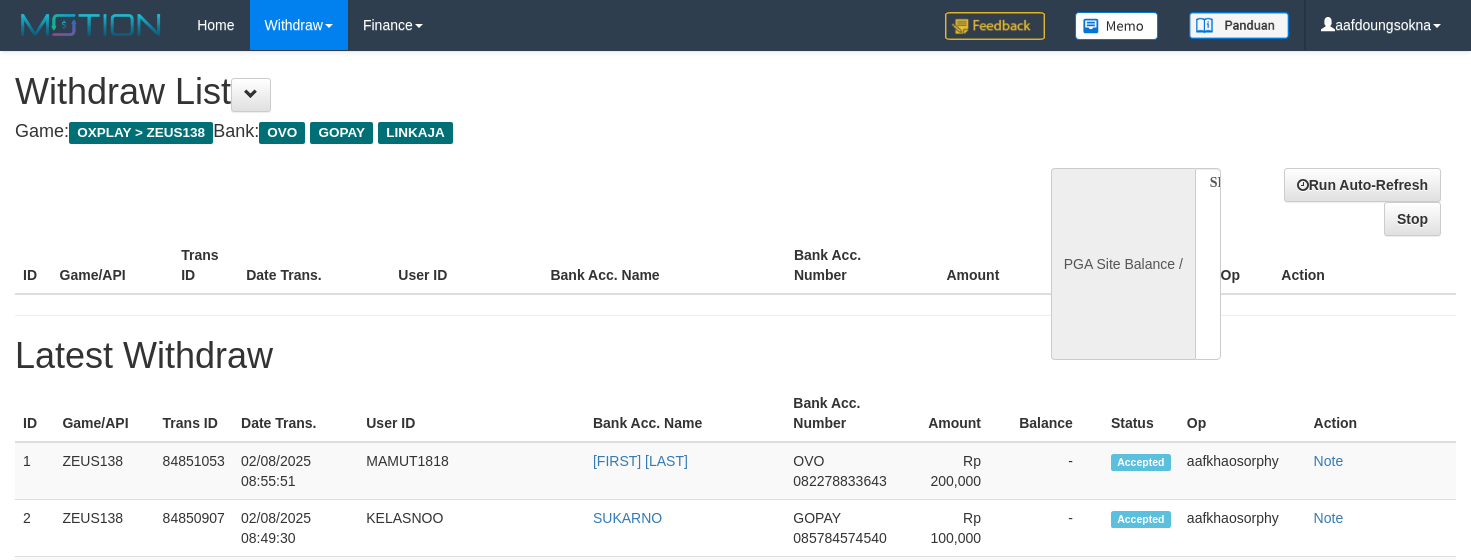select 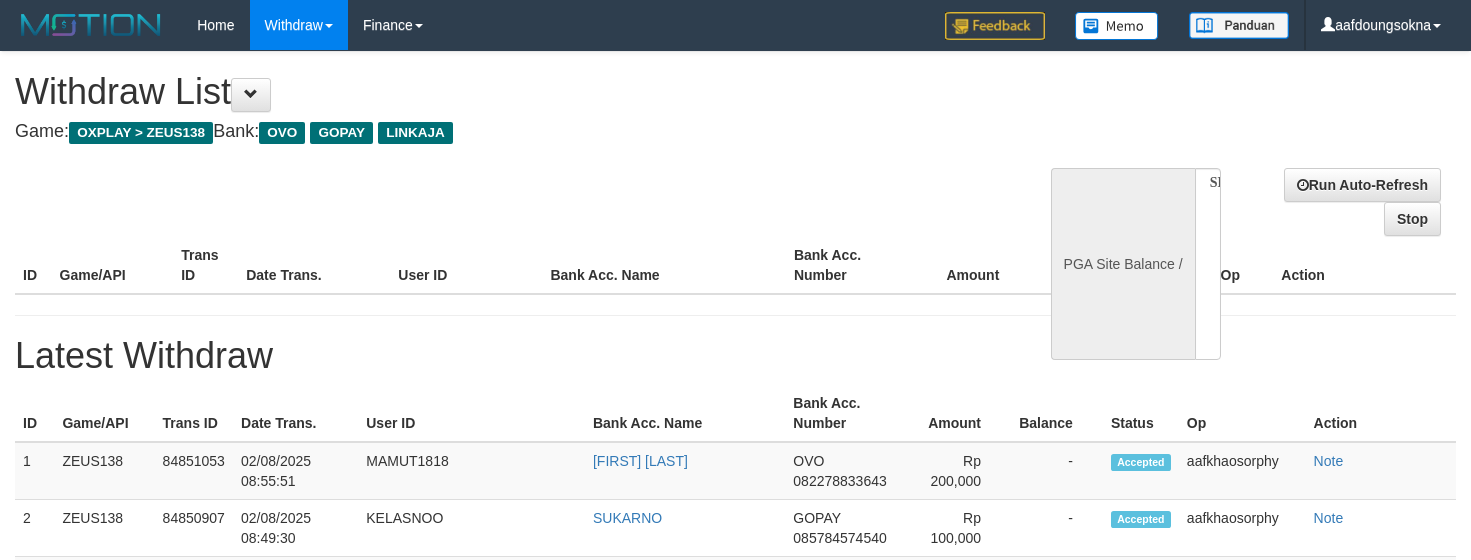 scroll, scrollTop: 0, scrollLeft: 0, axis: both 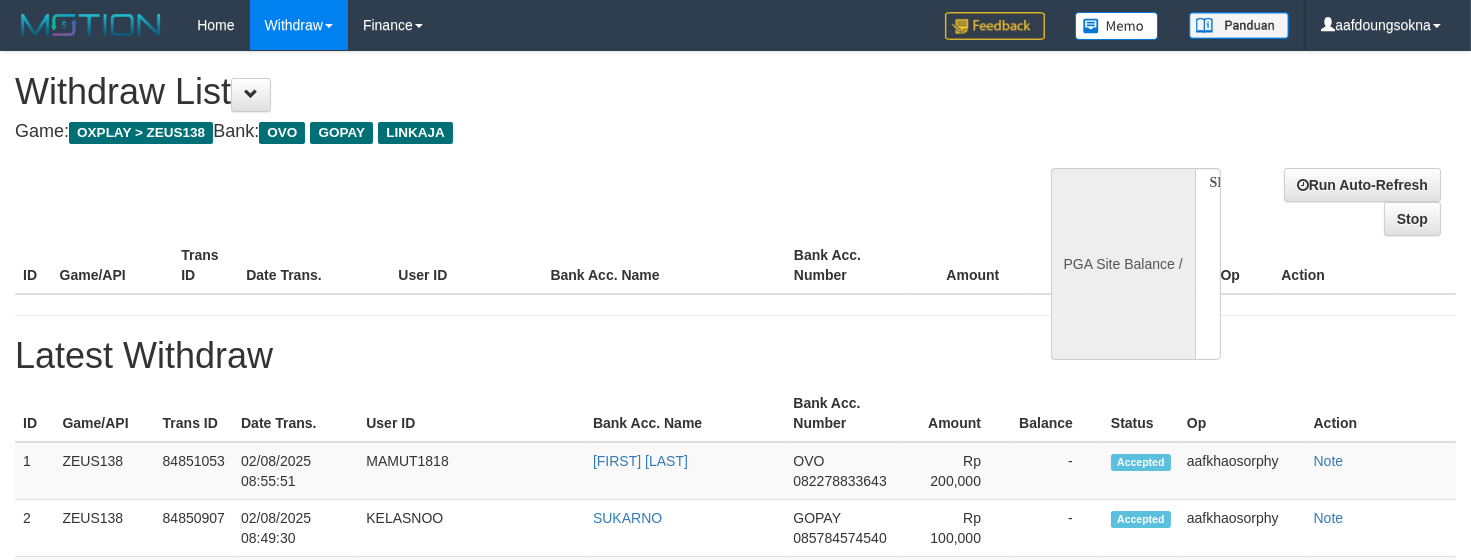 select on "**" 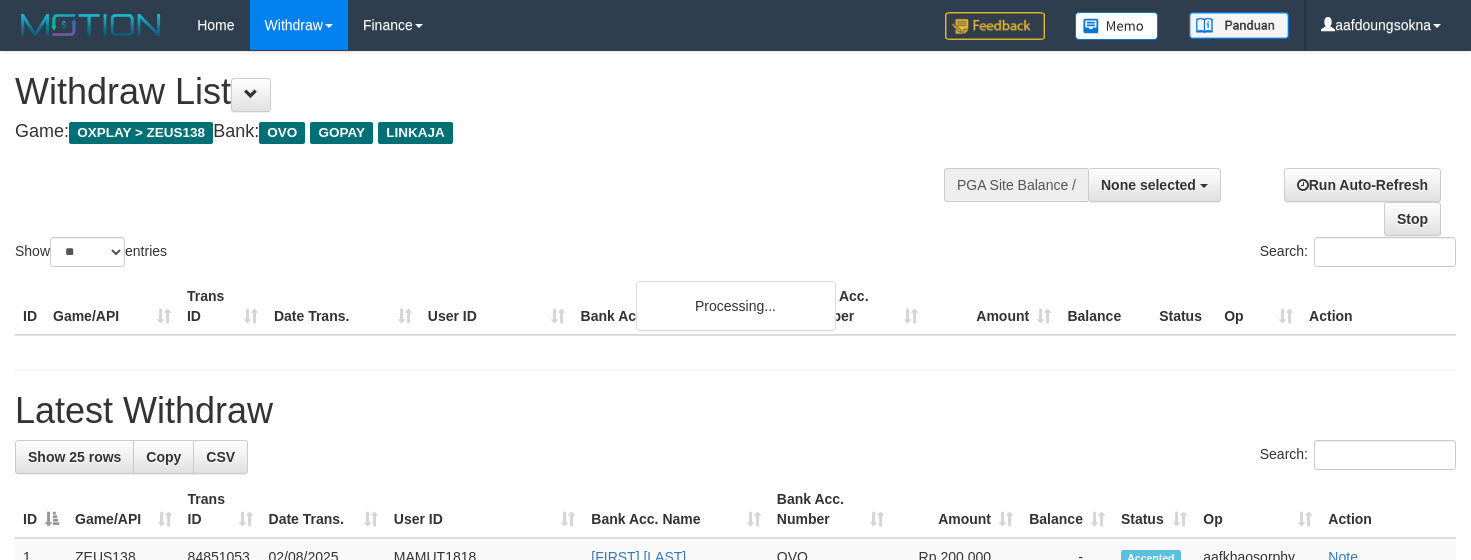 select 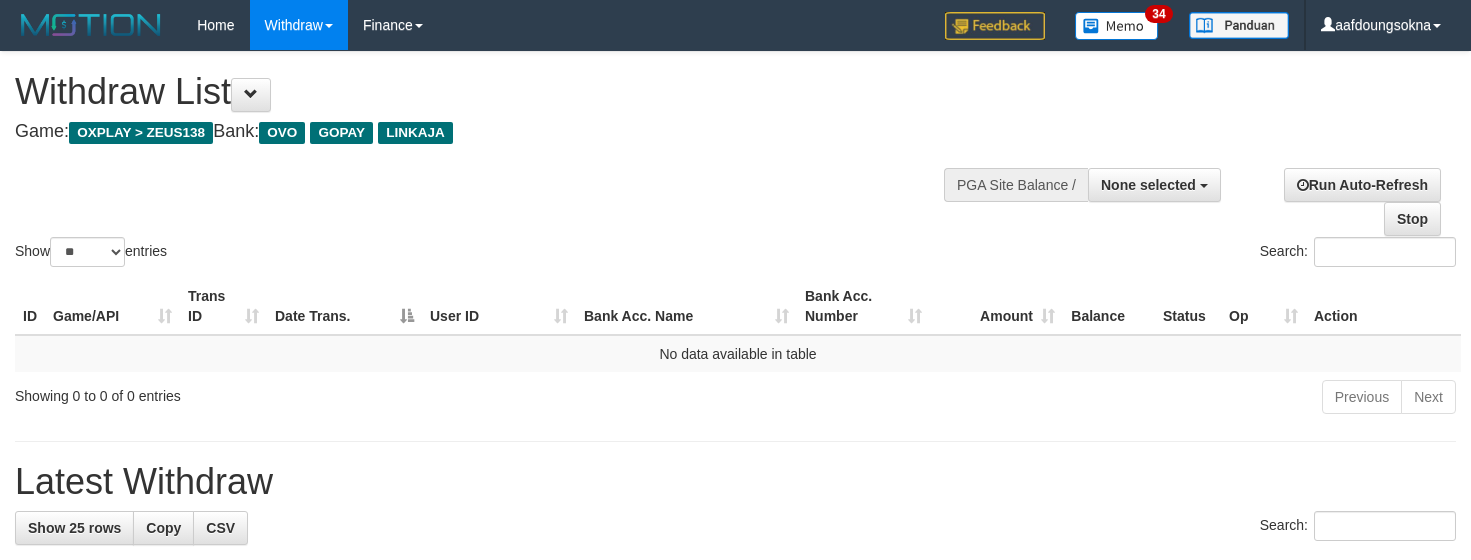 select 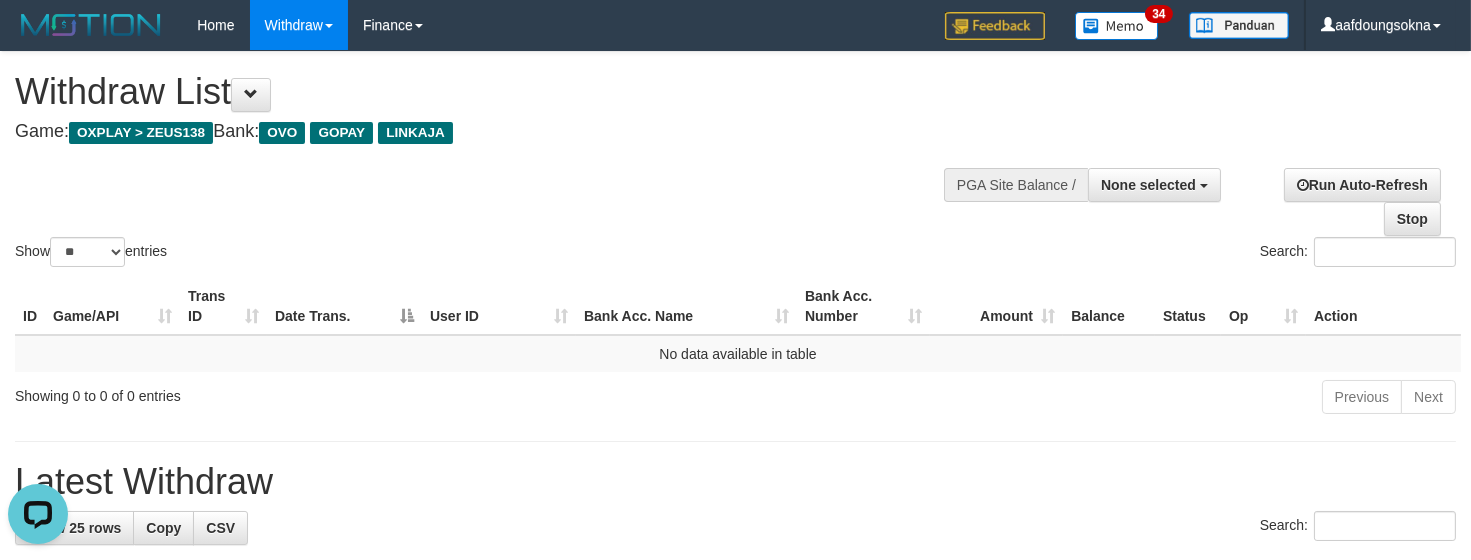 scroll, scrollTop: 0, scrollLeft: 0, axis: both 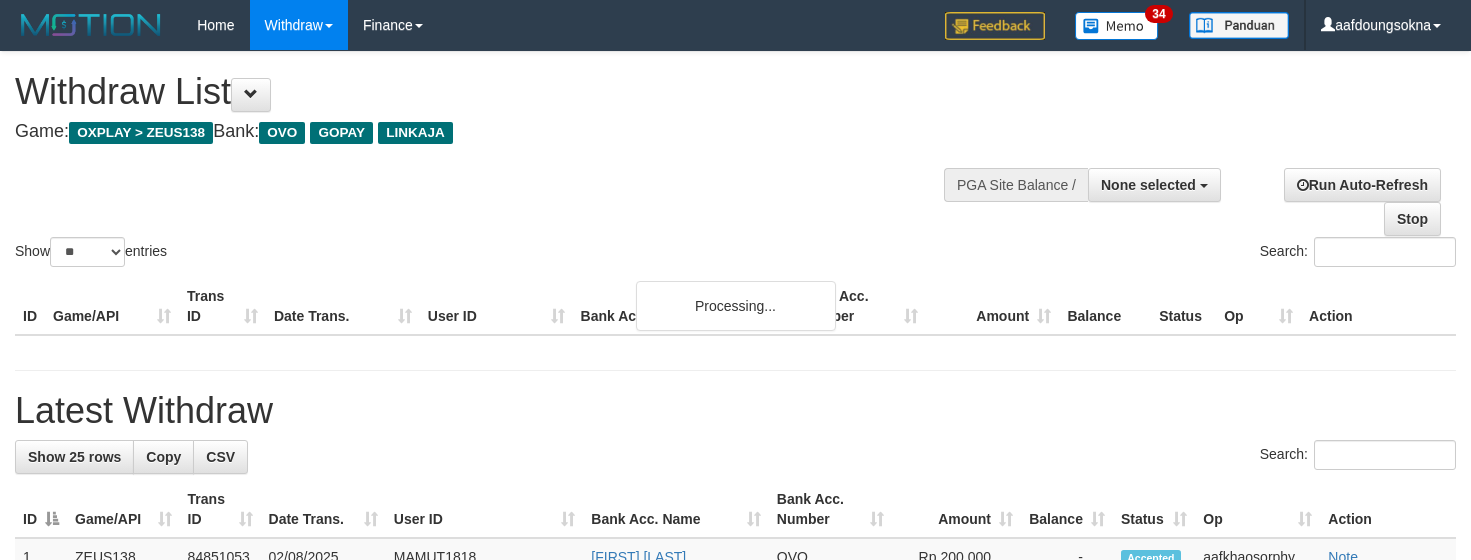 select 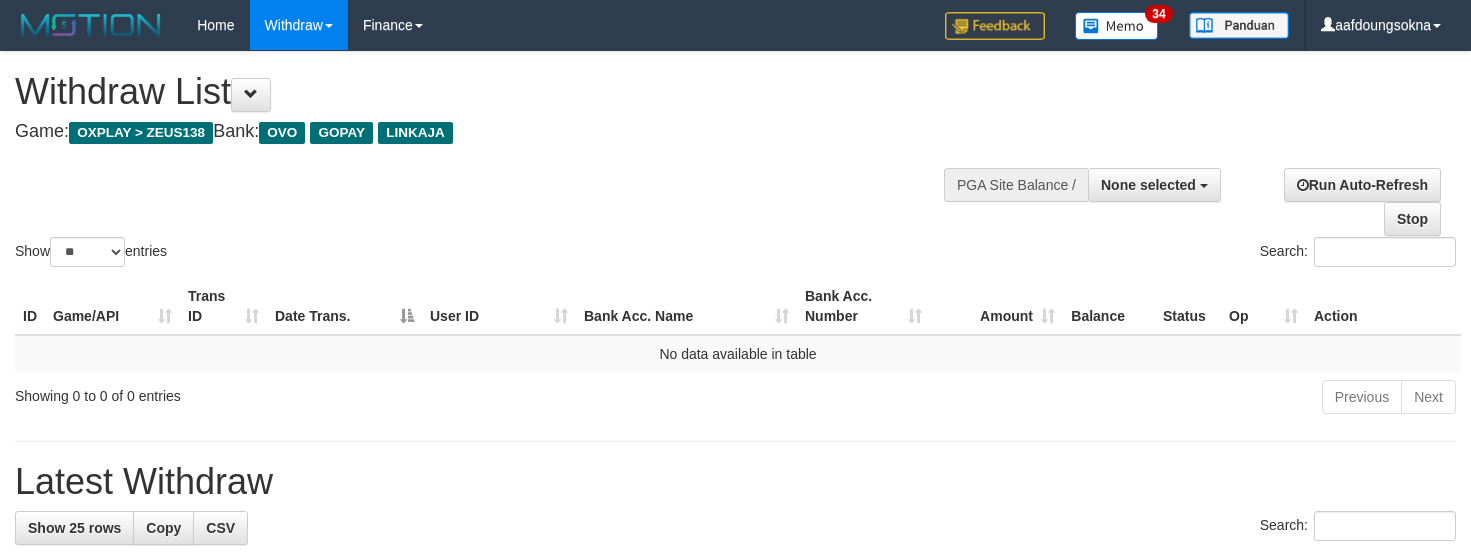 select 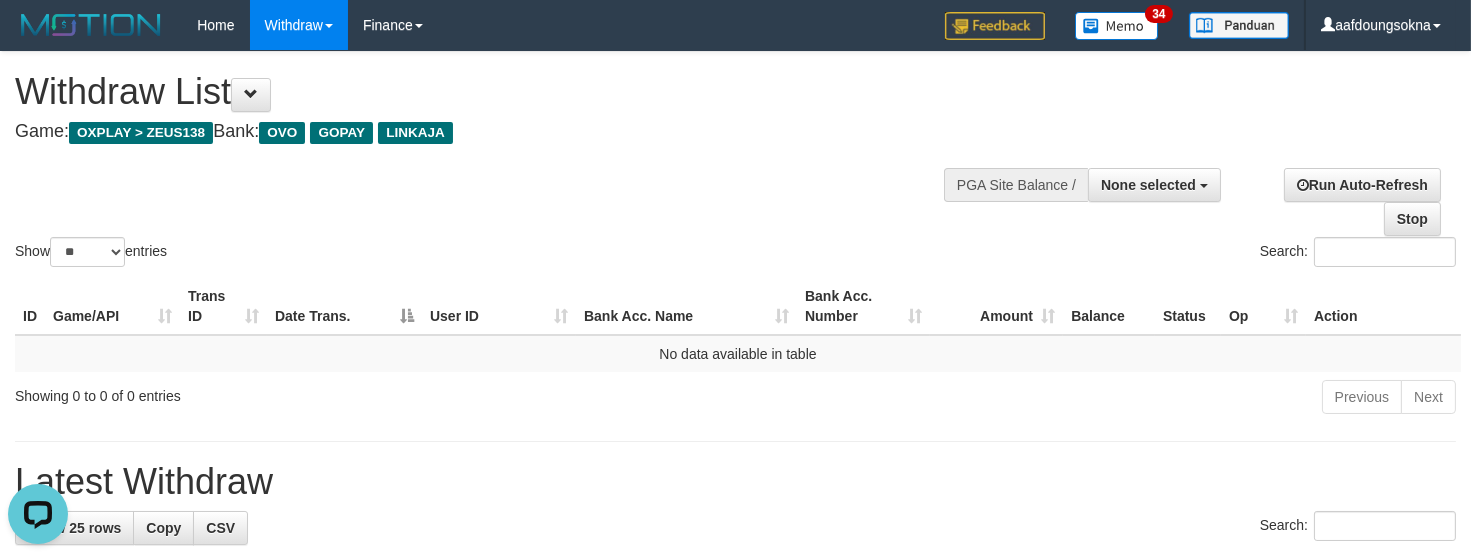 scroll, scrollTop: 0, scrollLeft: 0, axis: both 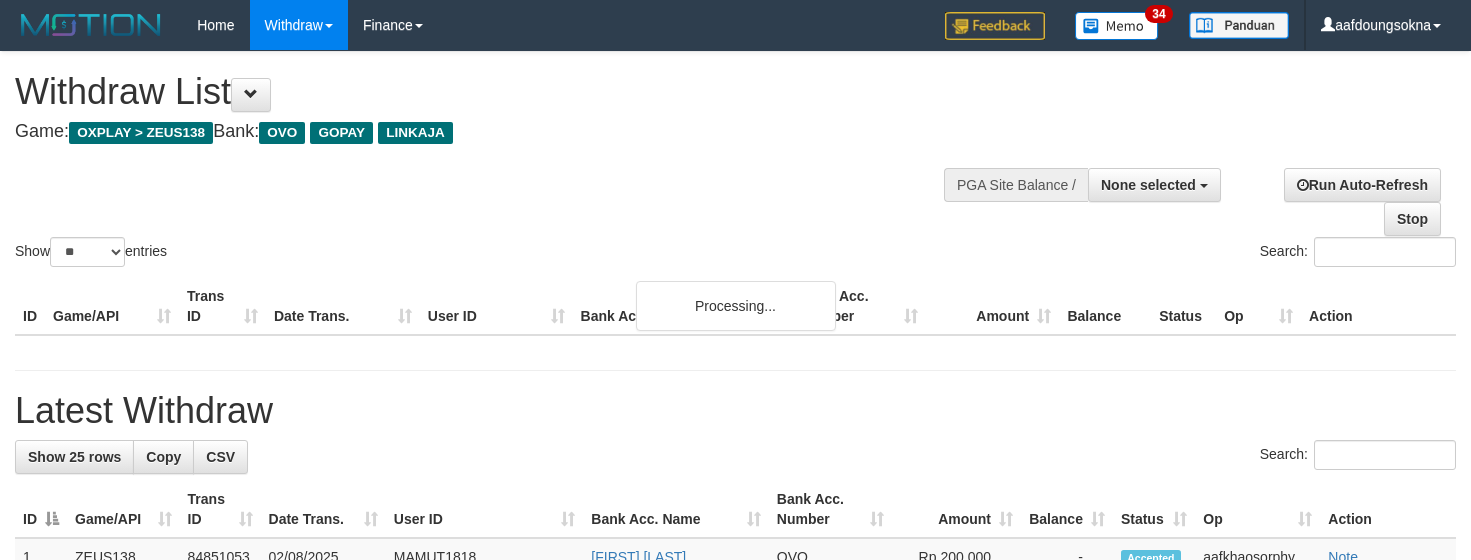 select 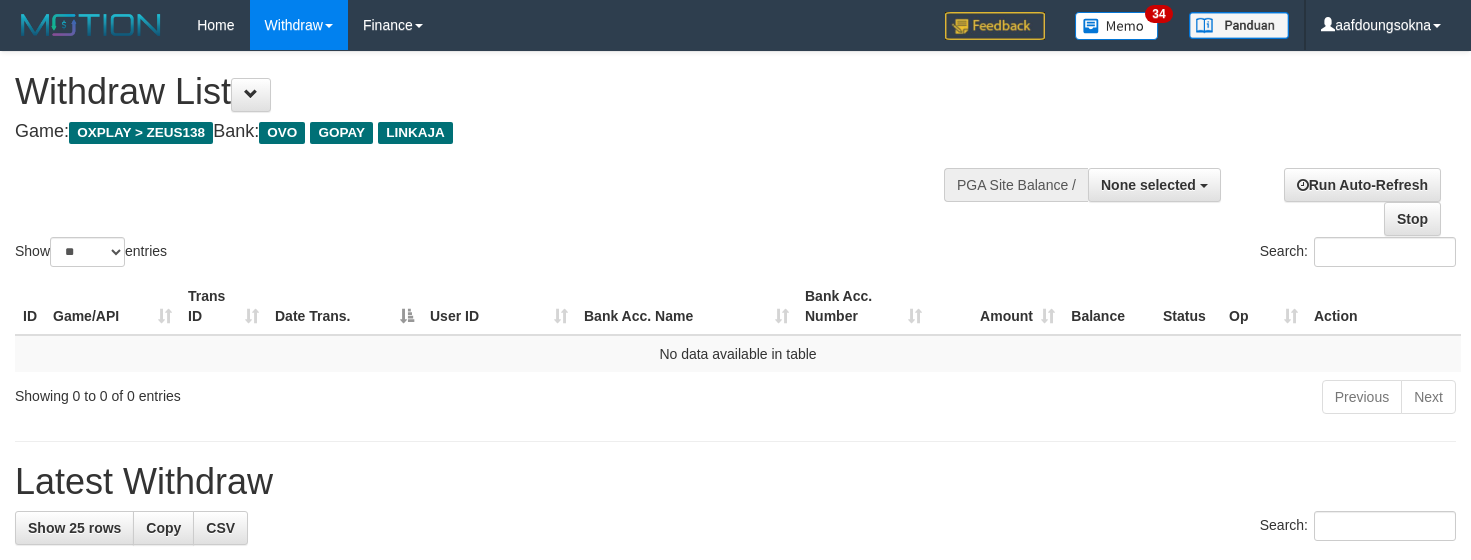 select 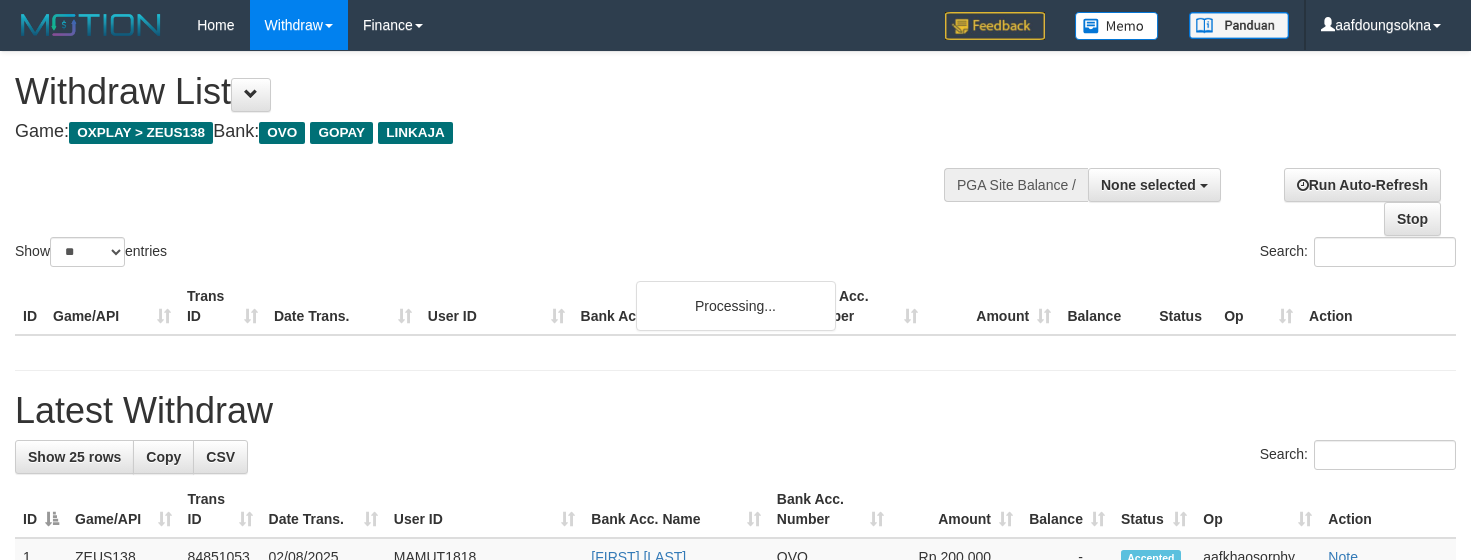 select 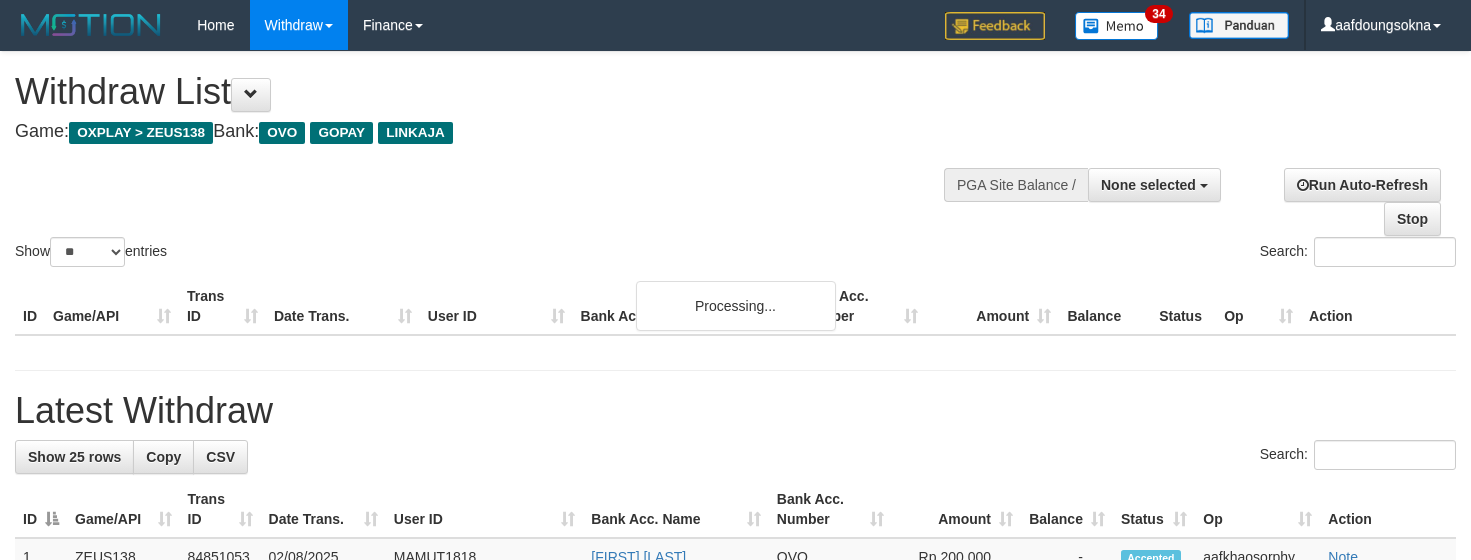 select 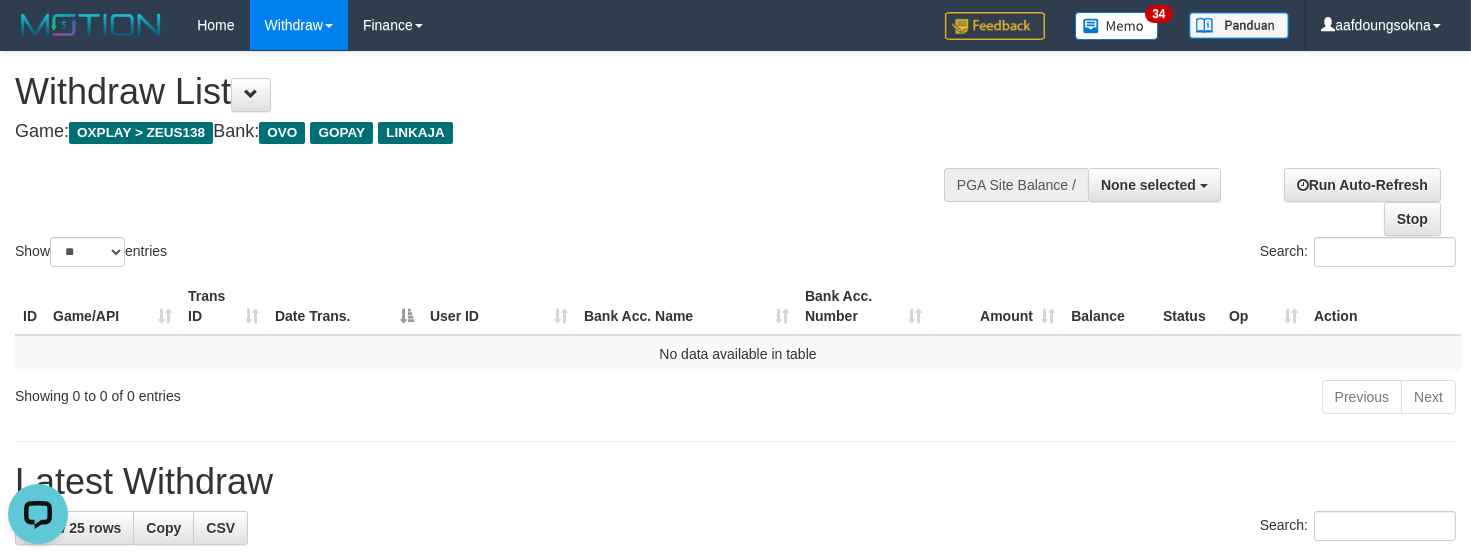 scroll, scrollTop: 0, scrollLeft: 0, axis: both 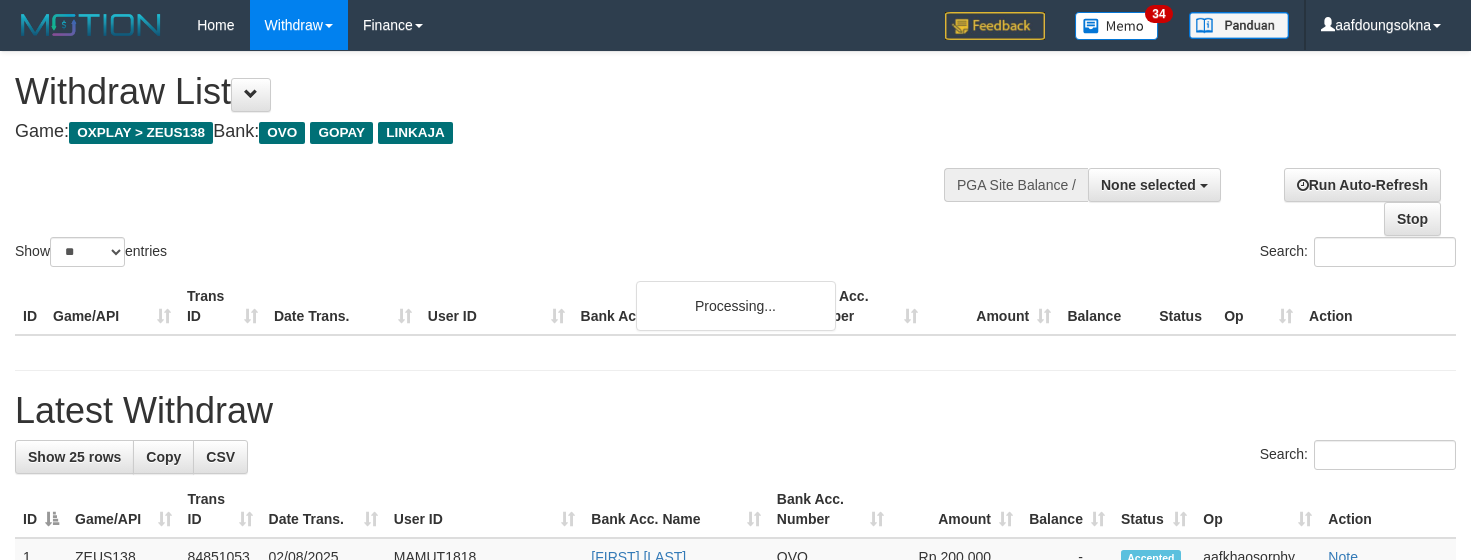 select 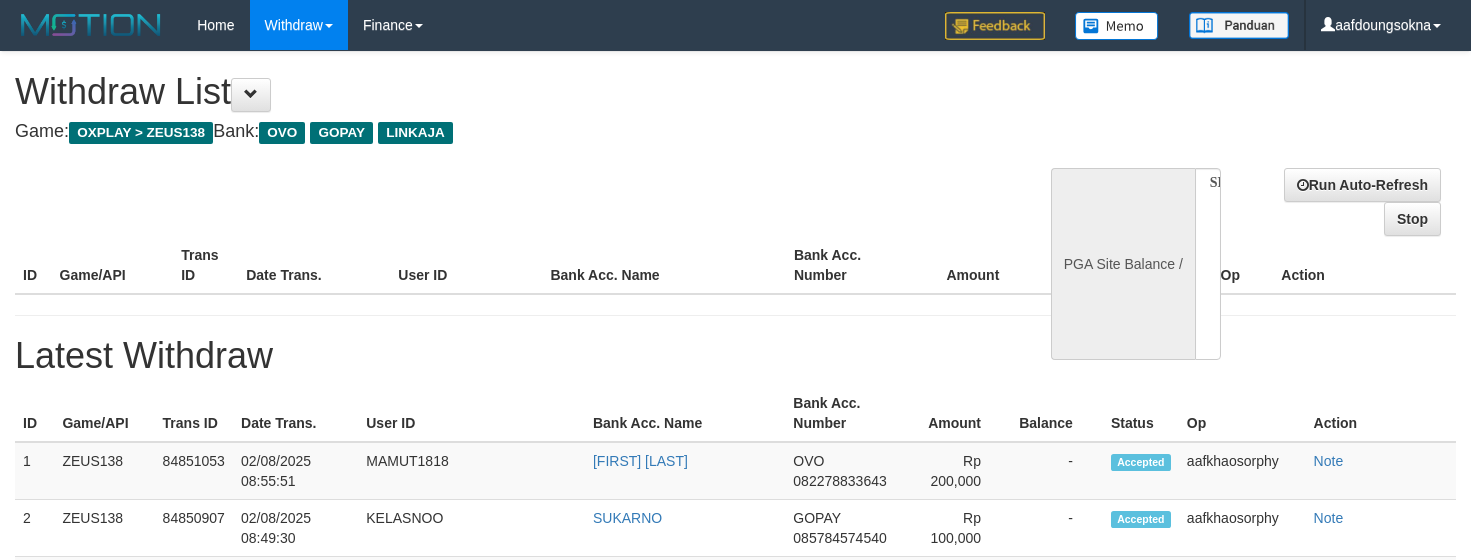 select 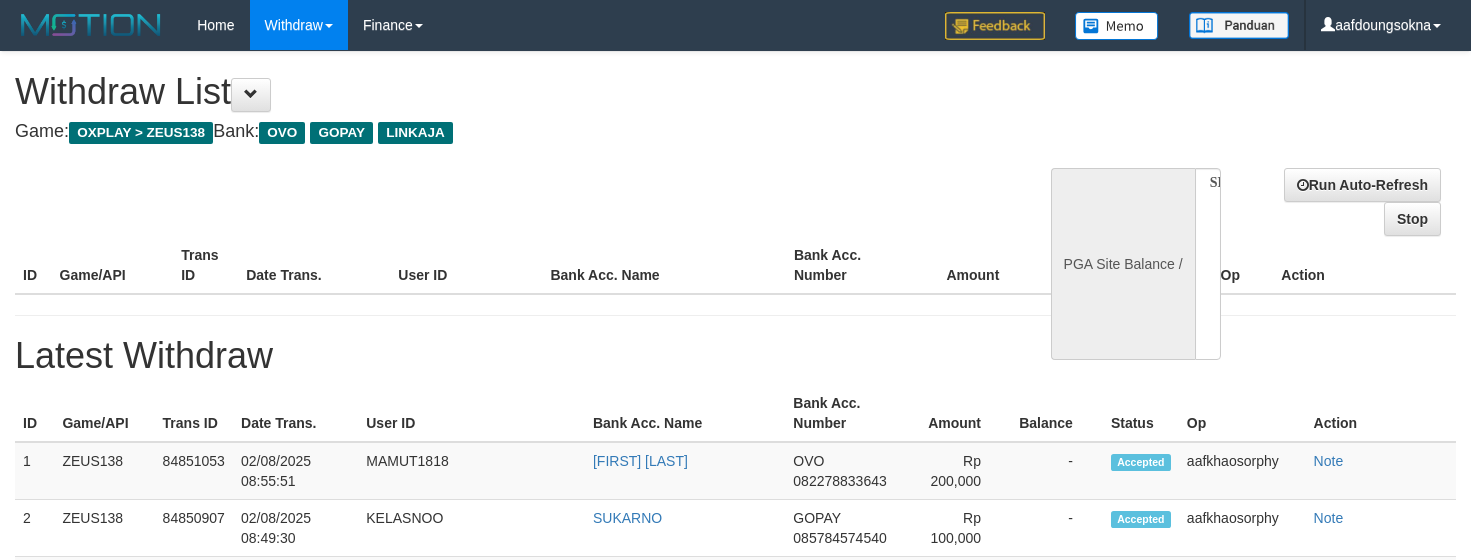 scroll, scrollTop: 0, scrollLeft: 0, axis: both 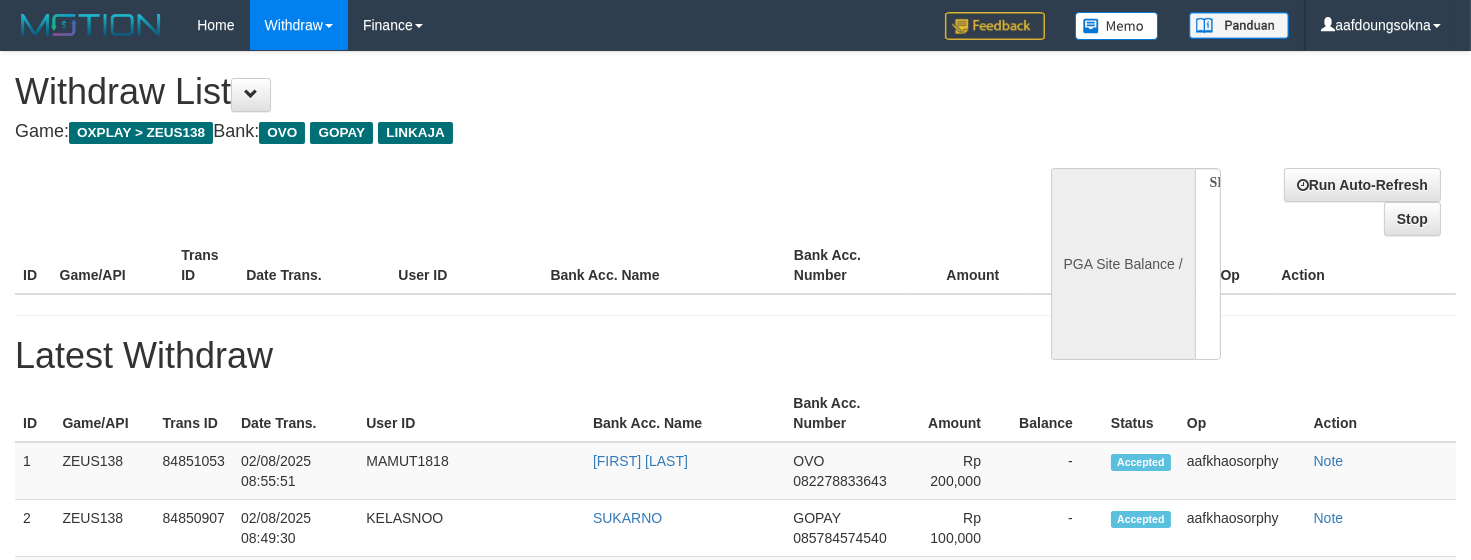 select on "**" 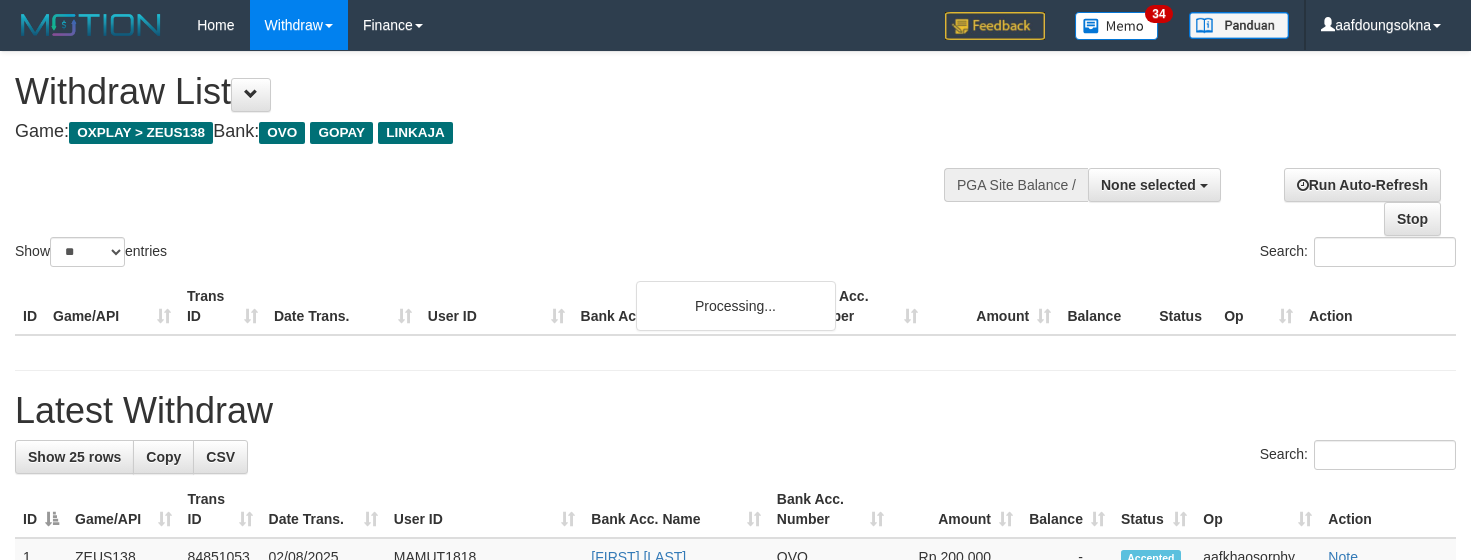 select 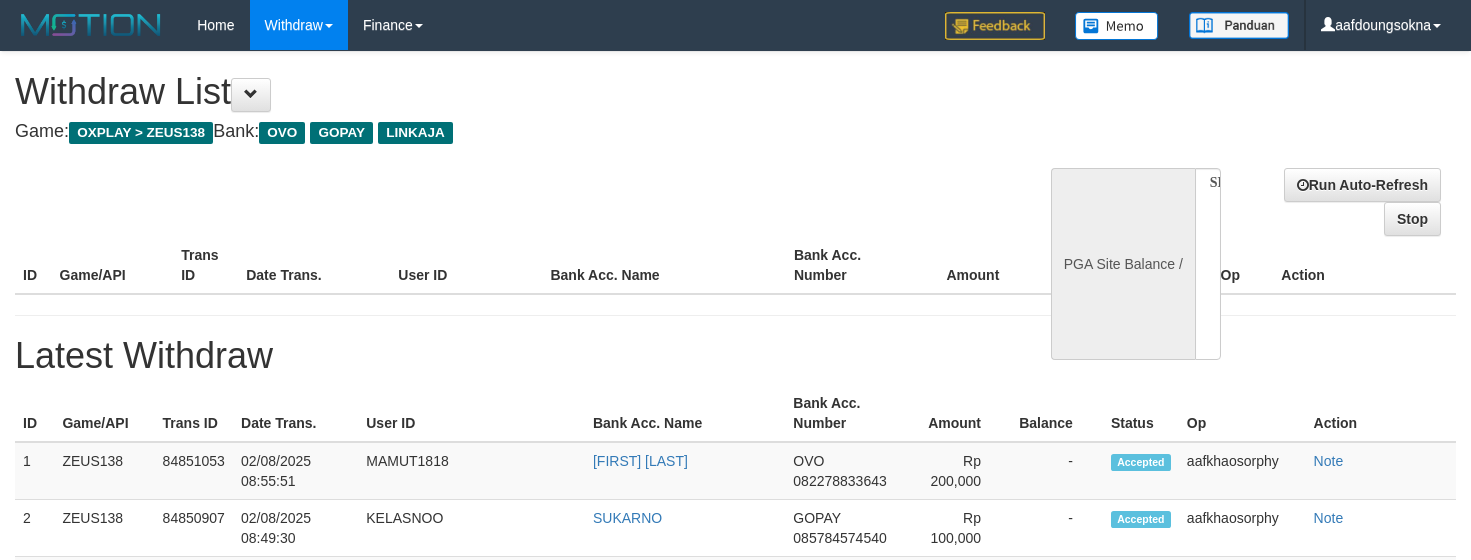 select 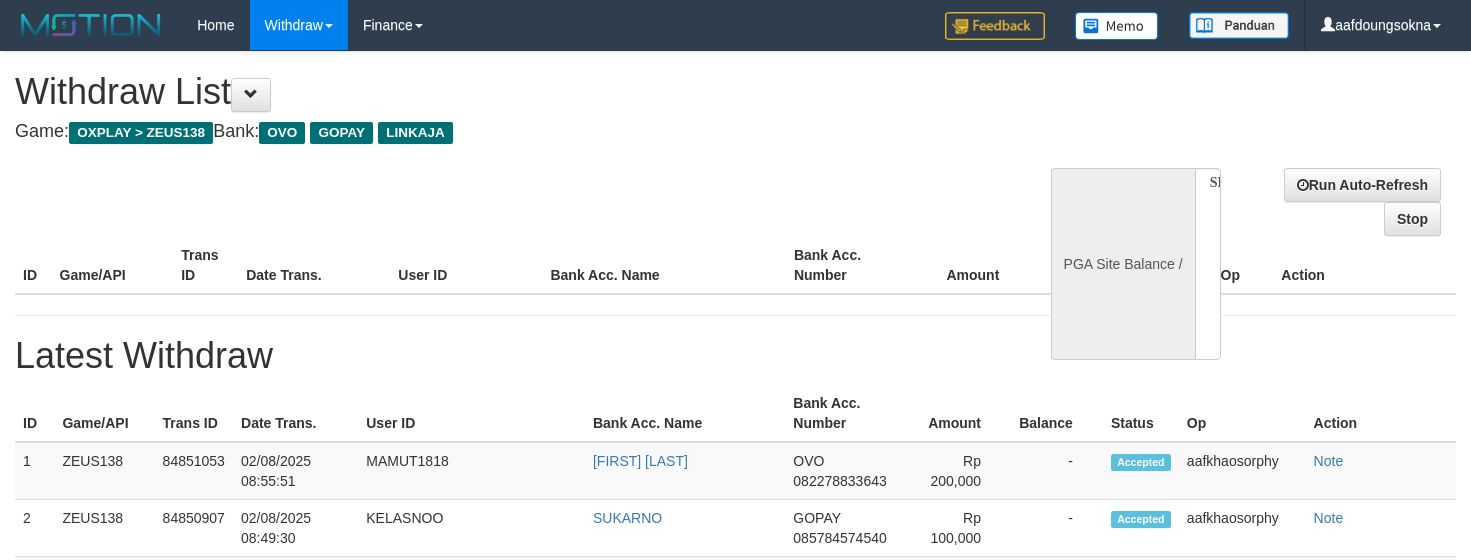 scroll, scrollTop: 0, scrollLeft: 0, axis: both 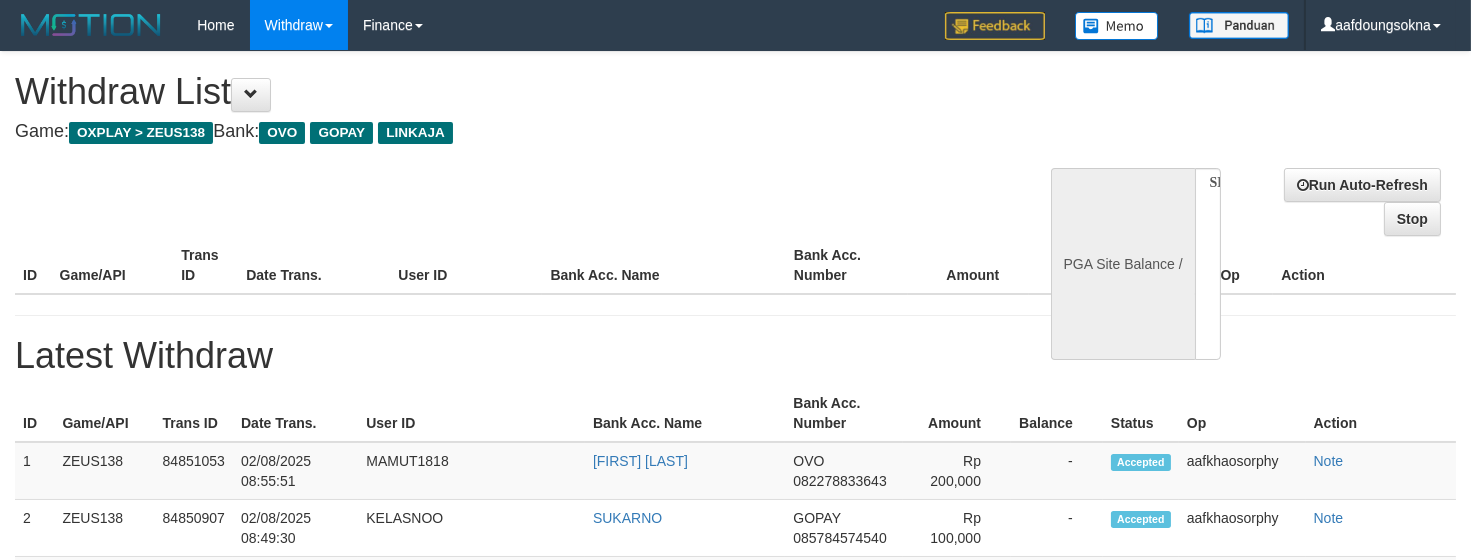select on "**" 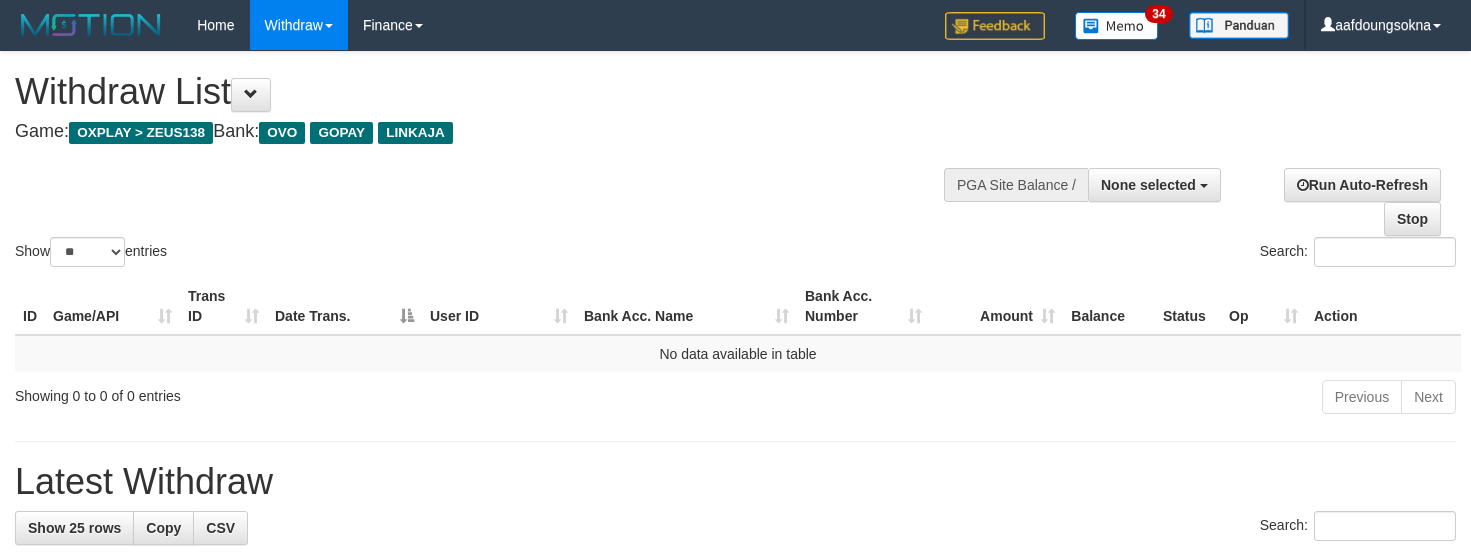 select 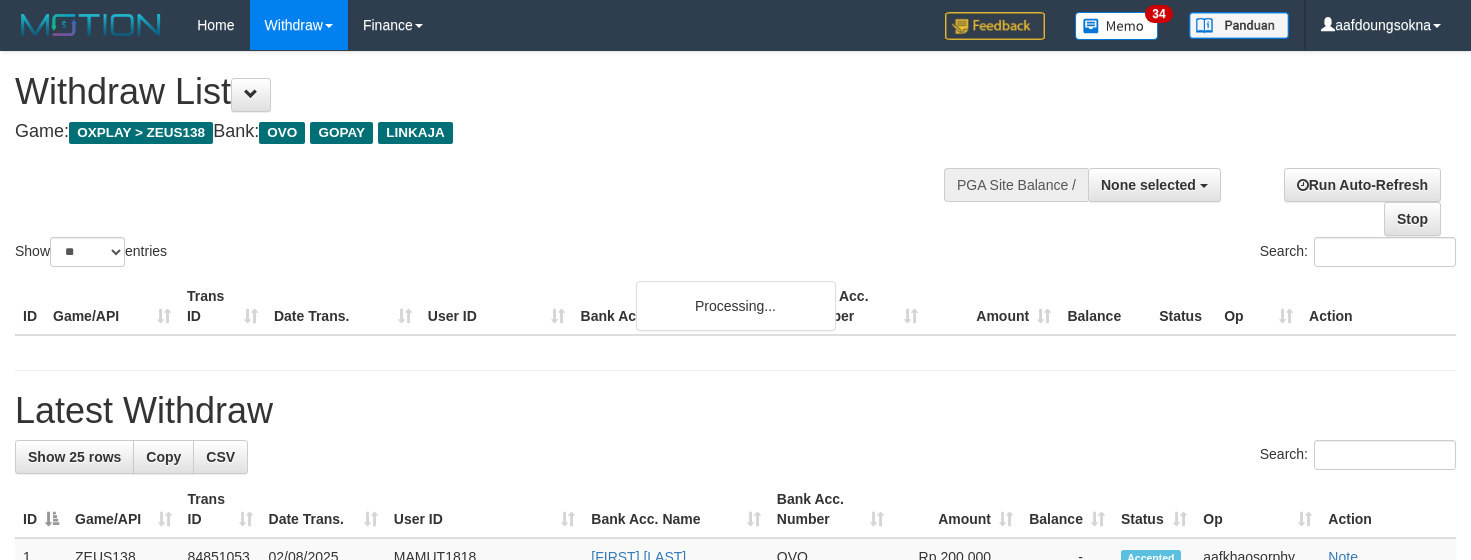 select 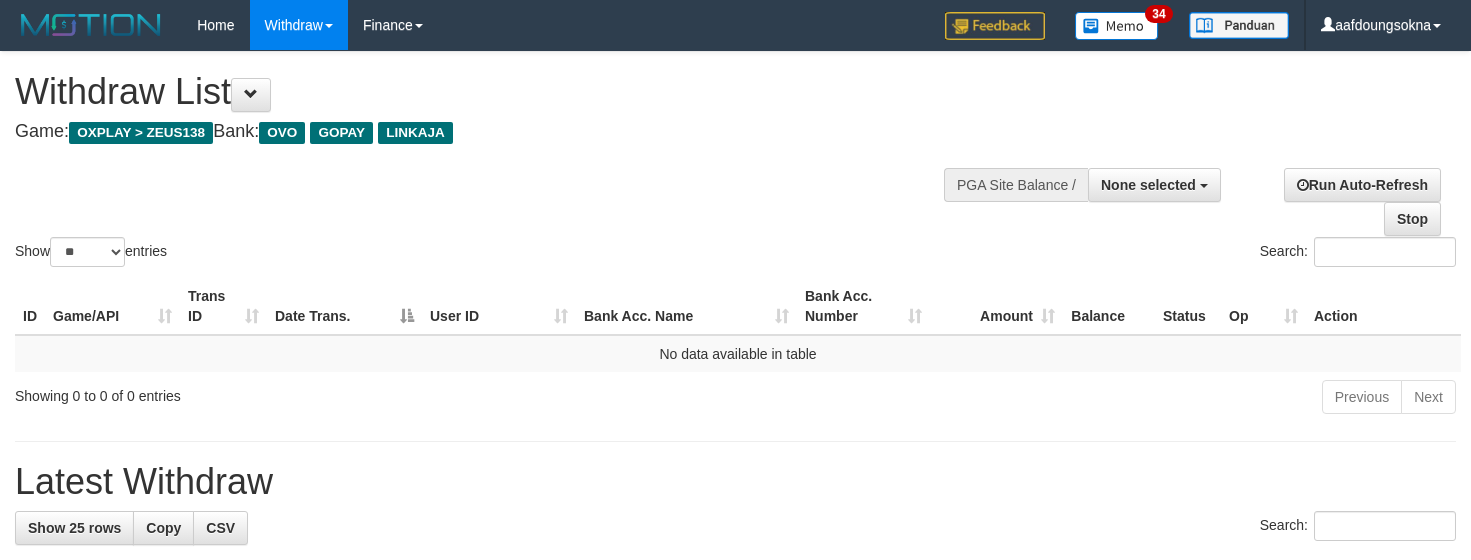 select 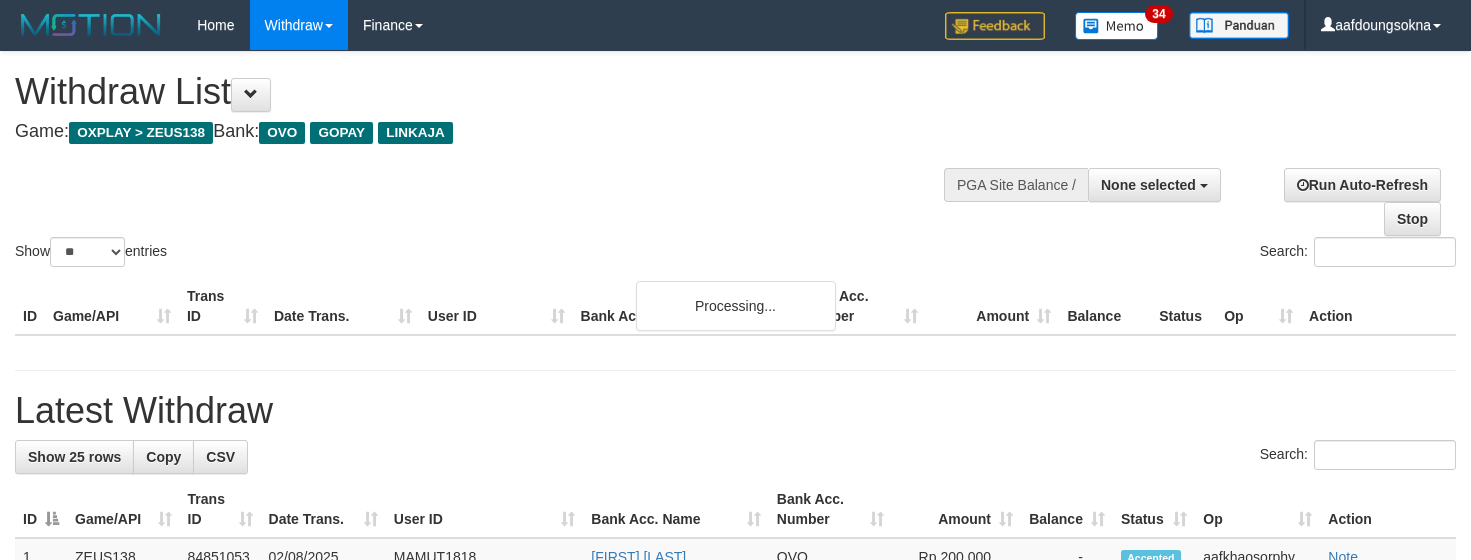 select 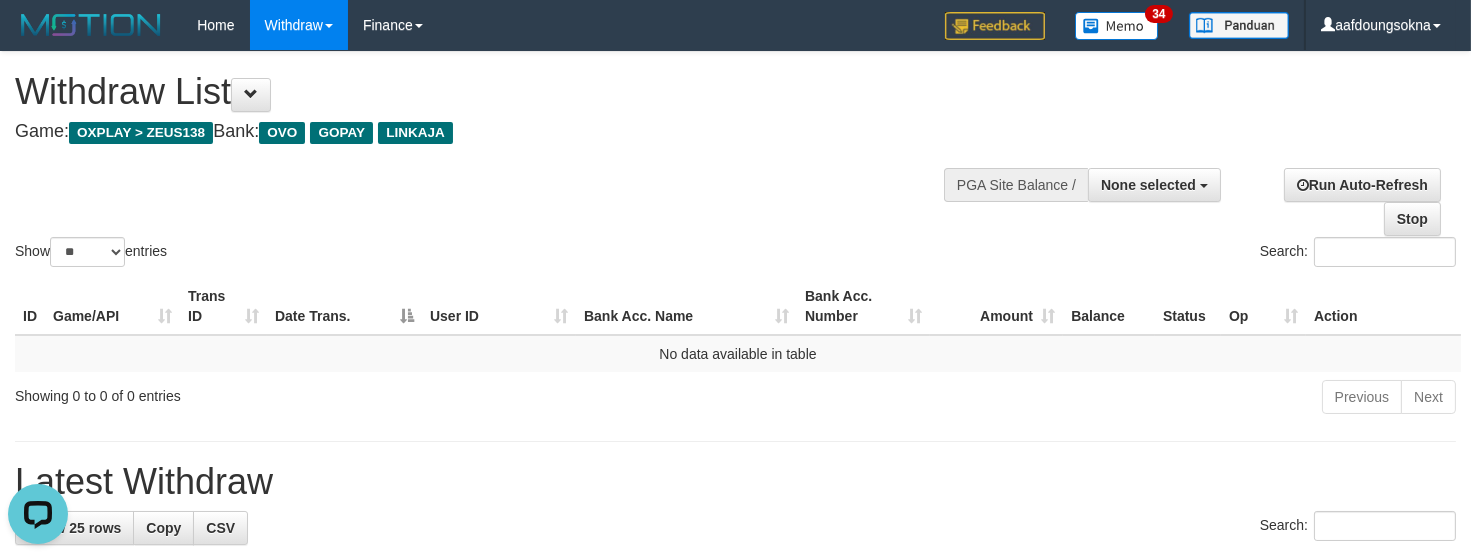 scroll, scrollTop: 0, scrollLeft: 0, axis: both 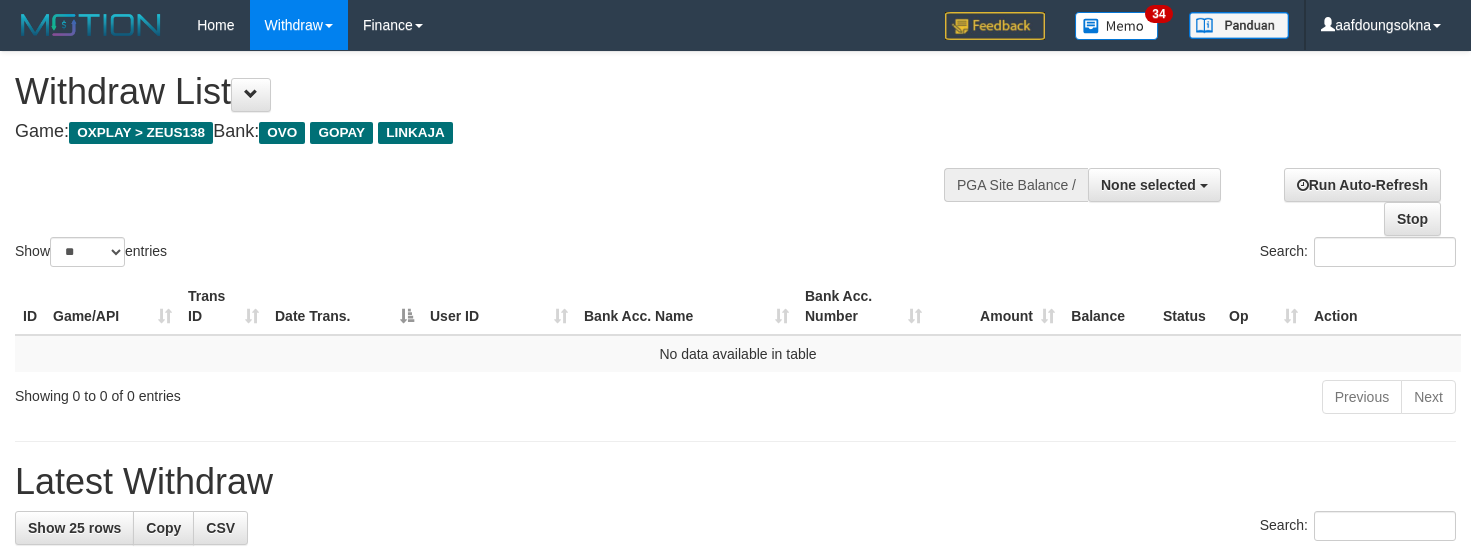 select 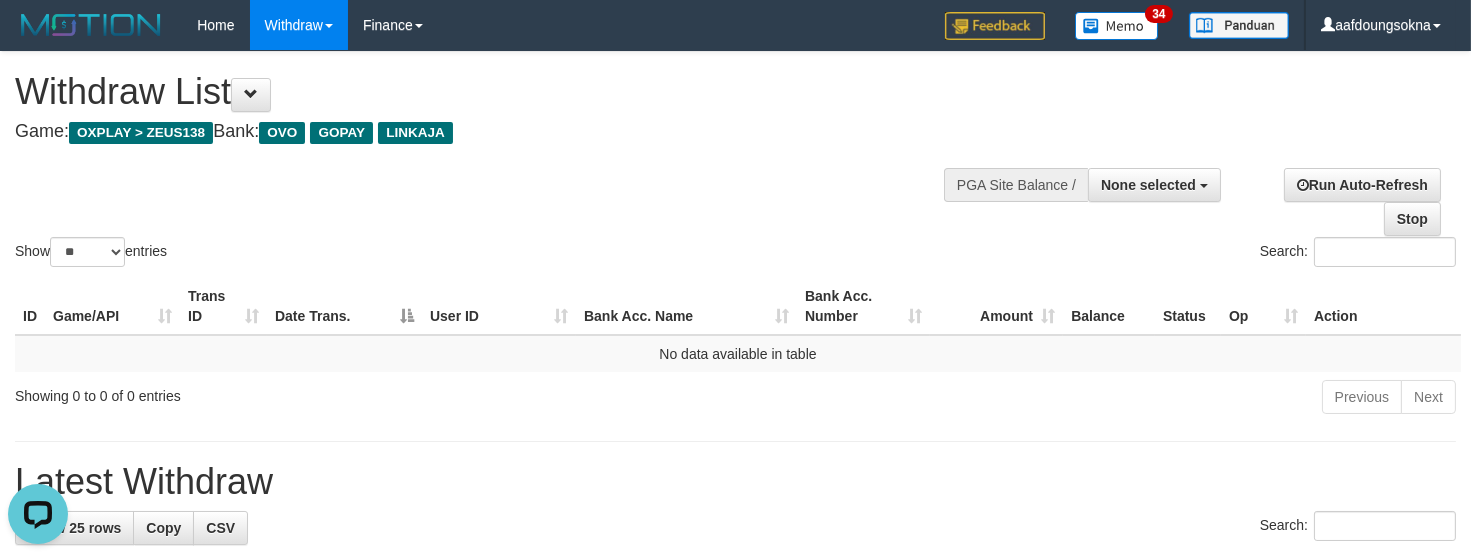 scroll, scrollTop: 0, scrollLeft: 0, axis: both 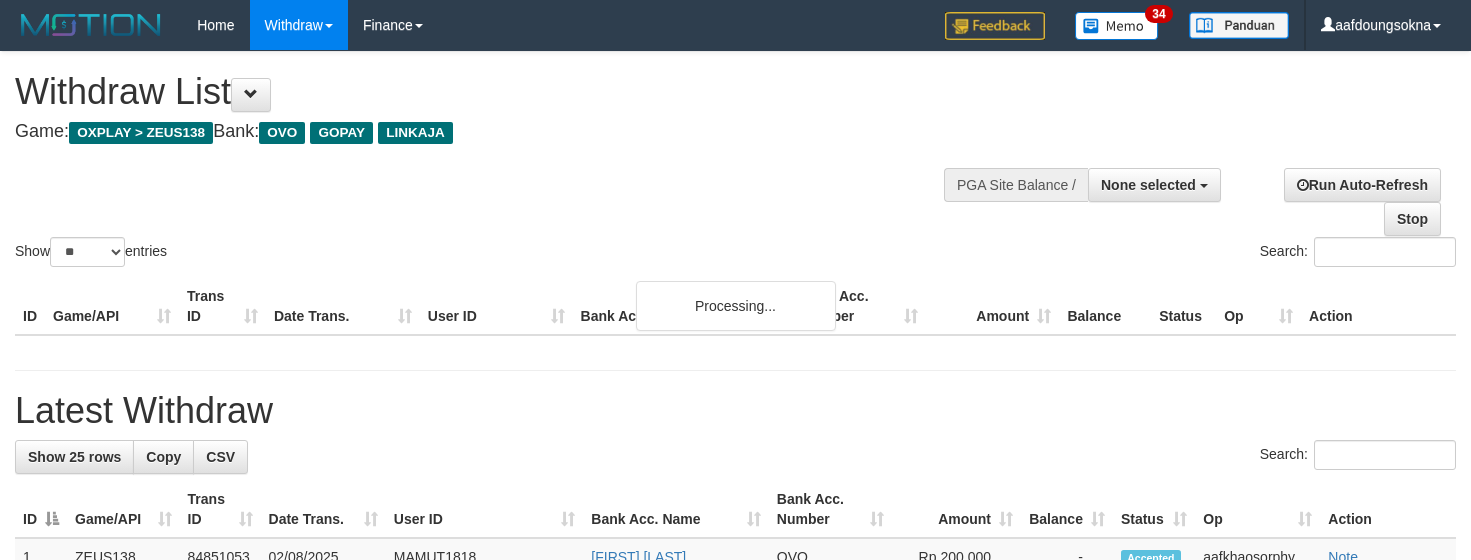 select 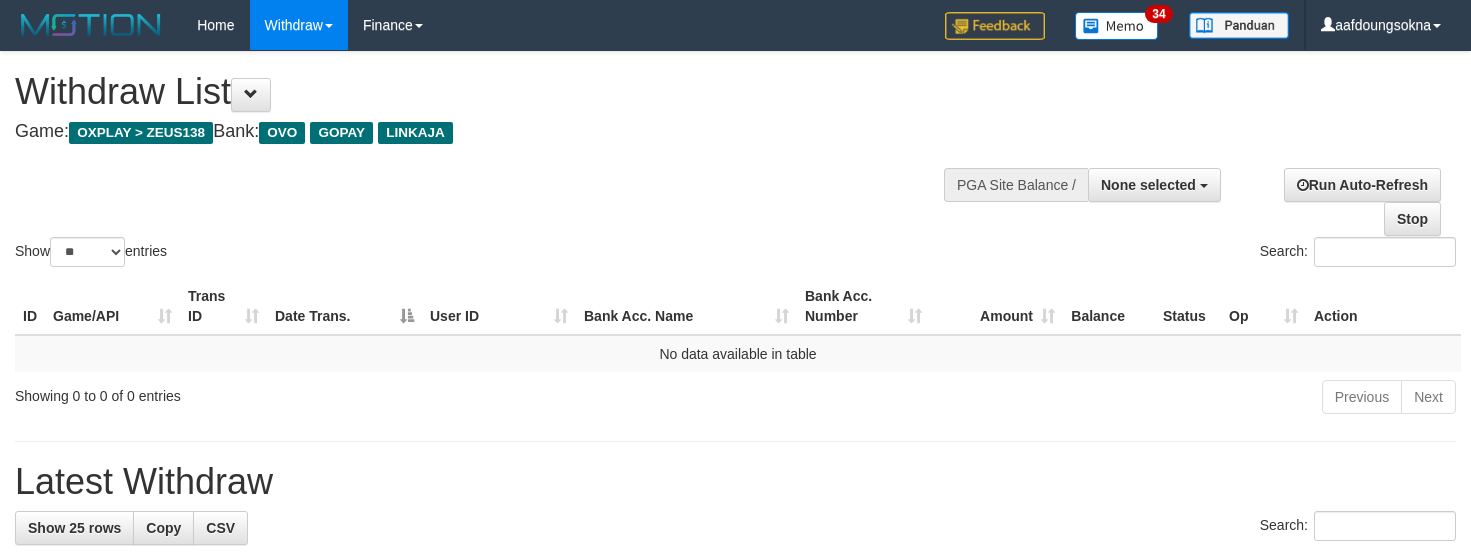 select 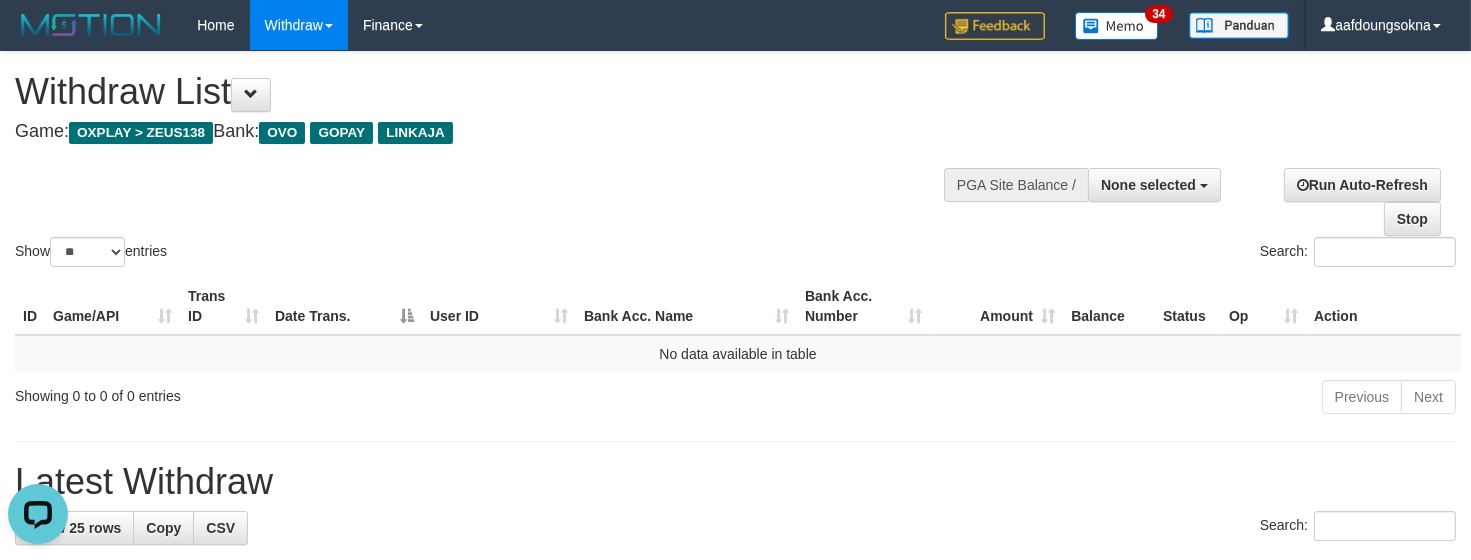 scroll, scrollTop: 0, scrollLeft: 0, axis: both 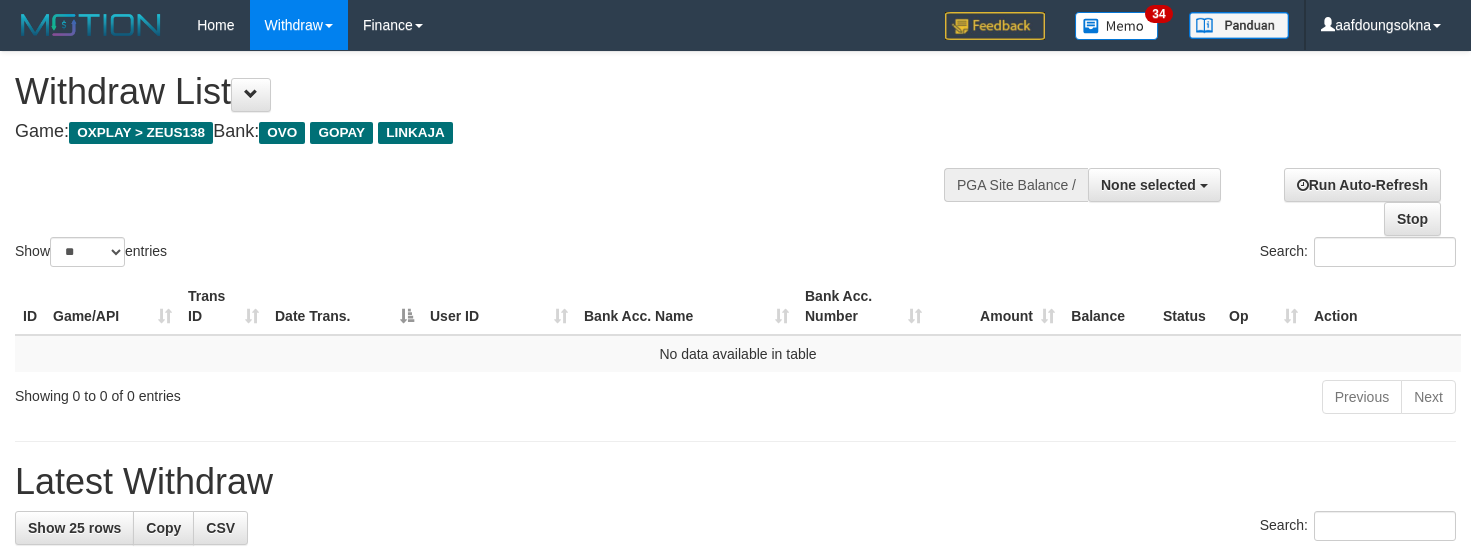 select 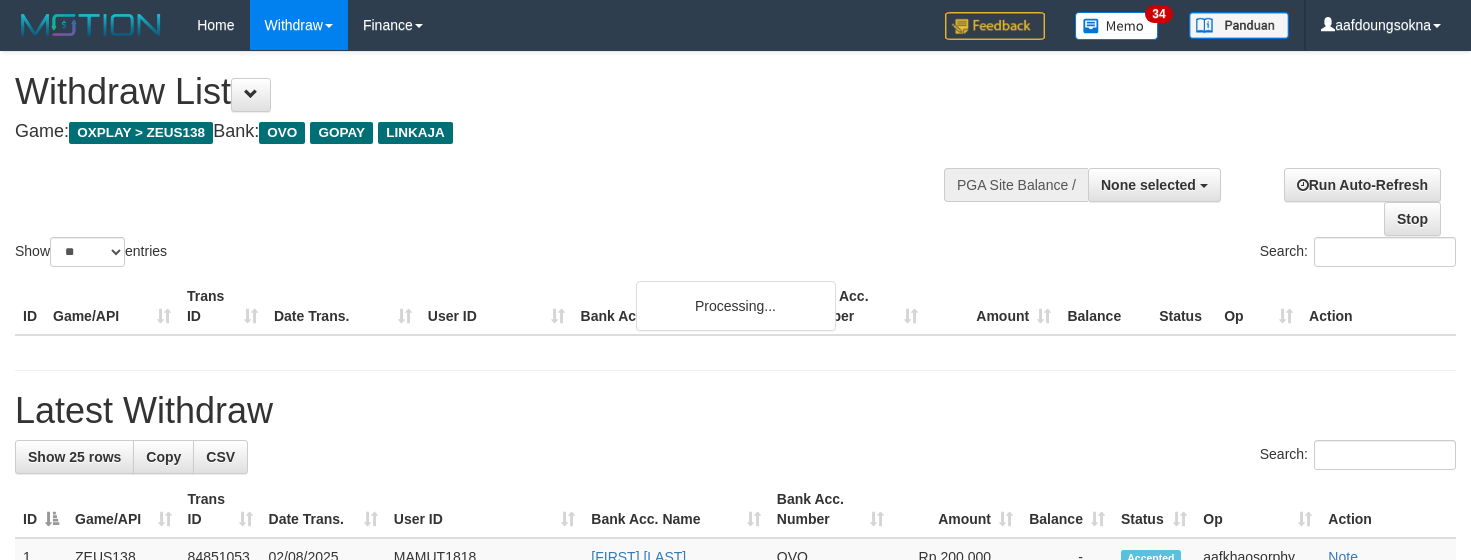 select 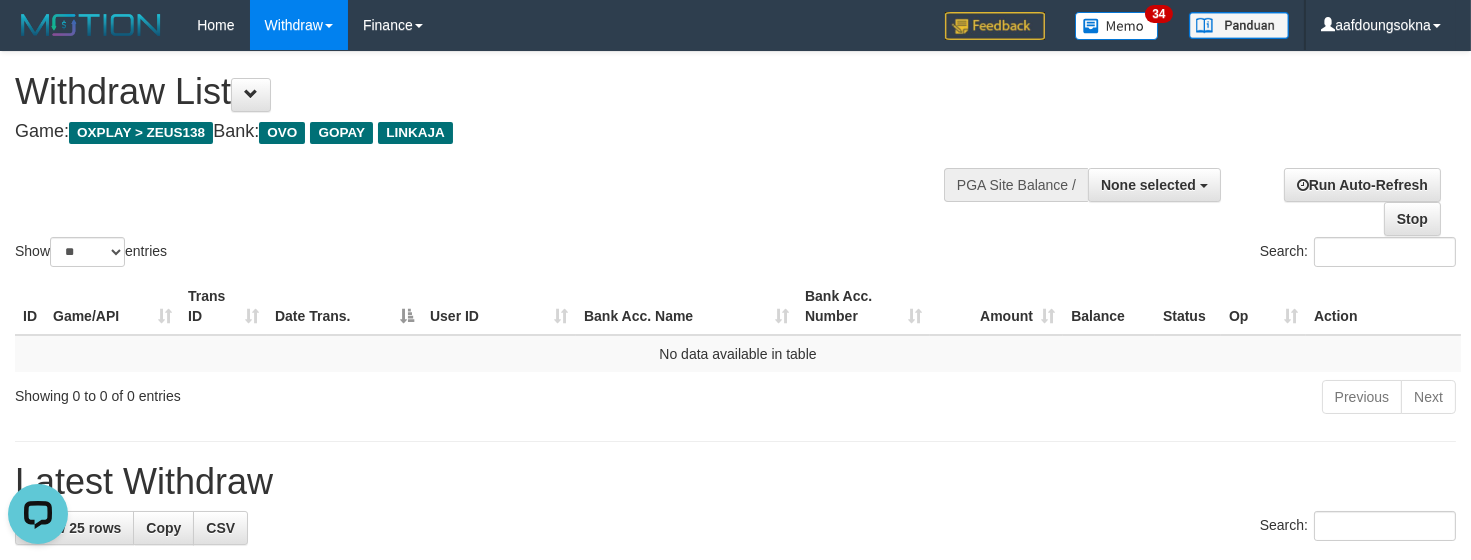 scroll, scrollTop: 0, scrollLeft: 0, axis: both 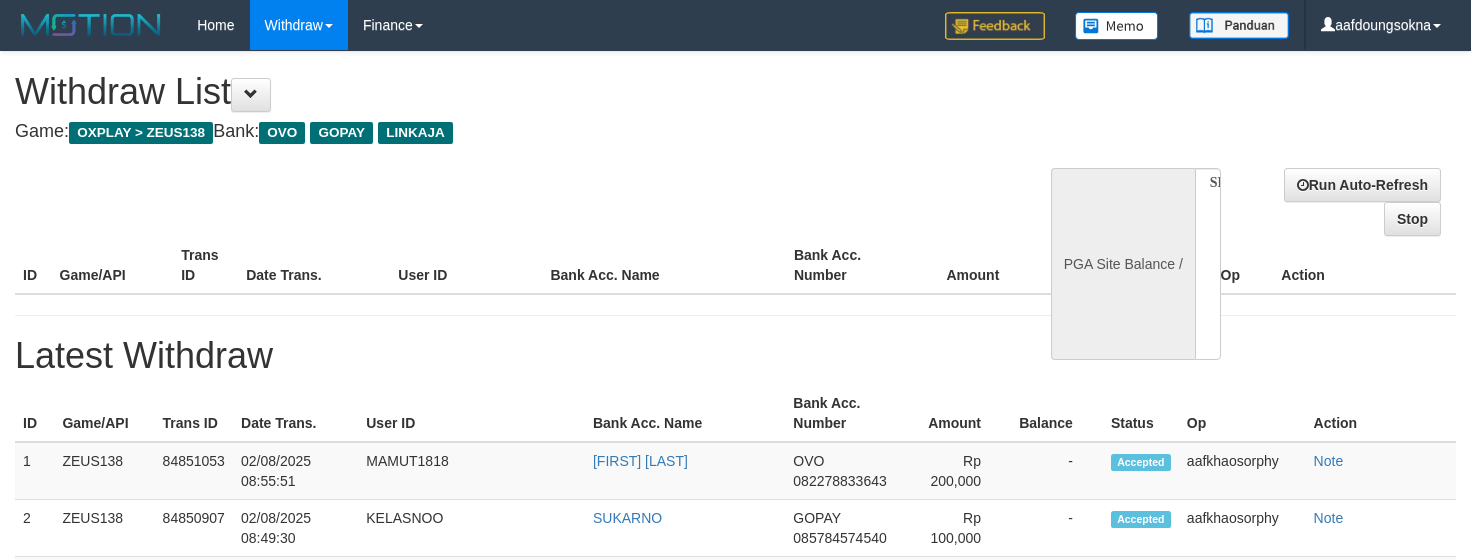 select 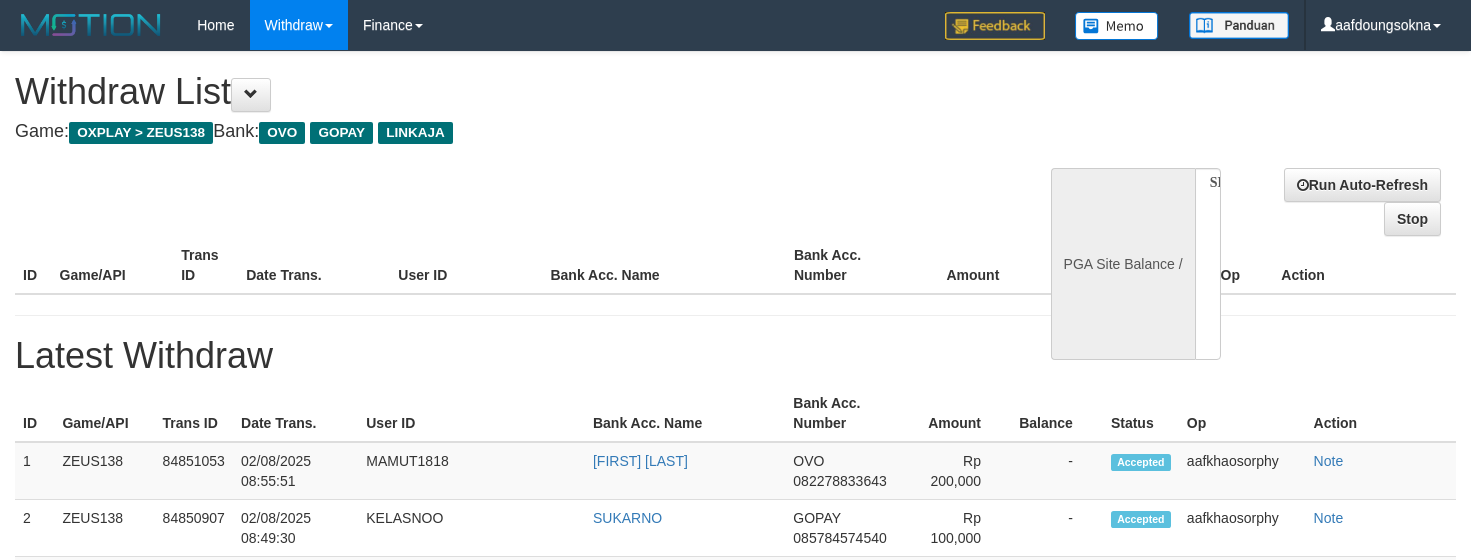 scroll, scrollTop: 0, scrollLeft: 0, axis: both 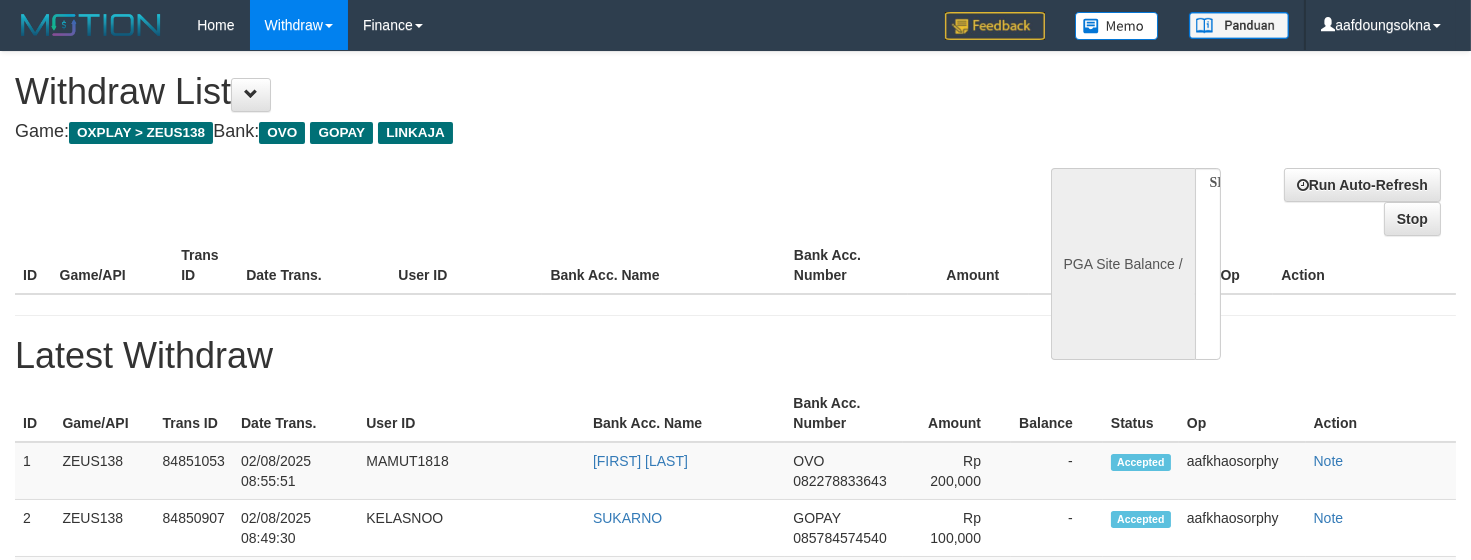 select on "**" 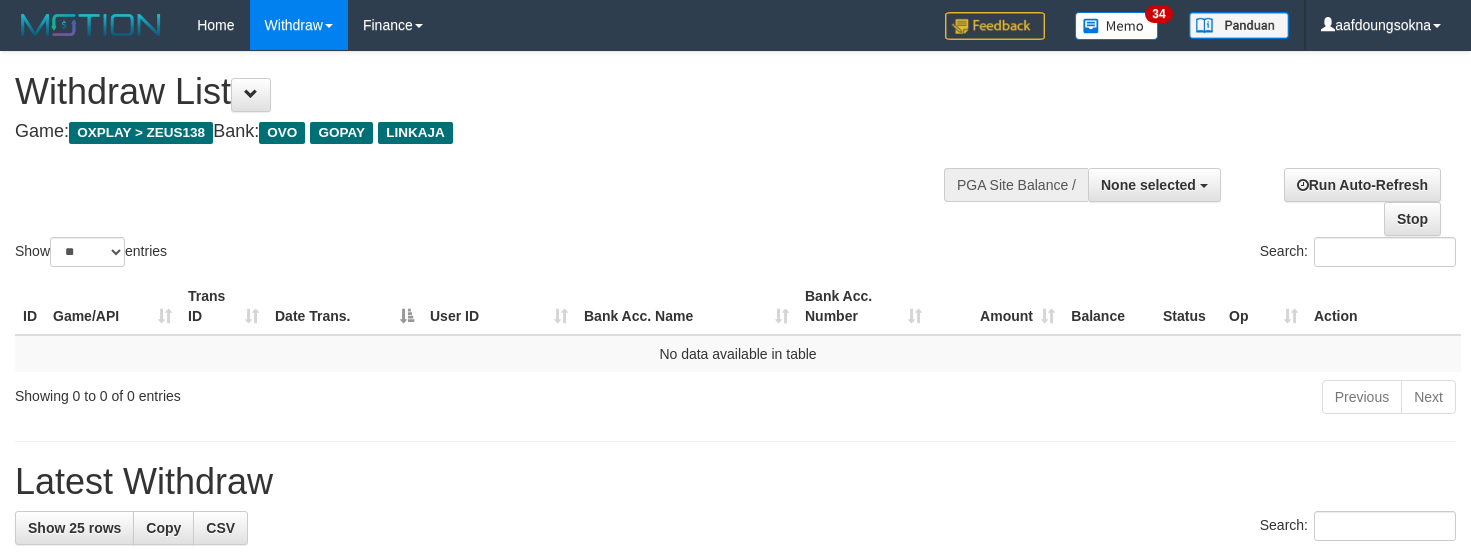 select 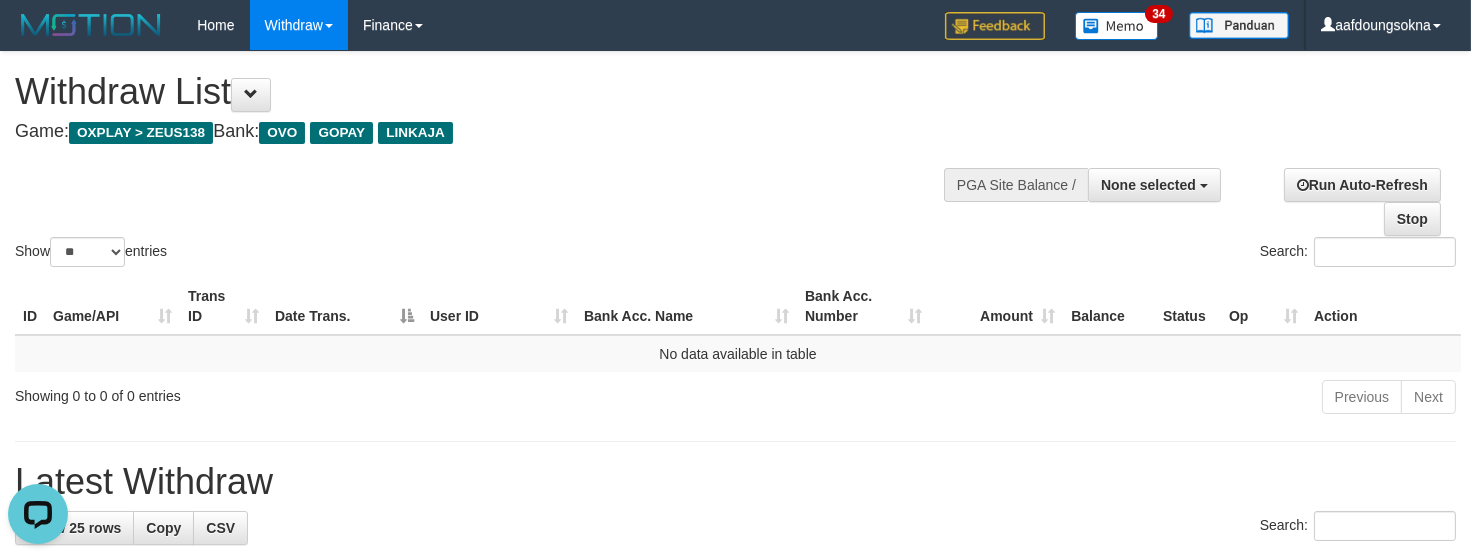 scroll, scrollTop: 0, scrollLeft: 0, axis: both 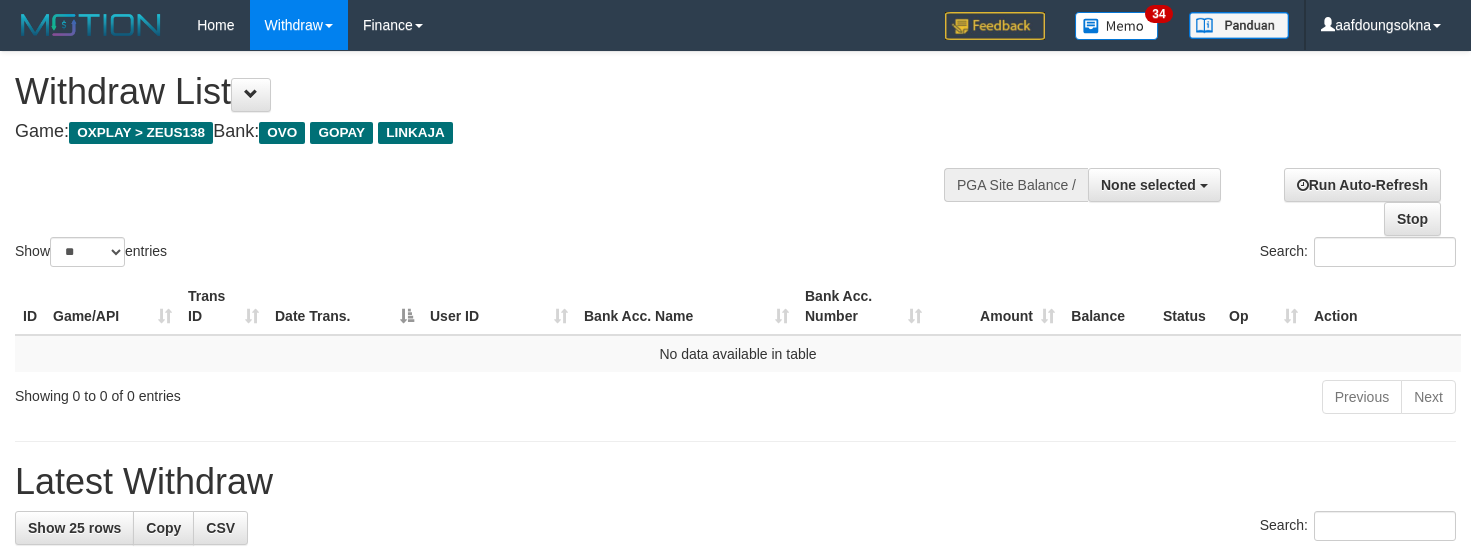 select 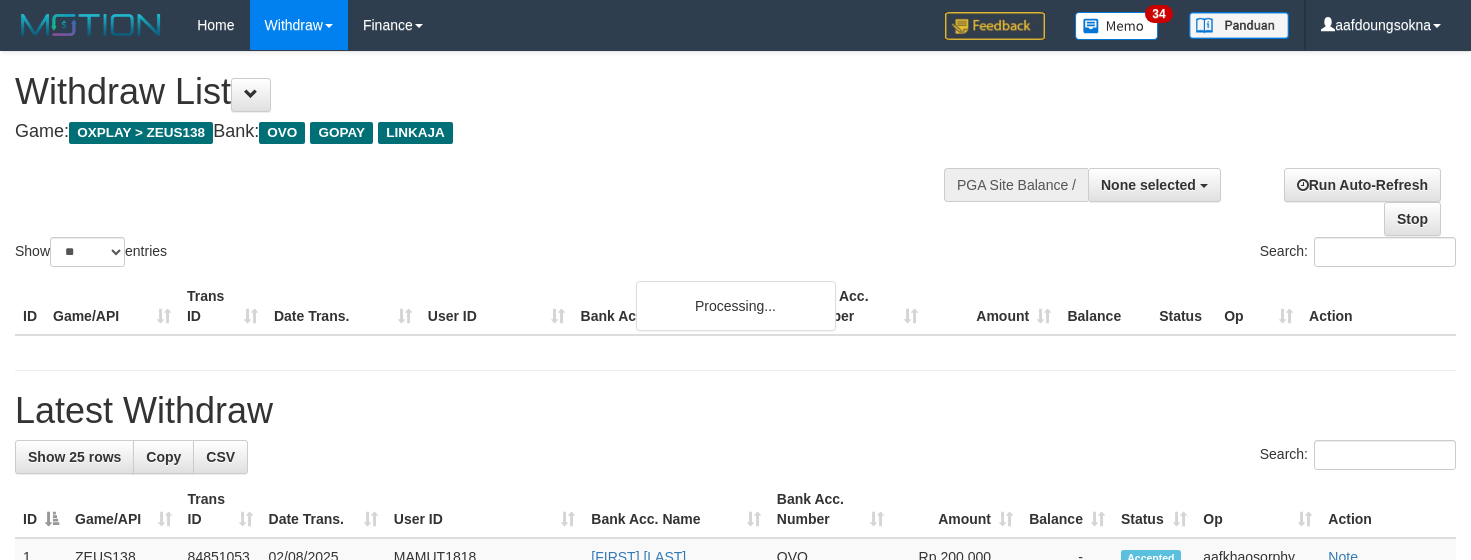 select 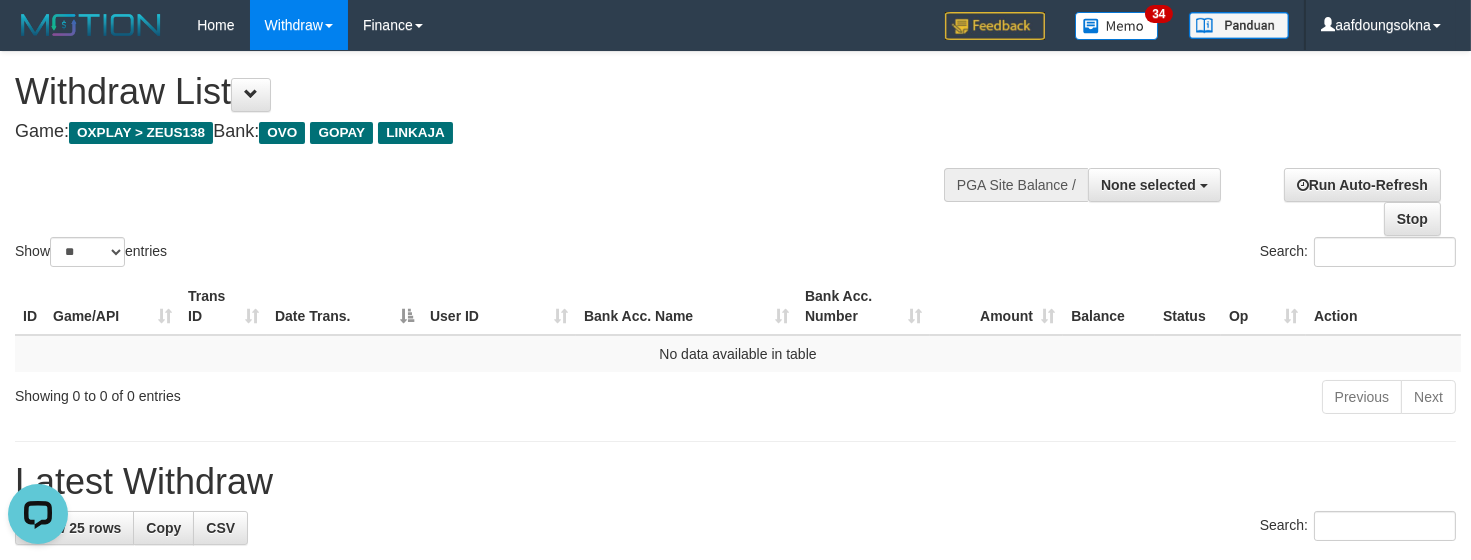 scroll, scrollTop: 0, scrollLeft: 0, axis: both 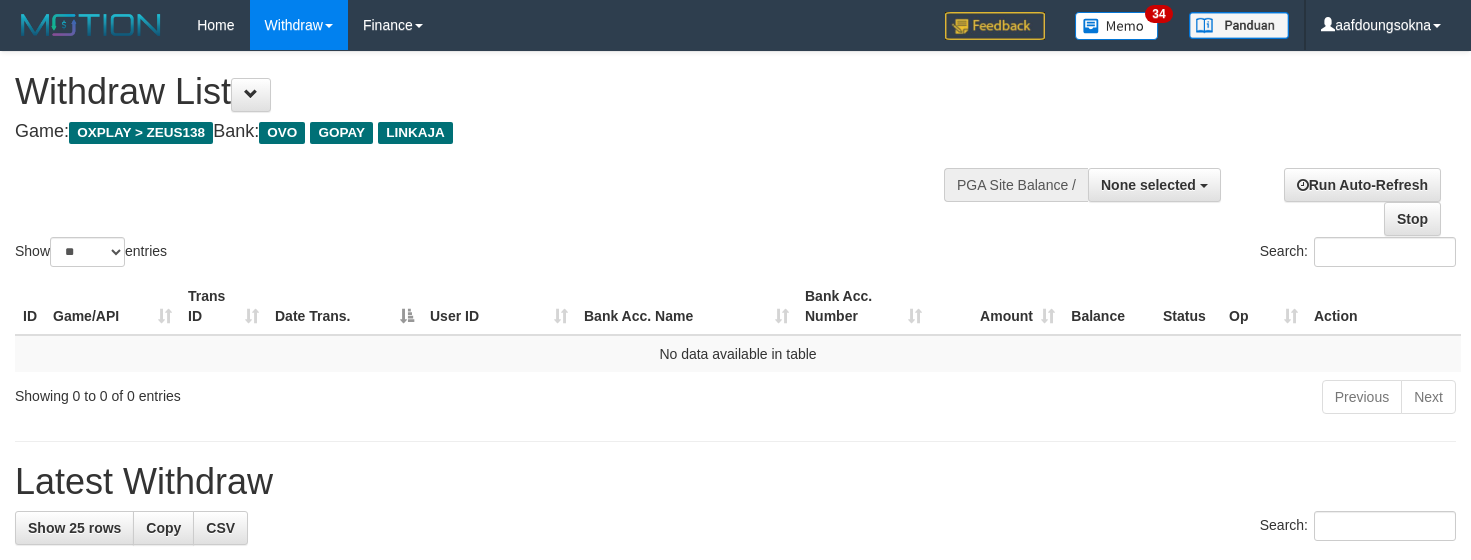 select 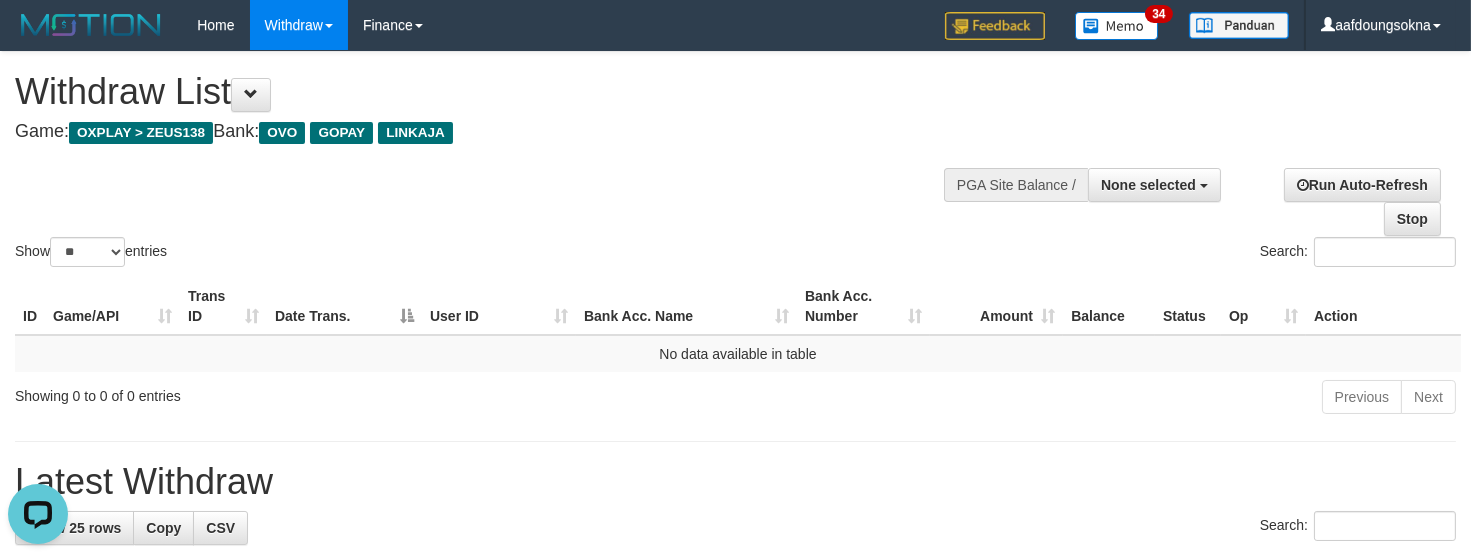 scroll, scrollTop: 0, scrollLeft: 0, axis: both 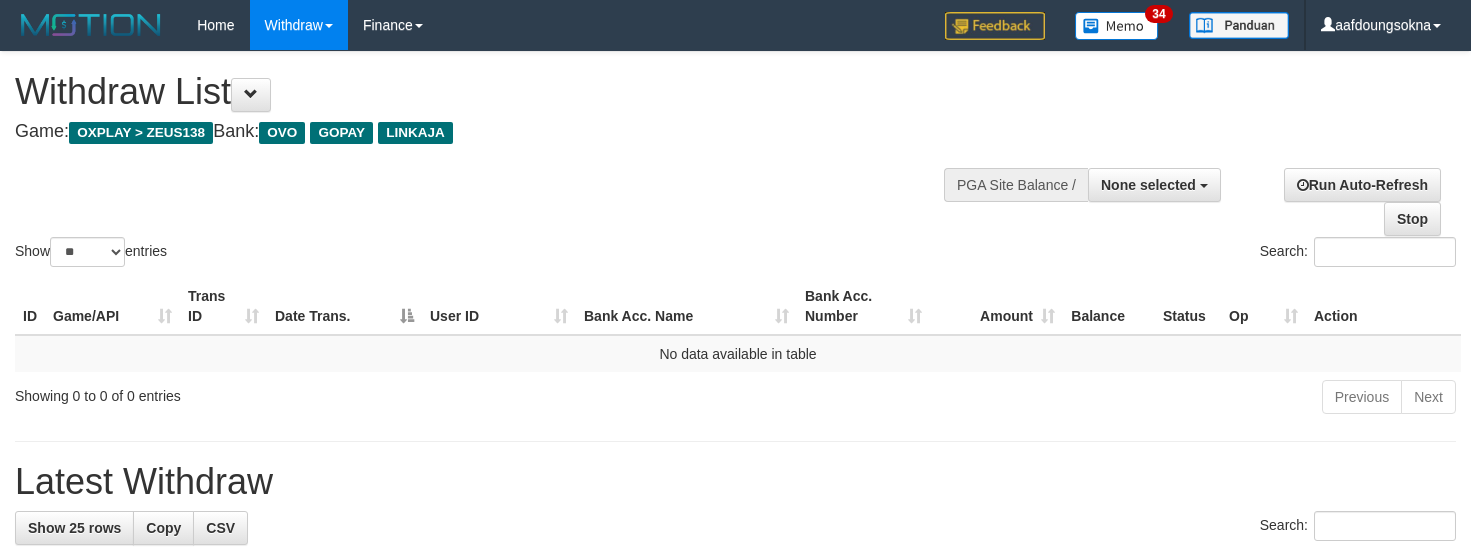 select 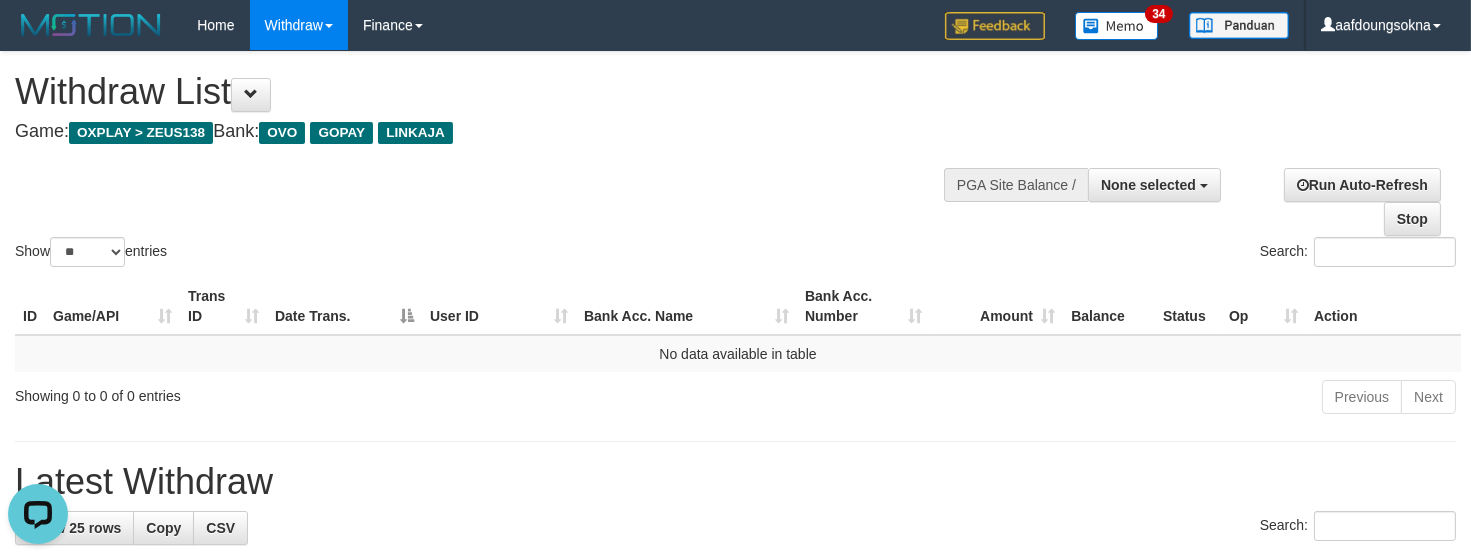 scroll, scrollTop: 0, scrollLeft: 0, axis: both 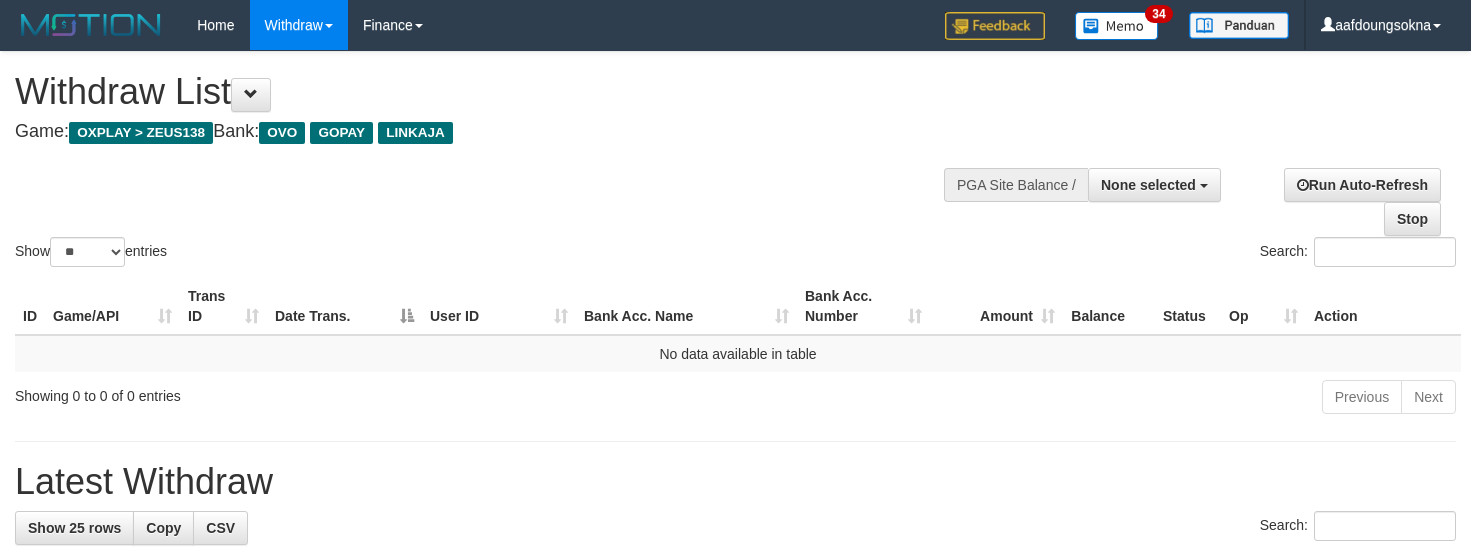 select 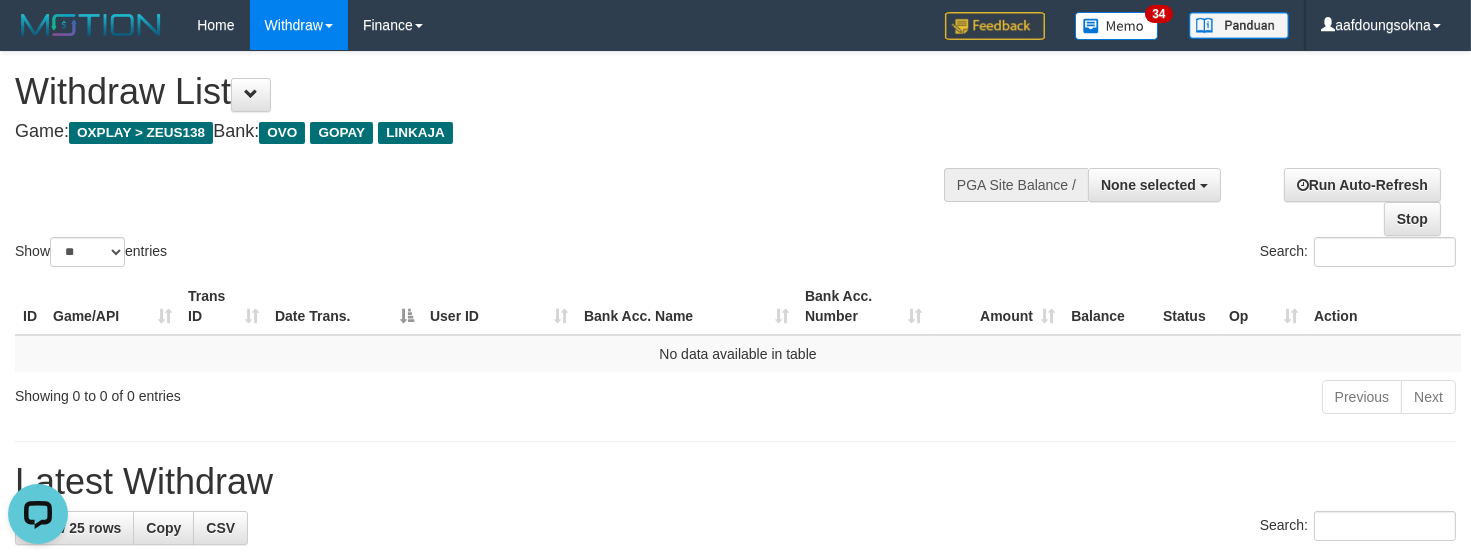 scroll, scrollTop: 0, scrollLeft: 0, axis: both 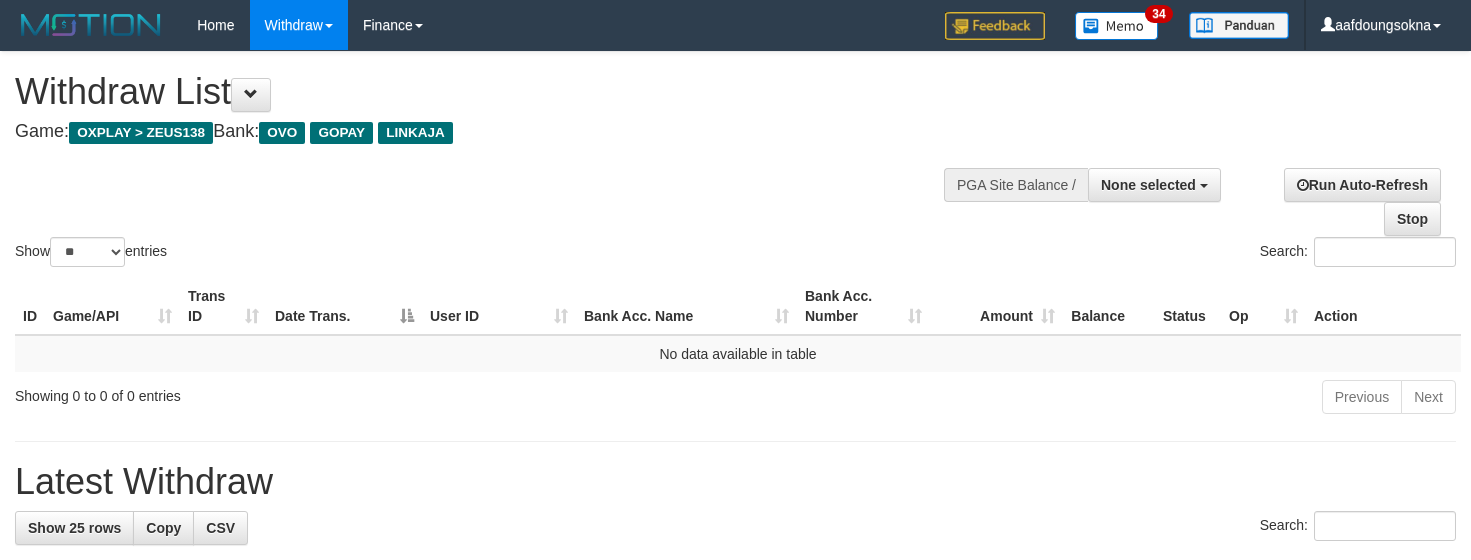 select 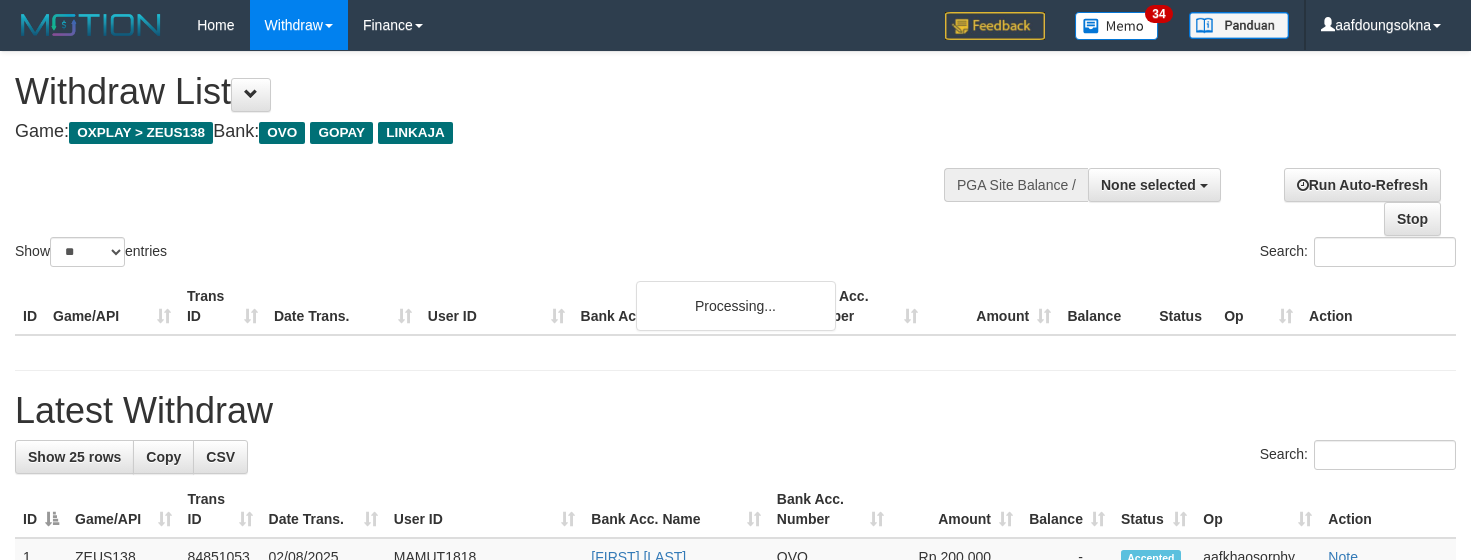 select 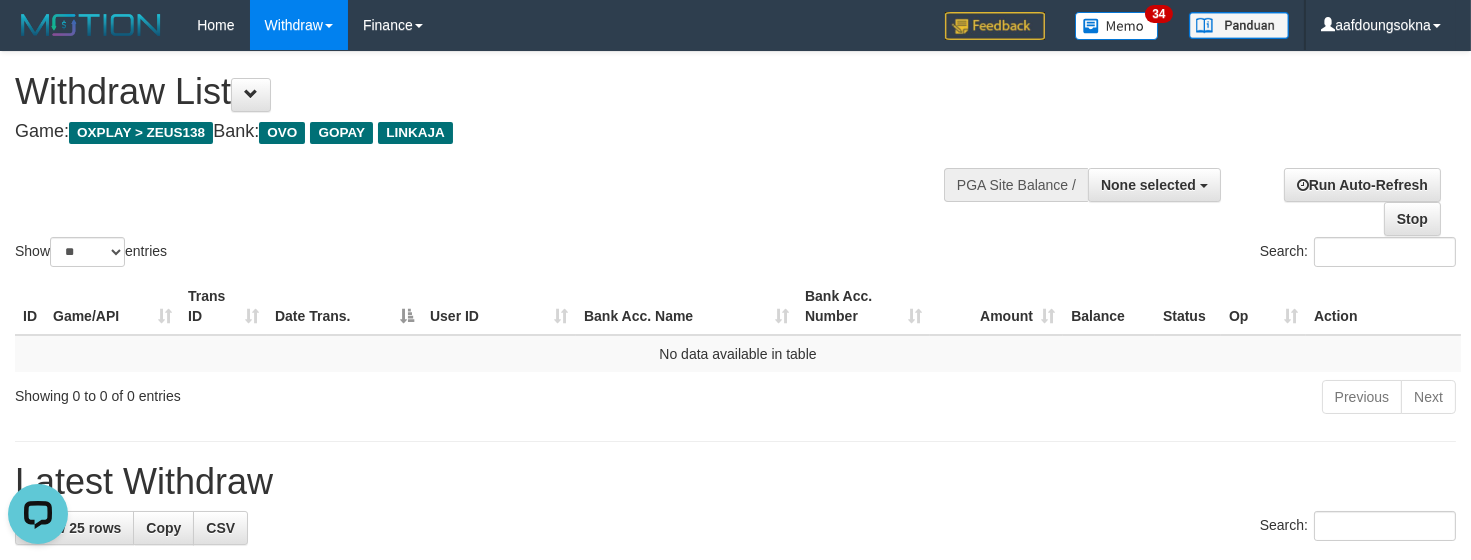 scroll, scrollTop: 0, scrollLeft: 0, axis: both 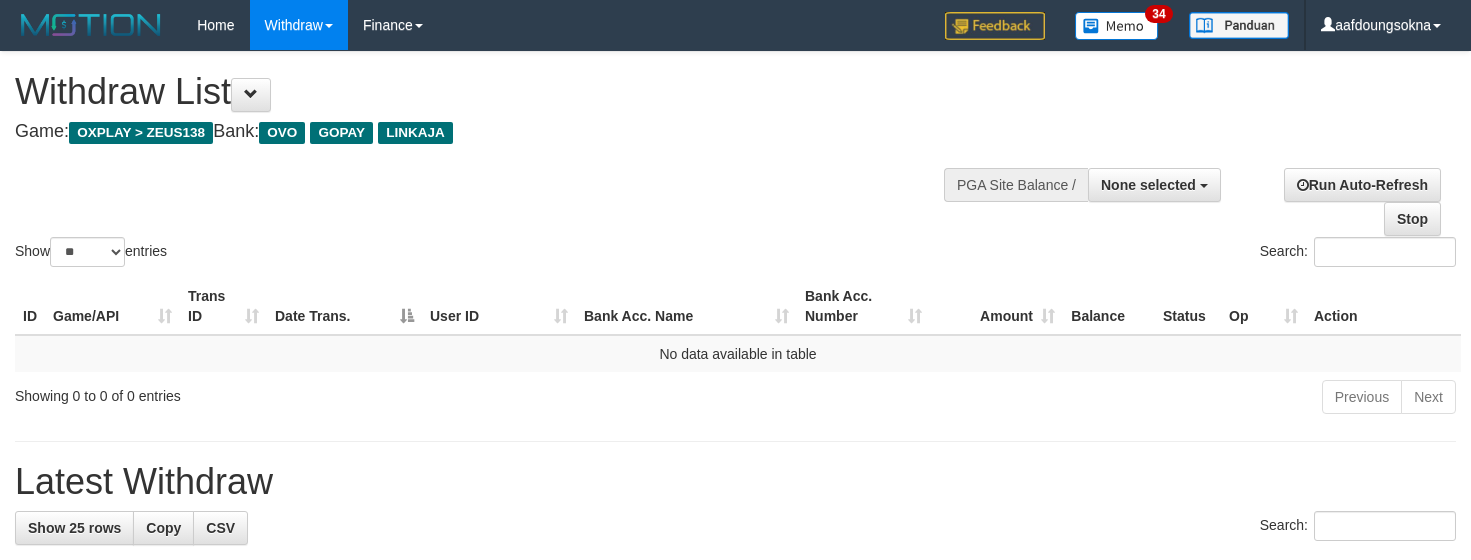 select 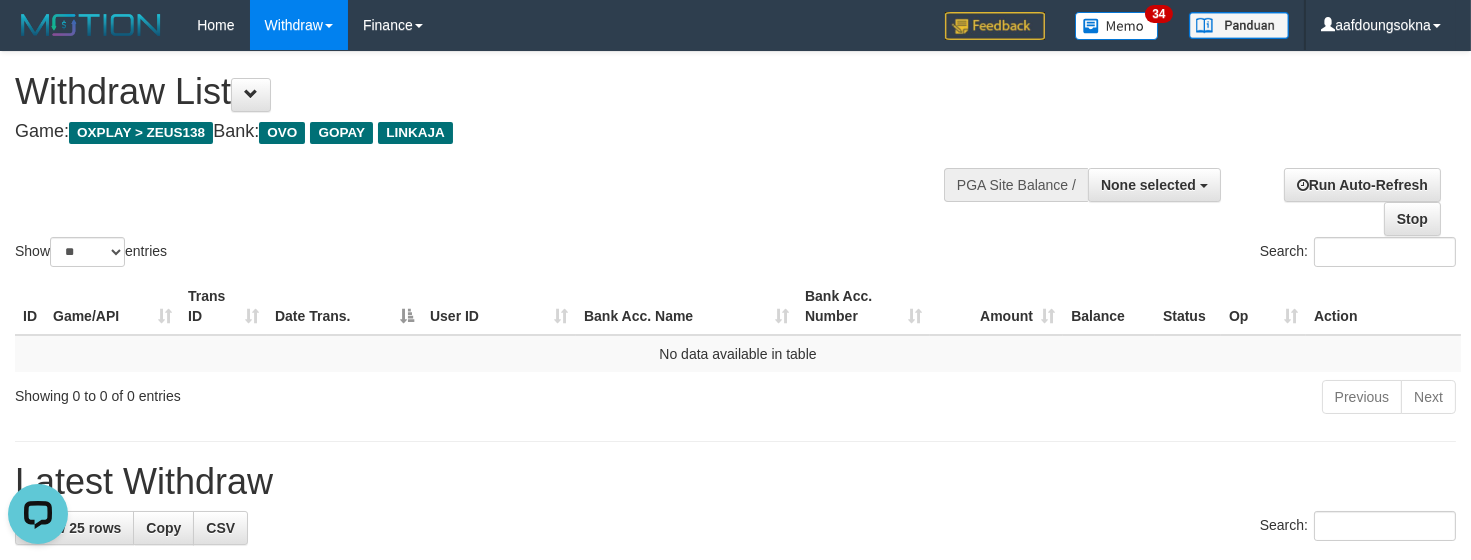 scroll, scrollTop: 0, scrollLeft: 0, axis: both 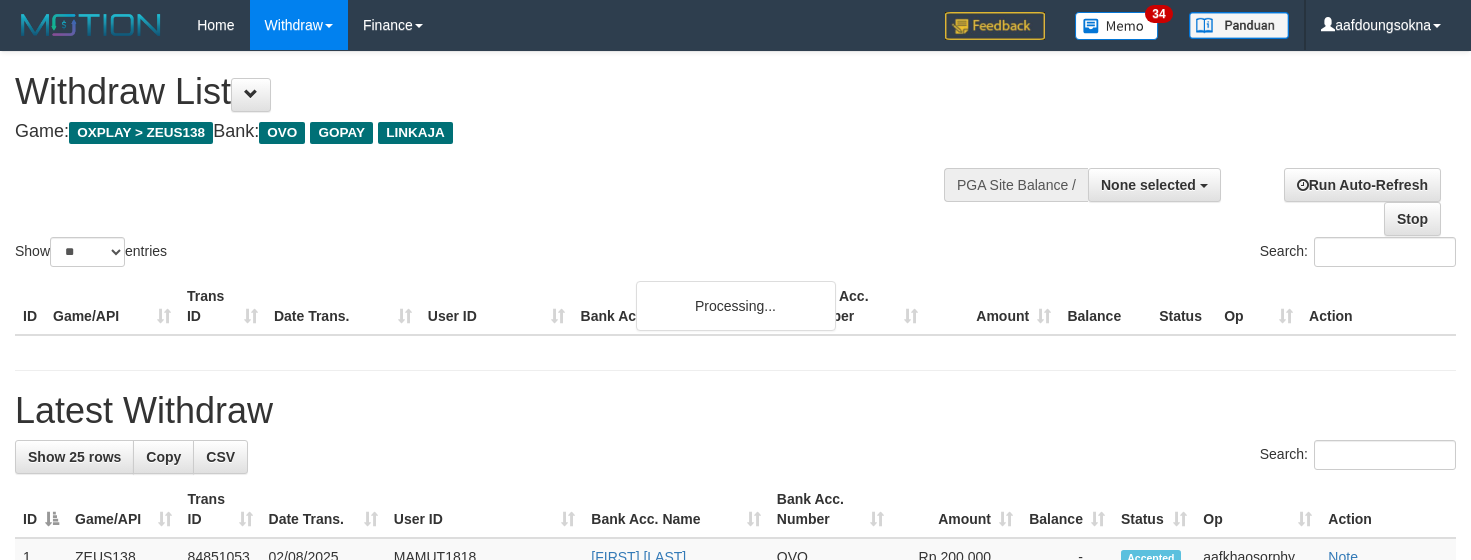 select 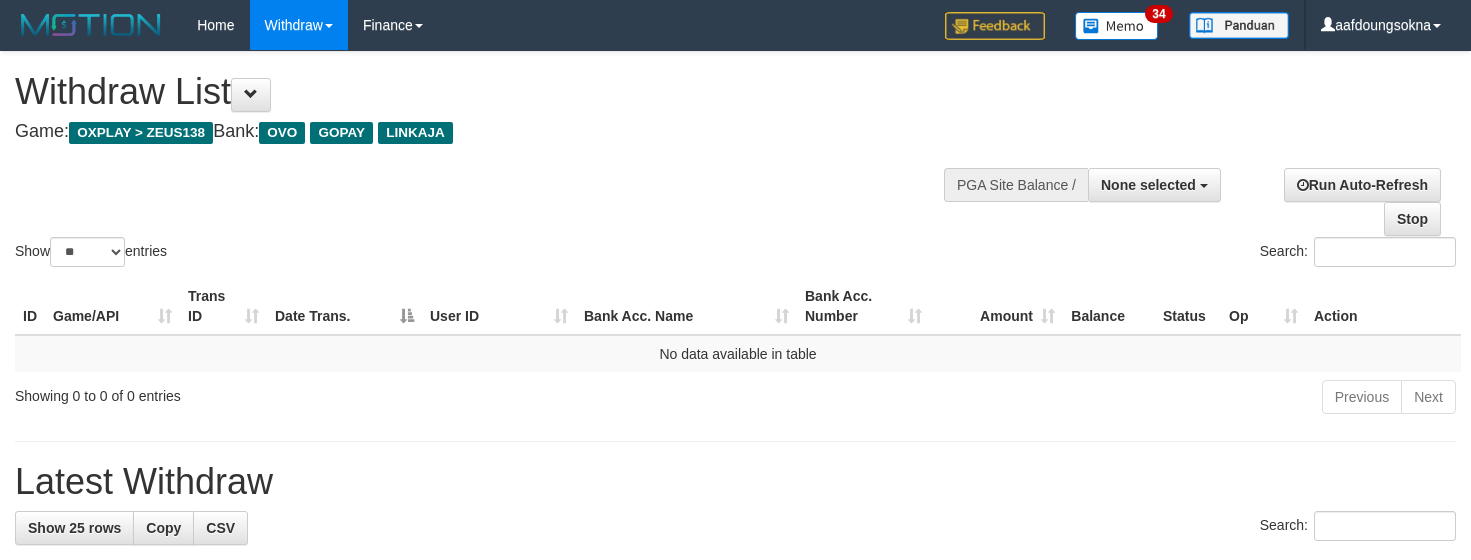 select 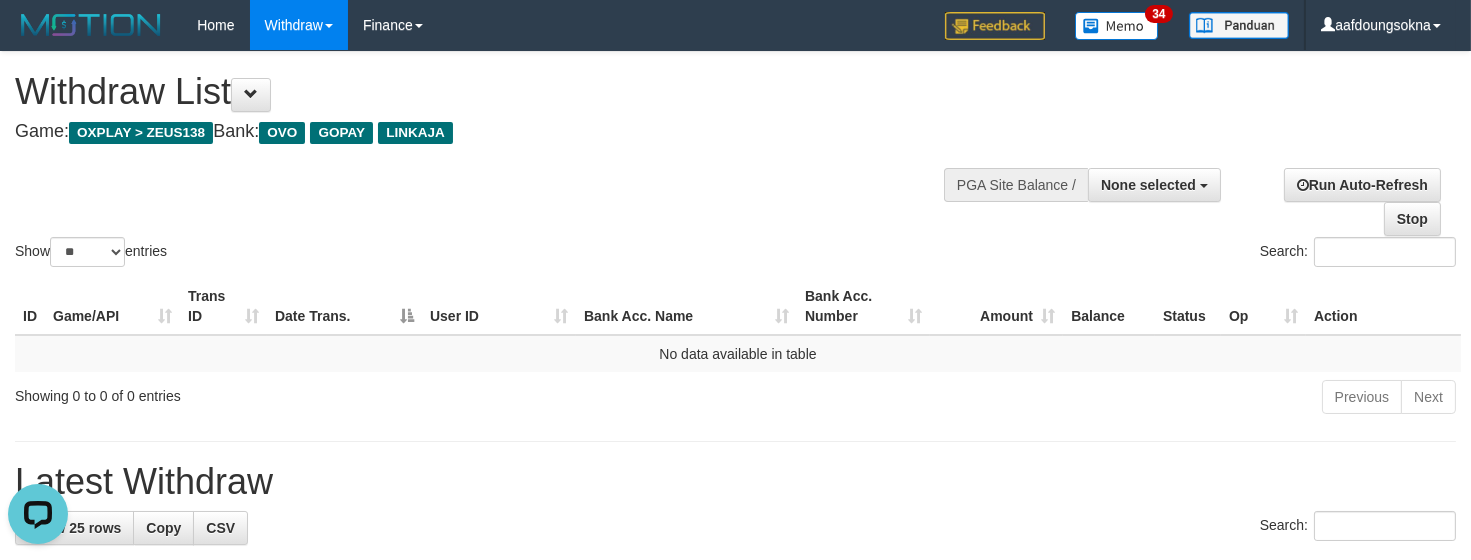 scroll, scrollTop: 0, scrollLeft: 0, axis: both 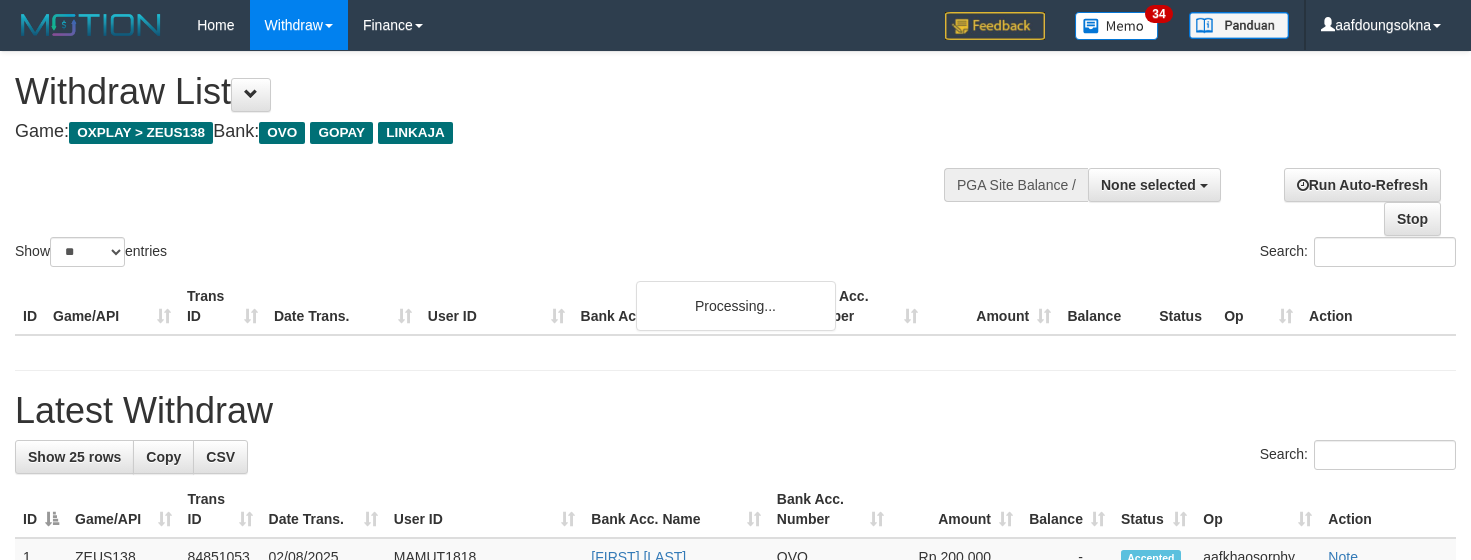 select 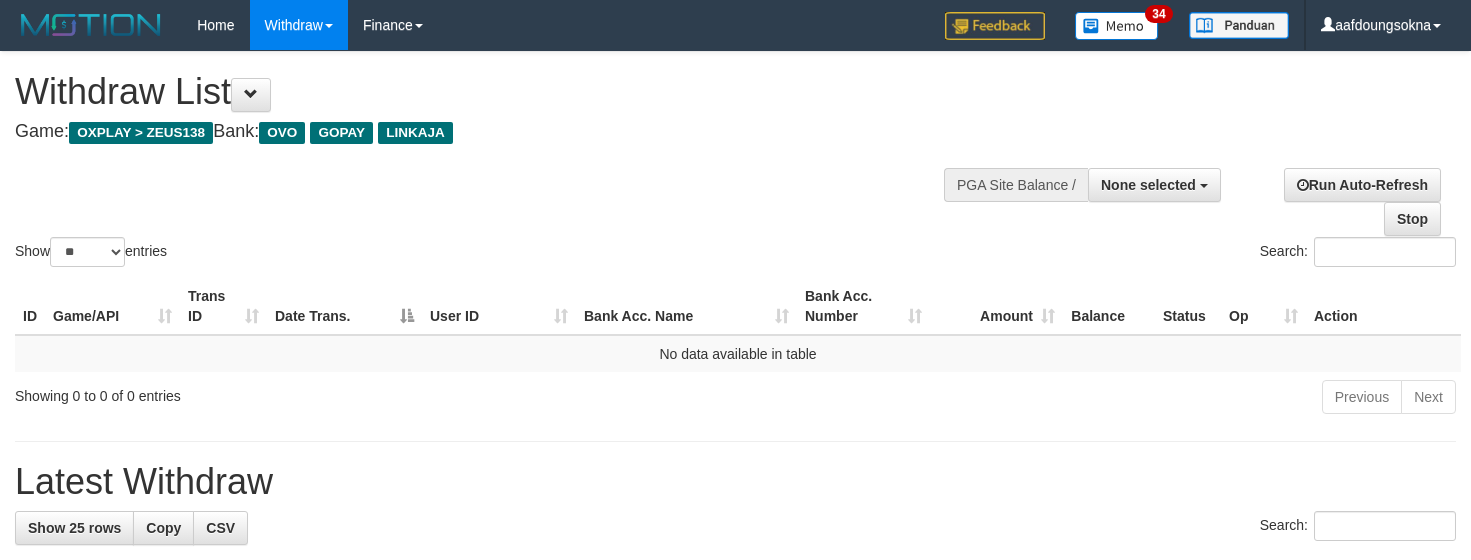 select 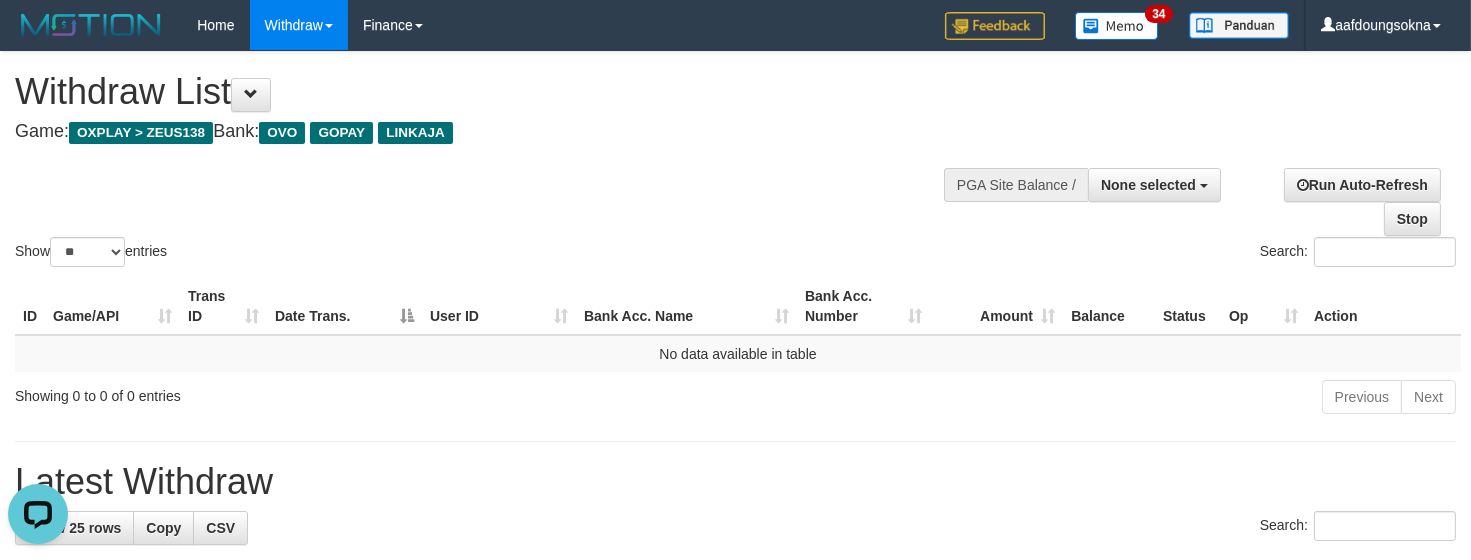 scroll, scrollTop: 0, scrollLeft: 0, axis: both 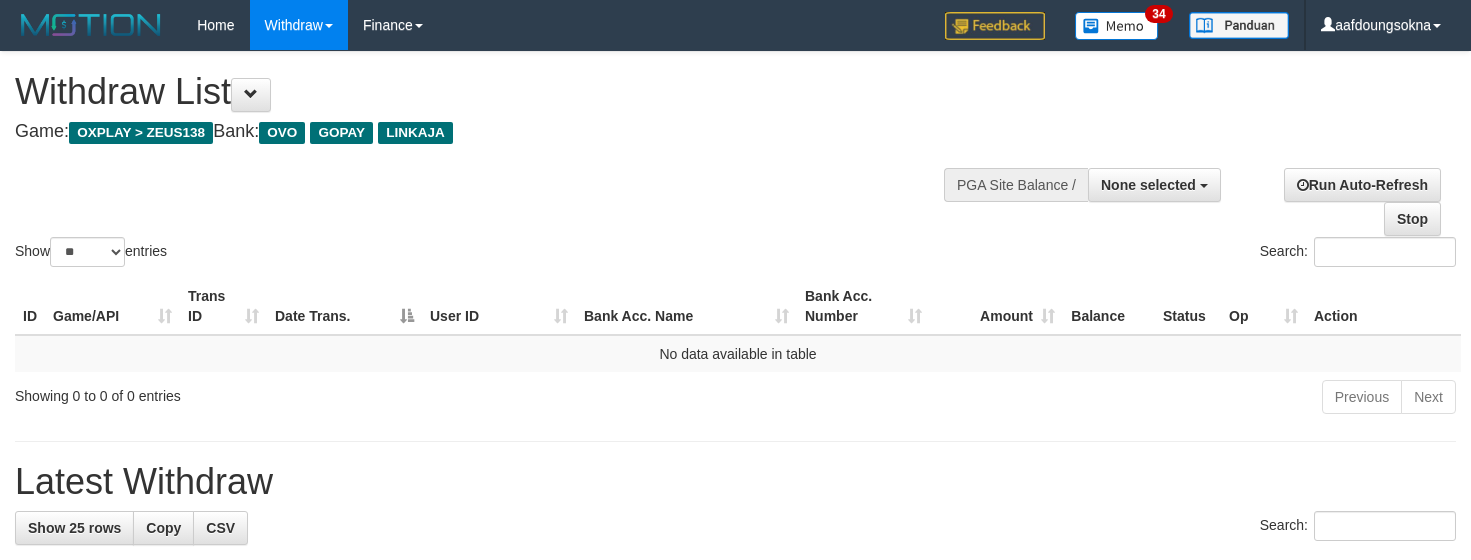 select 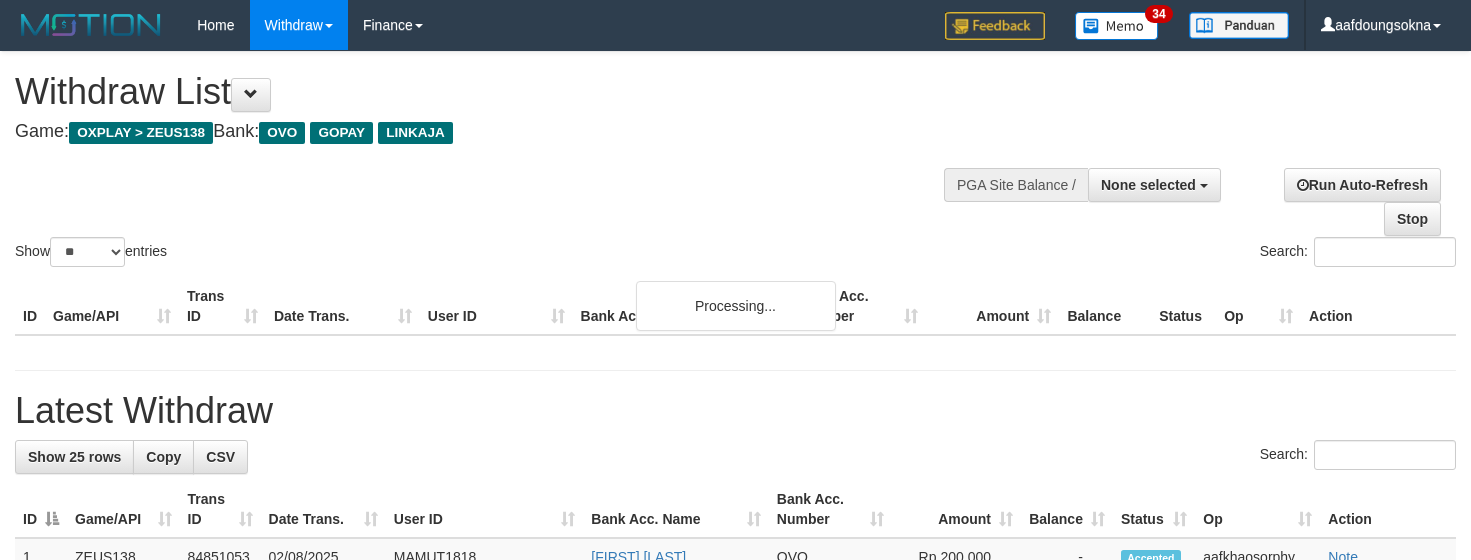 select 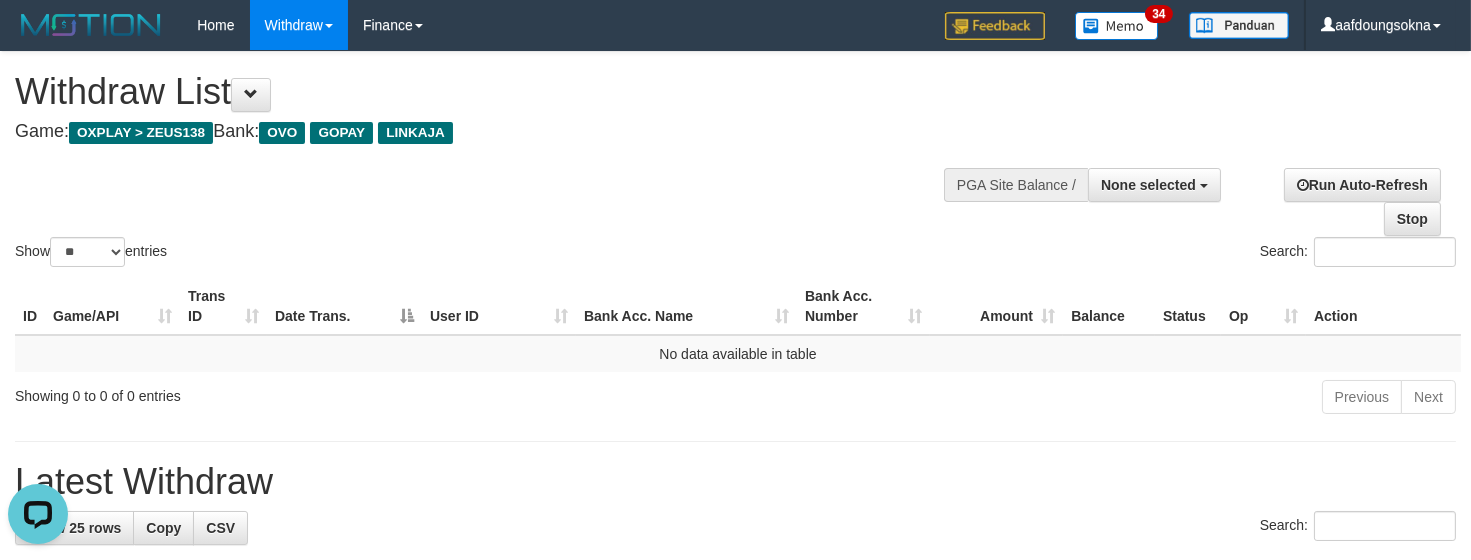 scroll, scrollTop: 0, scrollLeft: 0, axis: both 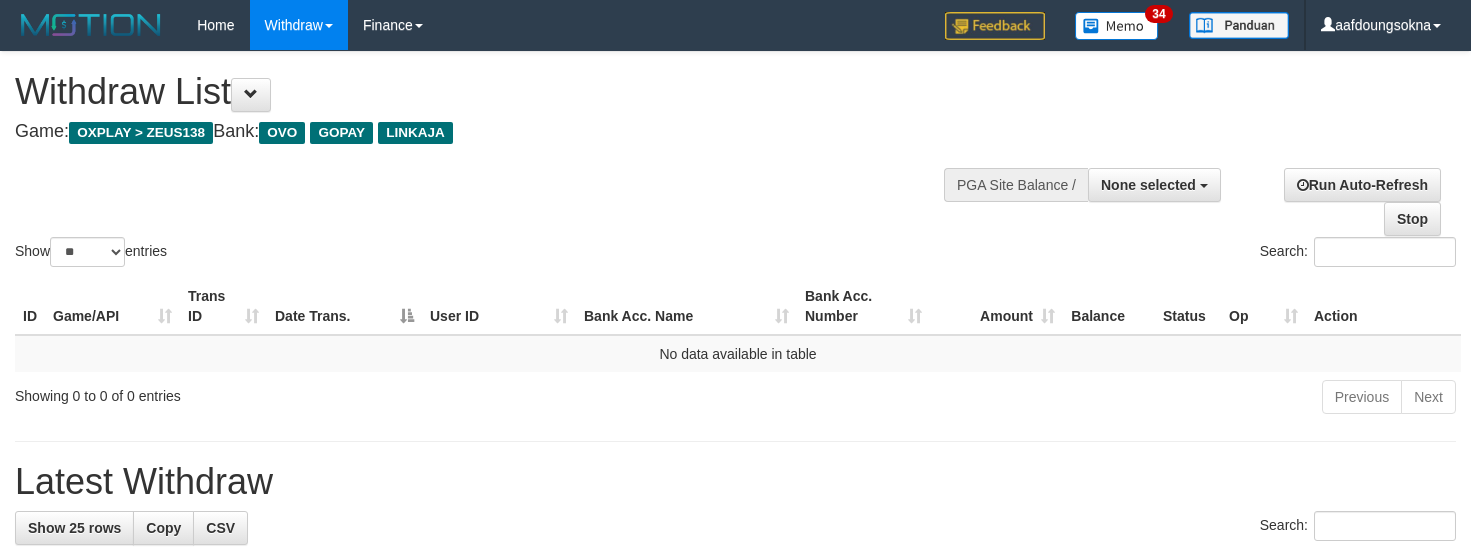 select 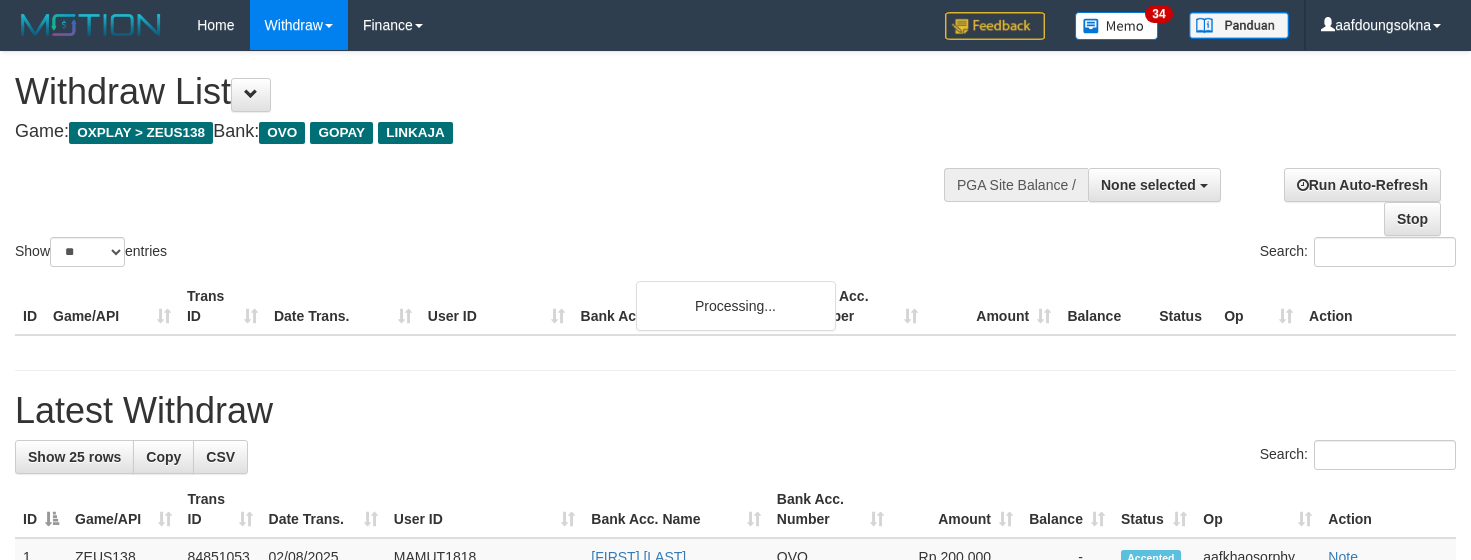 select 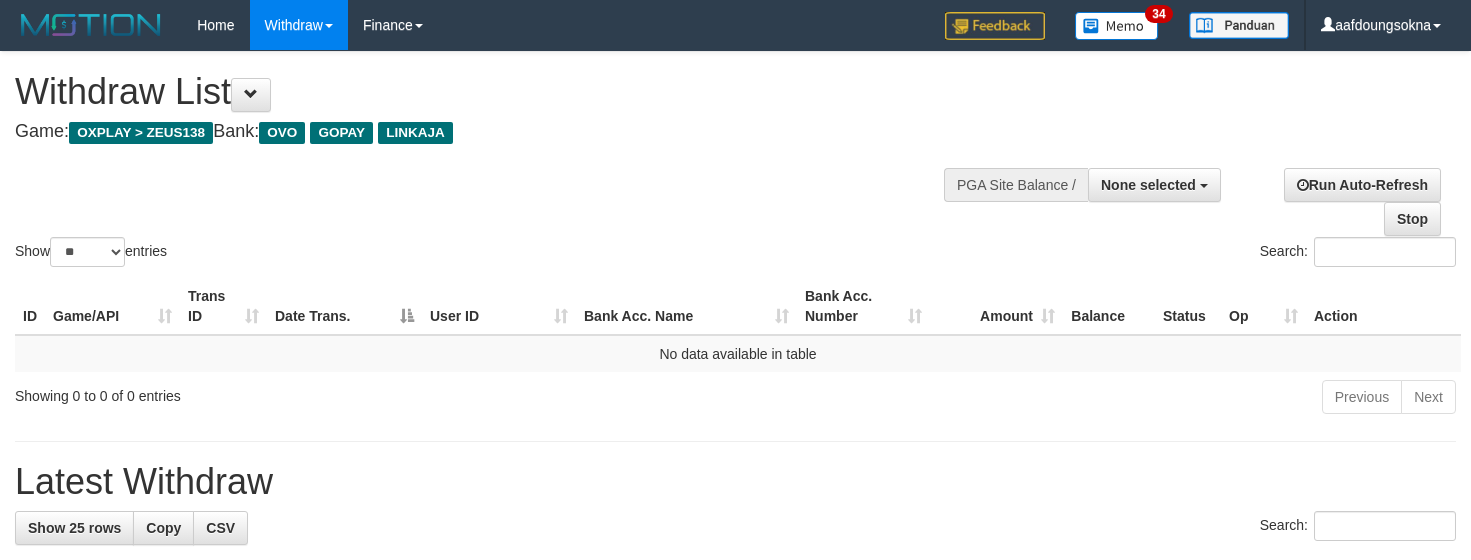 select 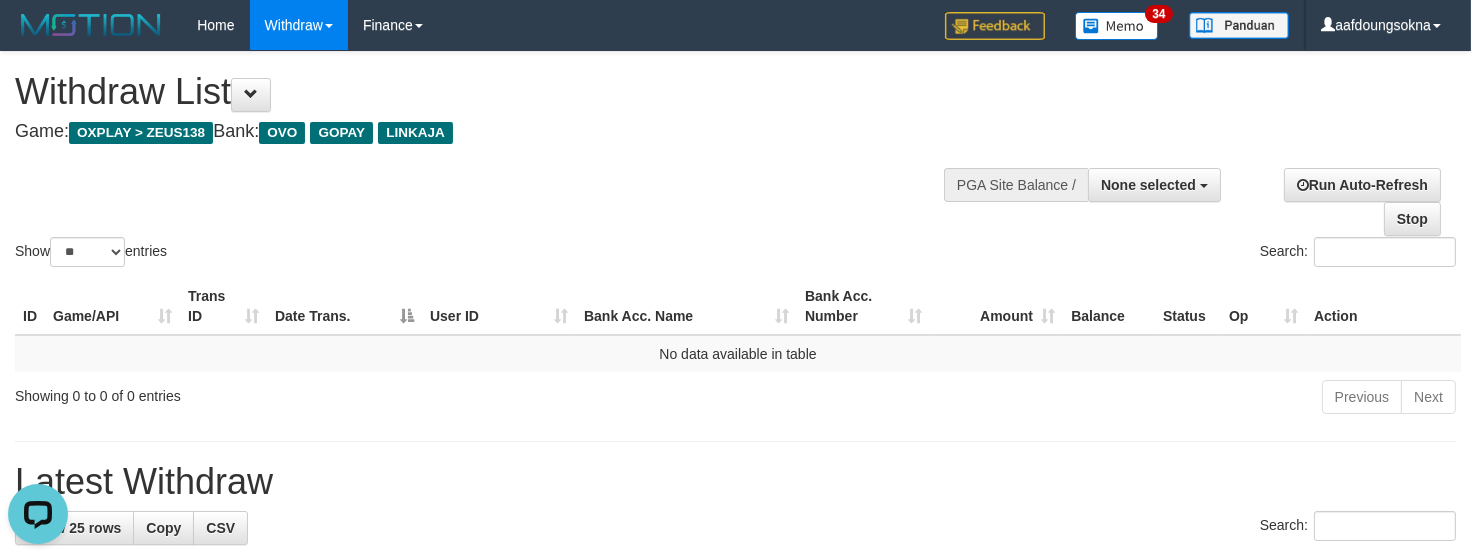scroll, scrollTop: 0, scrollLeft: 0, axis: both 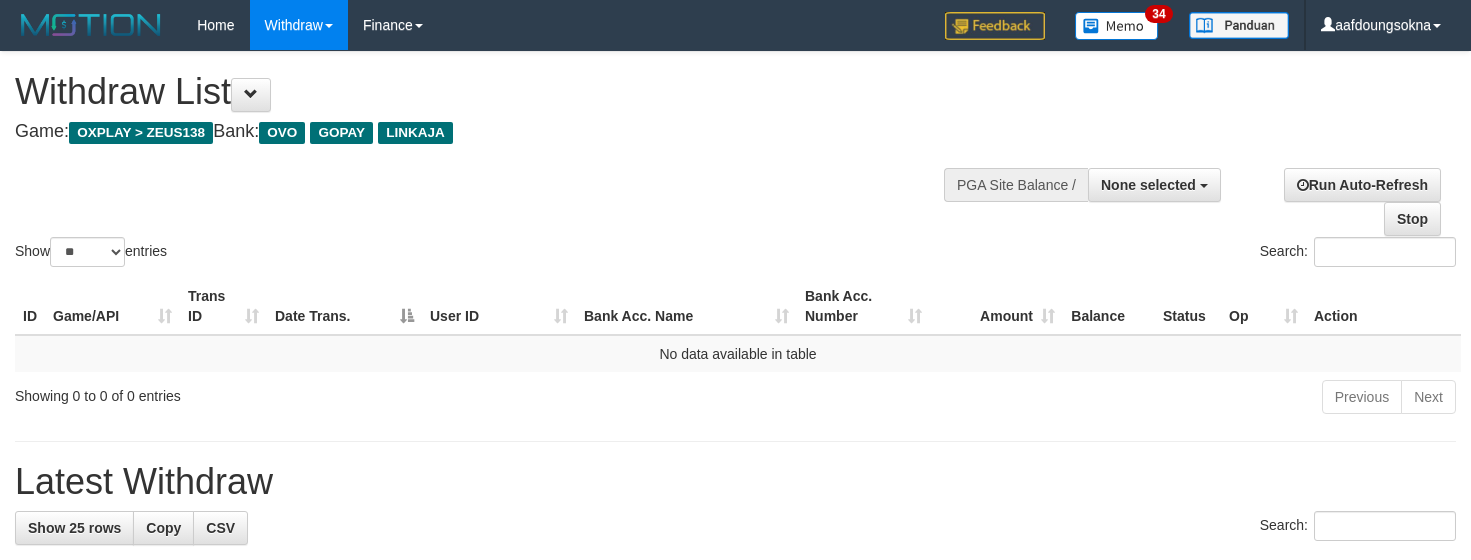 select 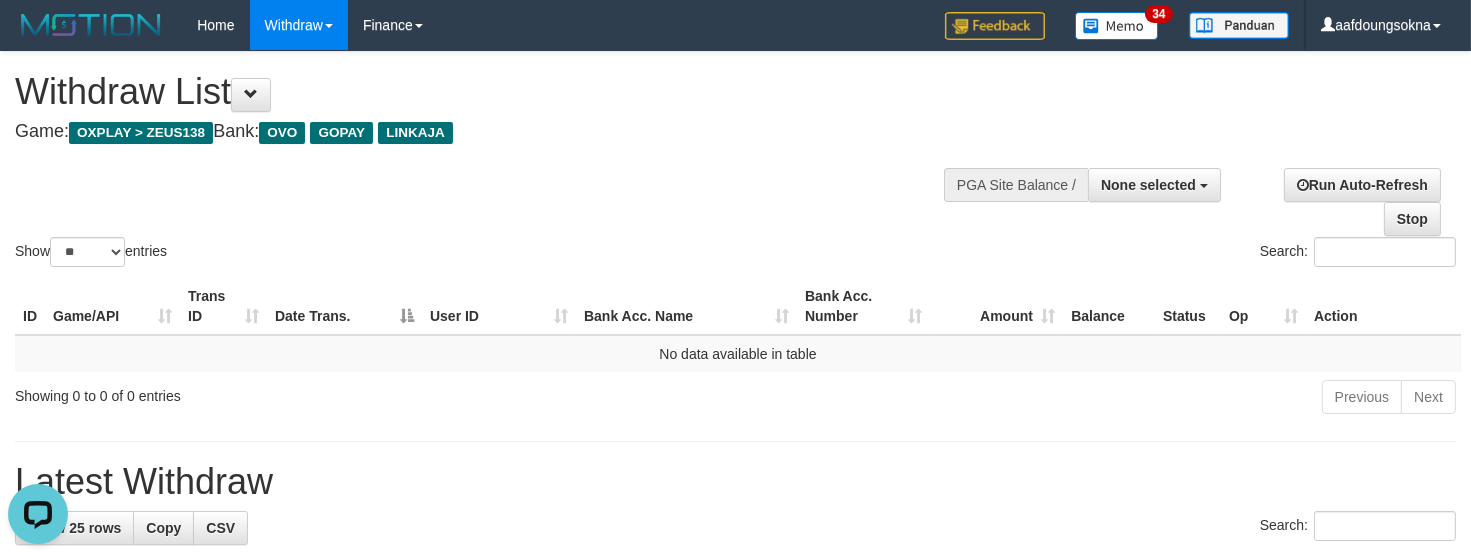 scroll, scrollTop: 0, scrollLeft: 0, axis: both 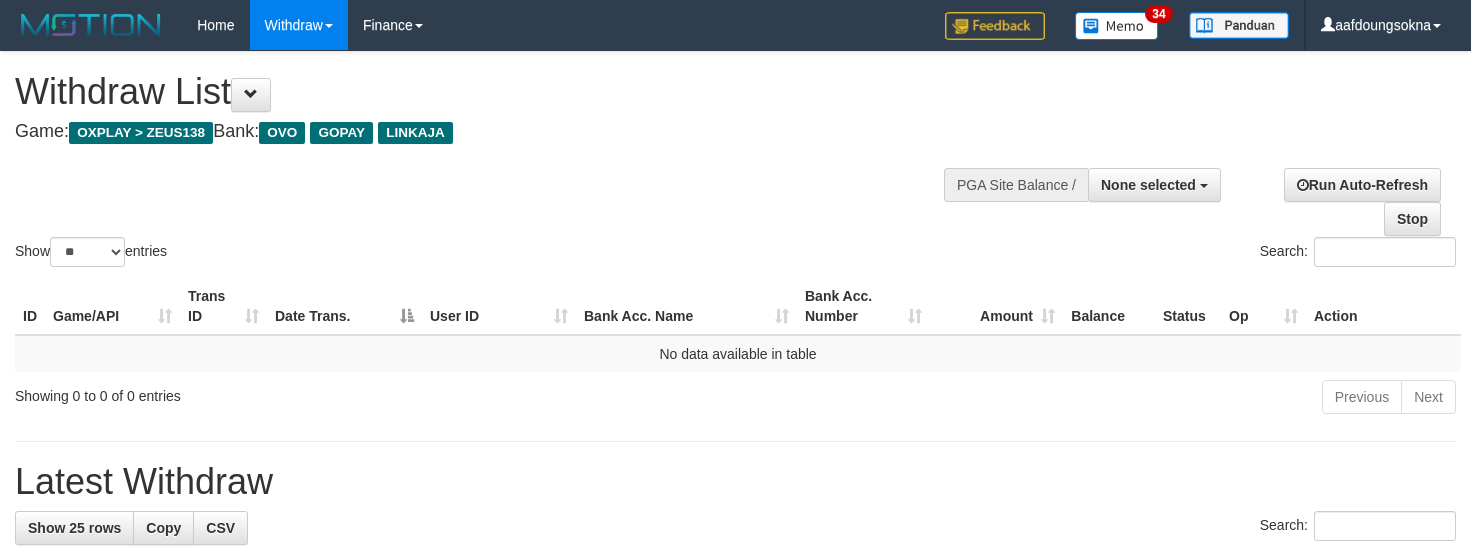select 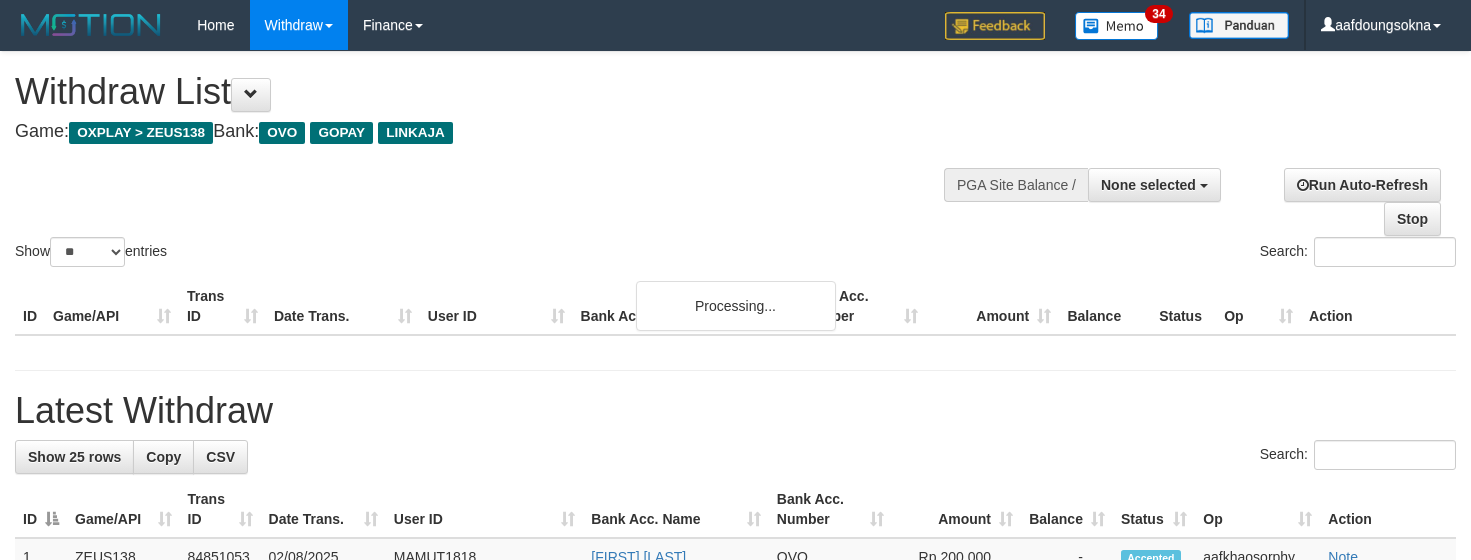 select 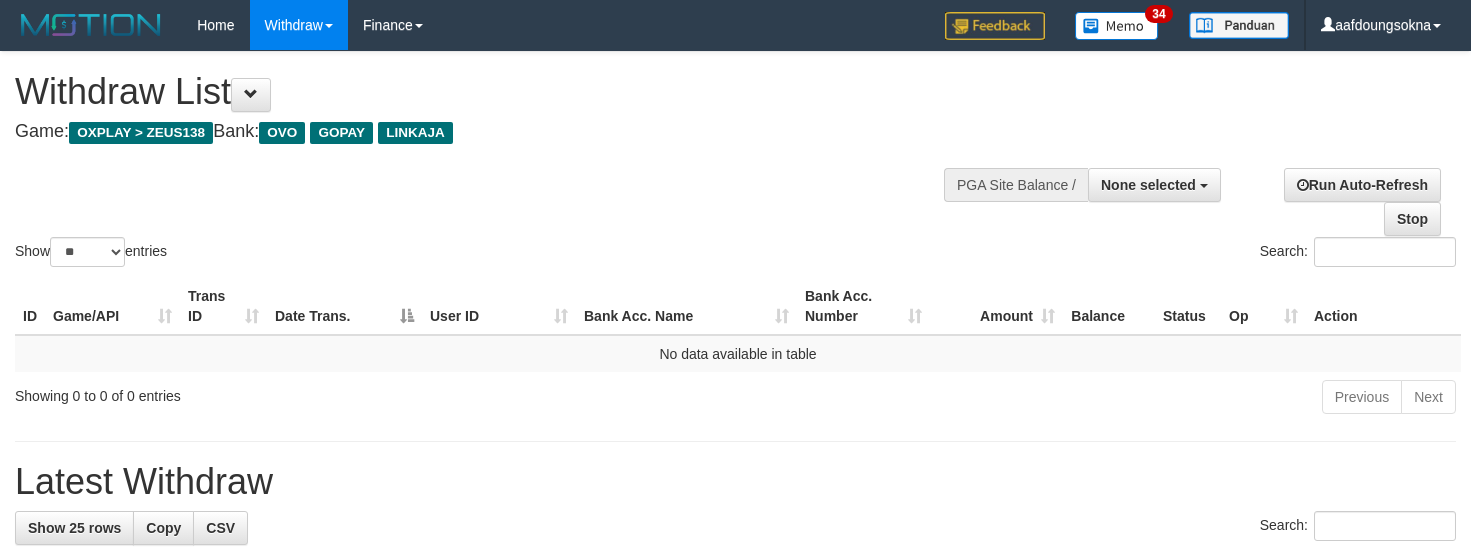select 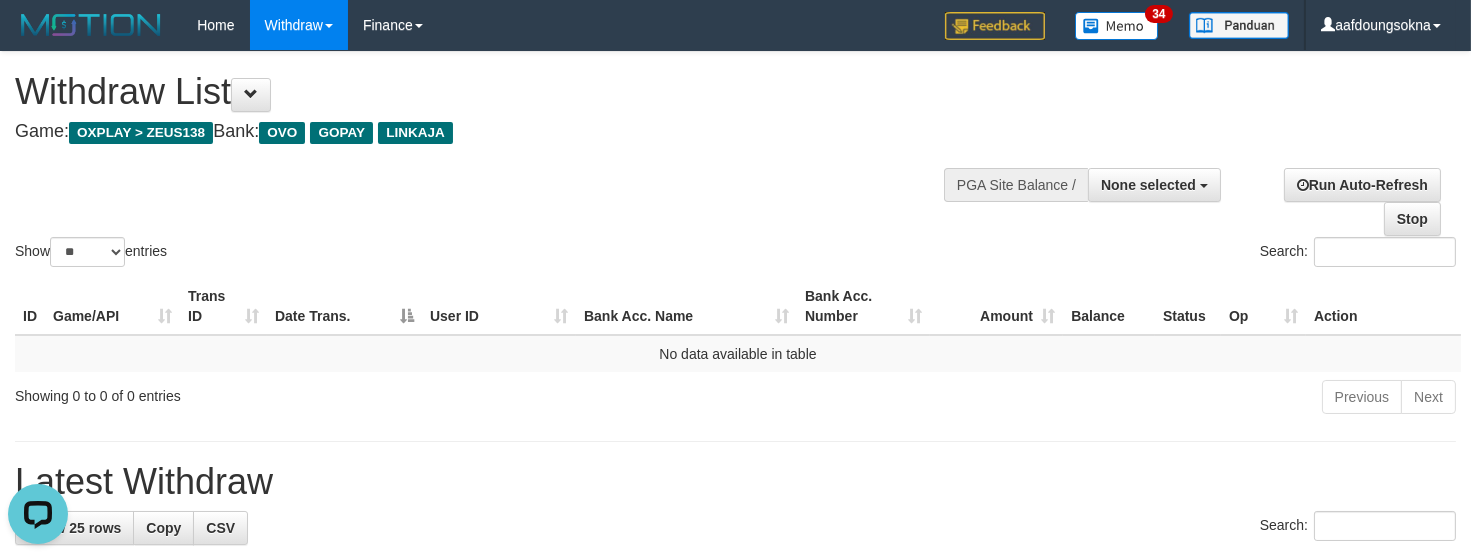 scroll, scrollTop: 0, scrollLeft: 0, axis: both 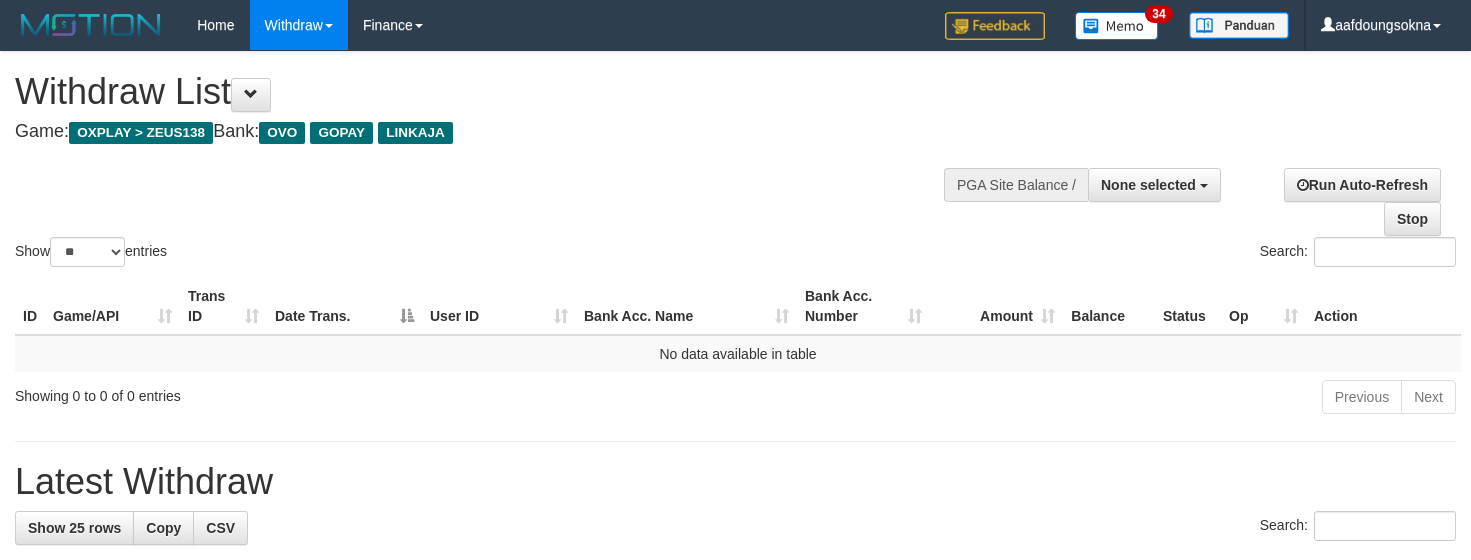 select 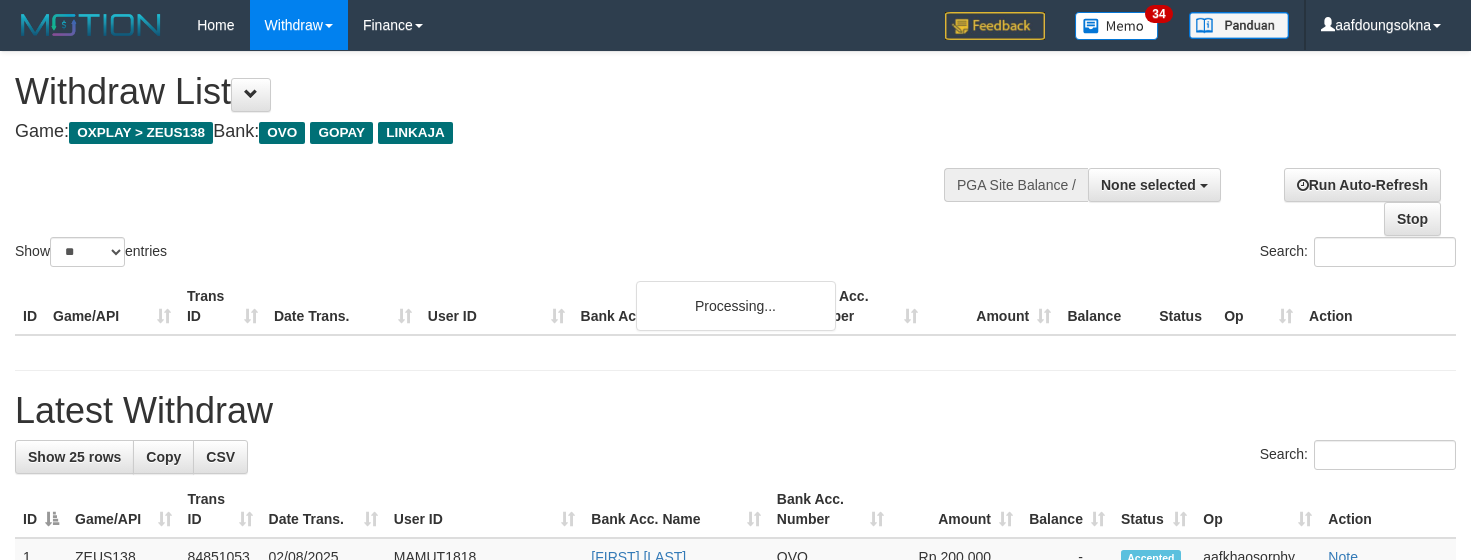 select 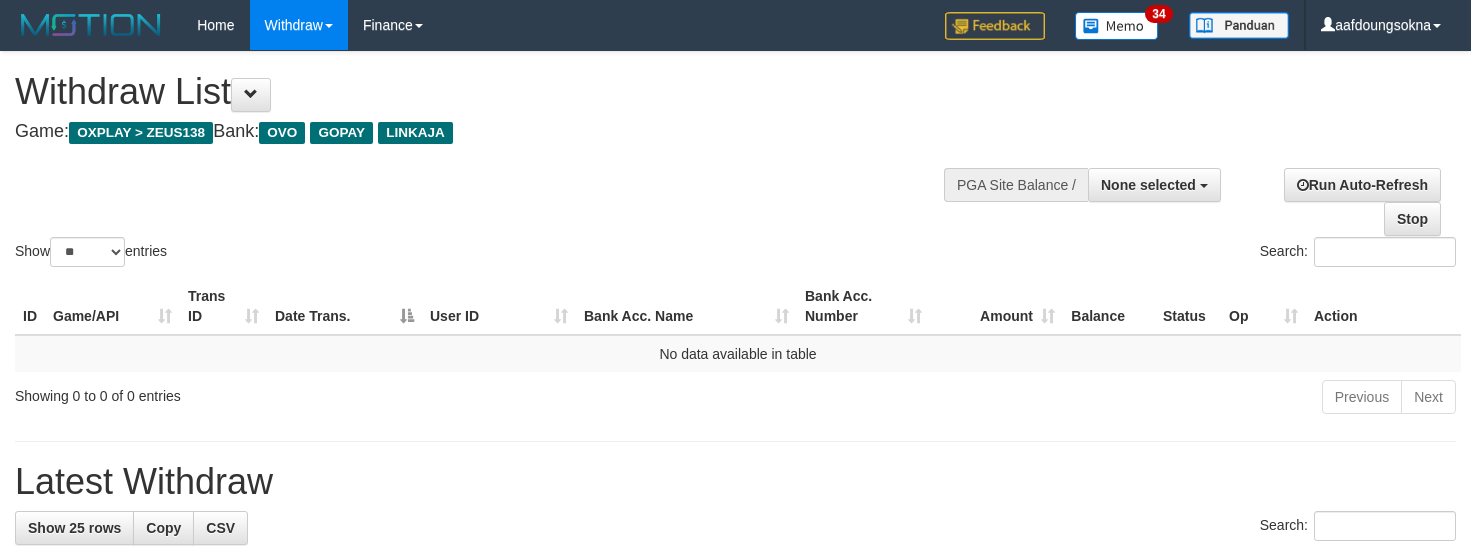 select 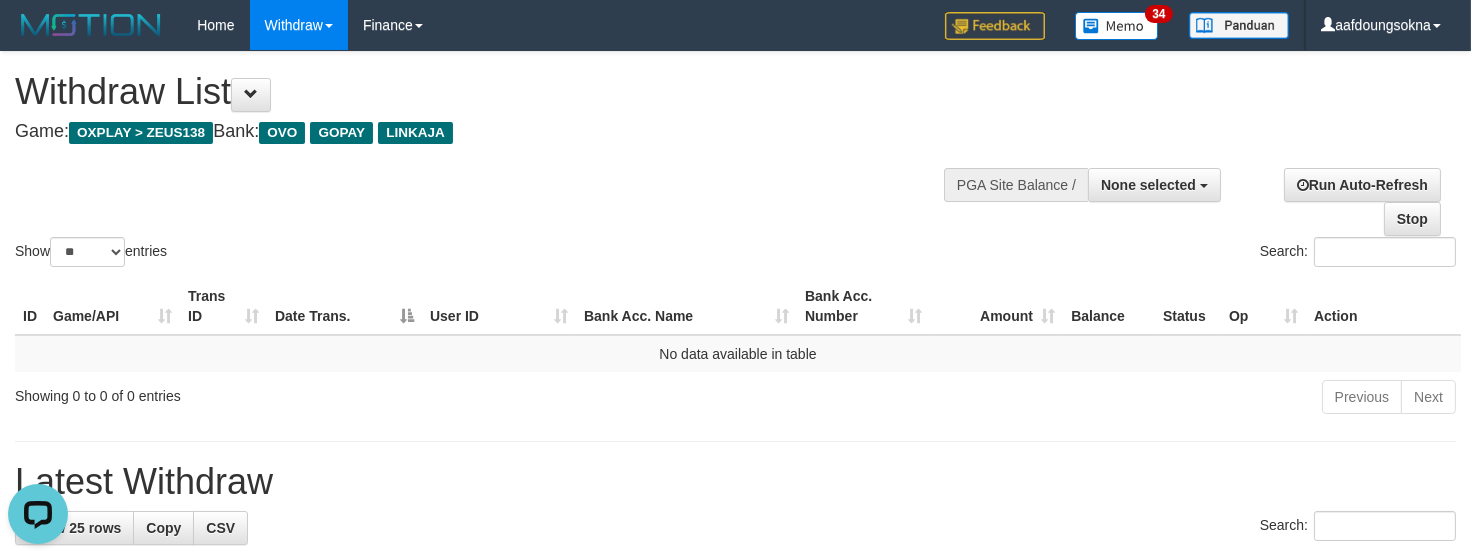 scroll, scrollTop: 0, scrollLeft: 0, axis: both 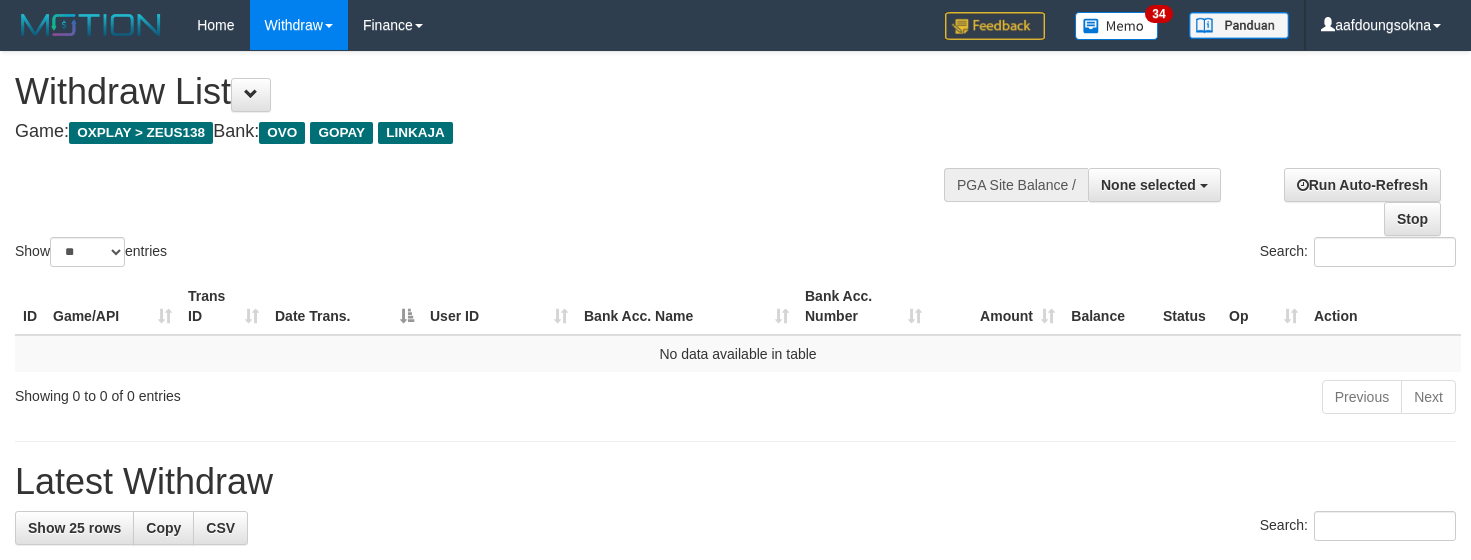 select 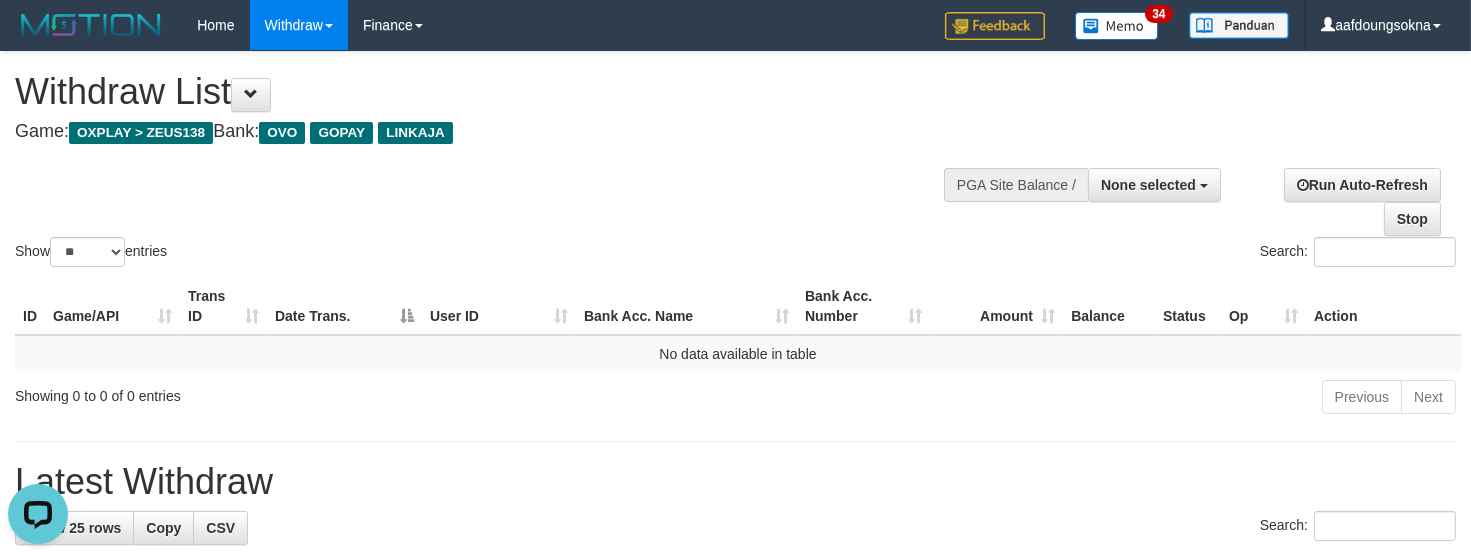 scroll, scrollTop: 0, scrollLeft: 0, axis: both 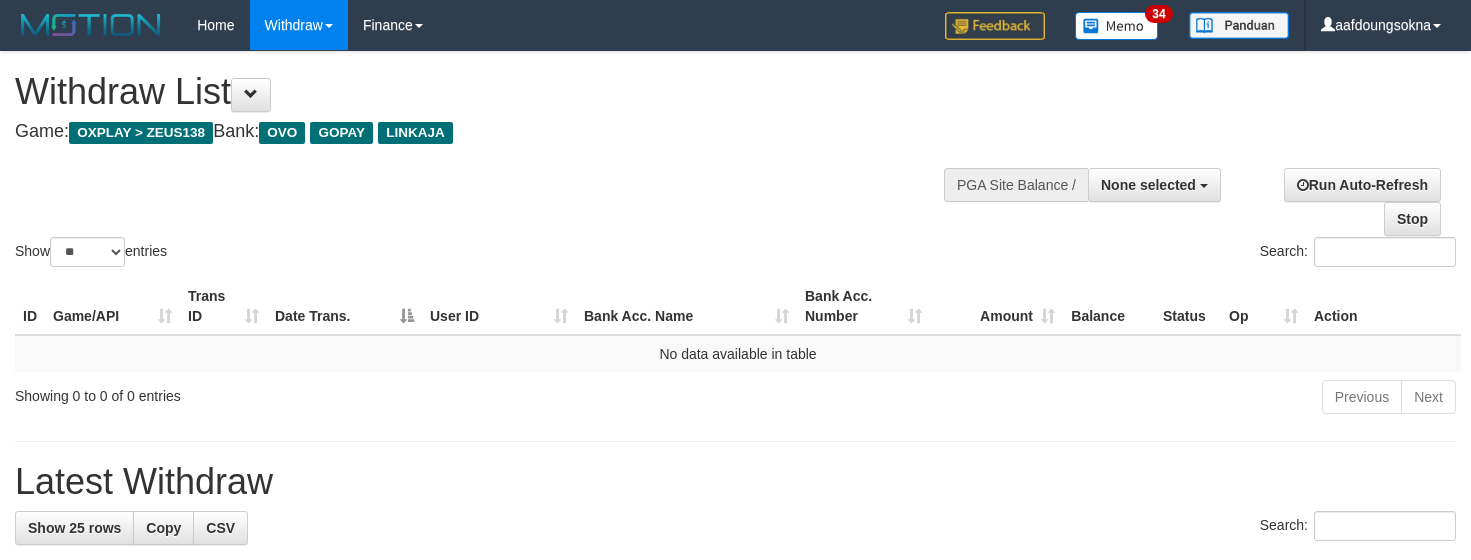 select 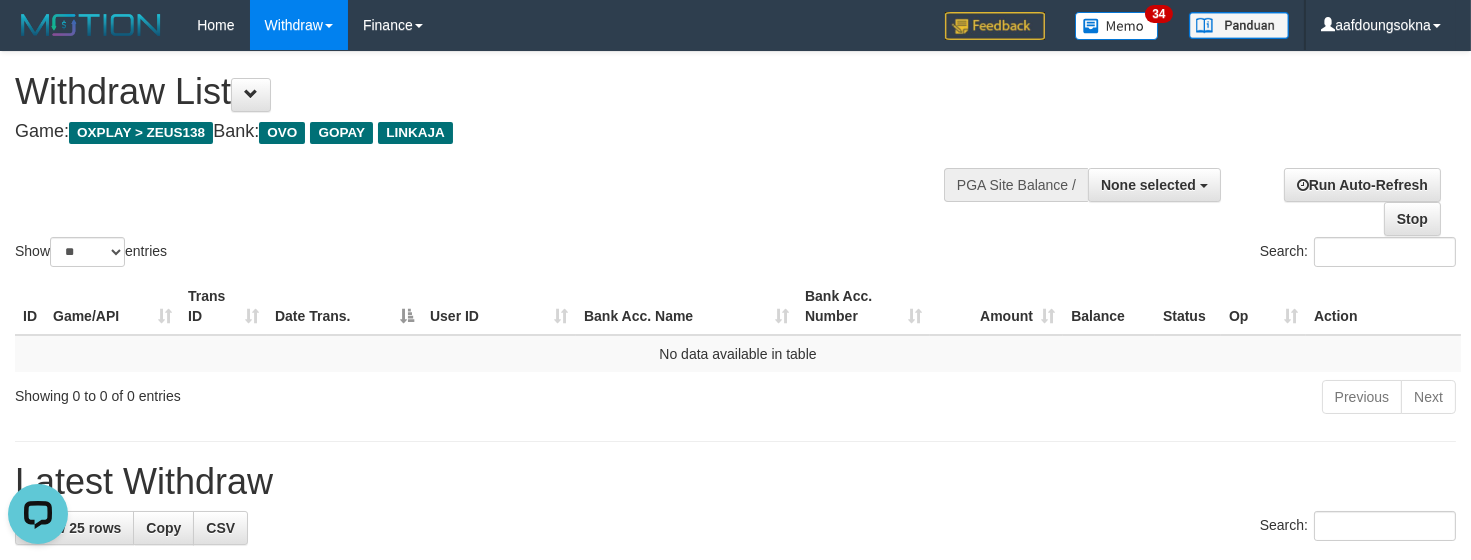 scroll, scrollTop: 0, scrollLeft: 0, axis: both 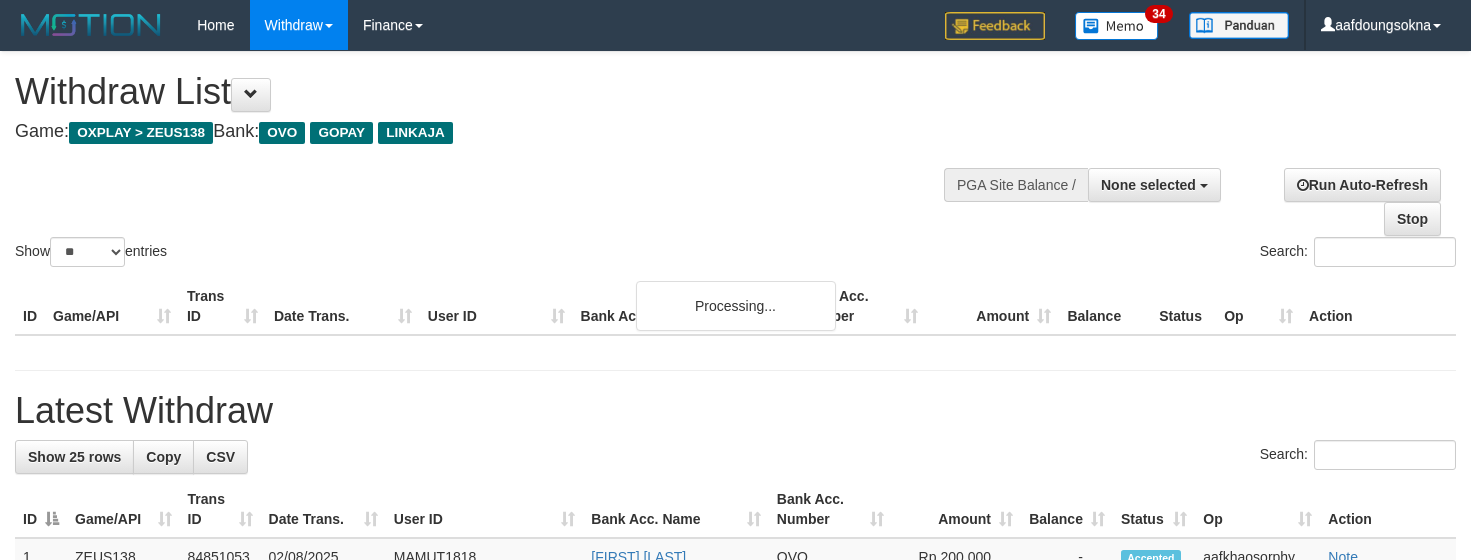select 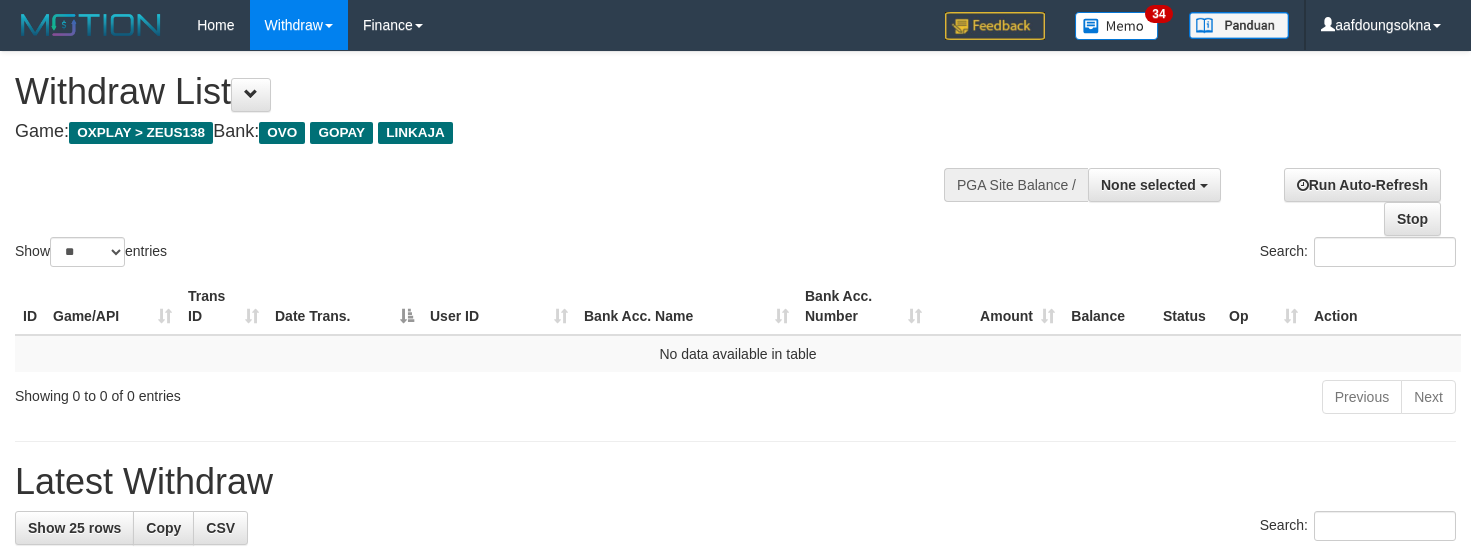 select 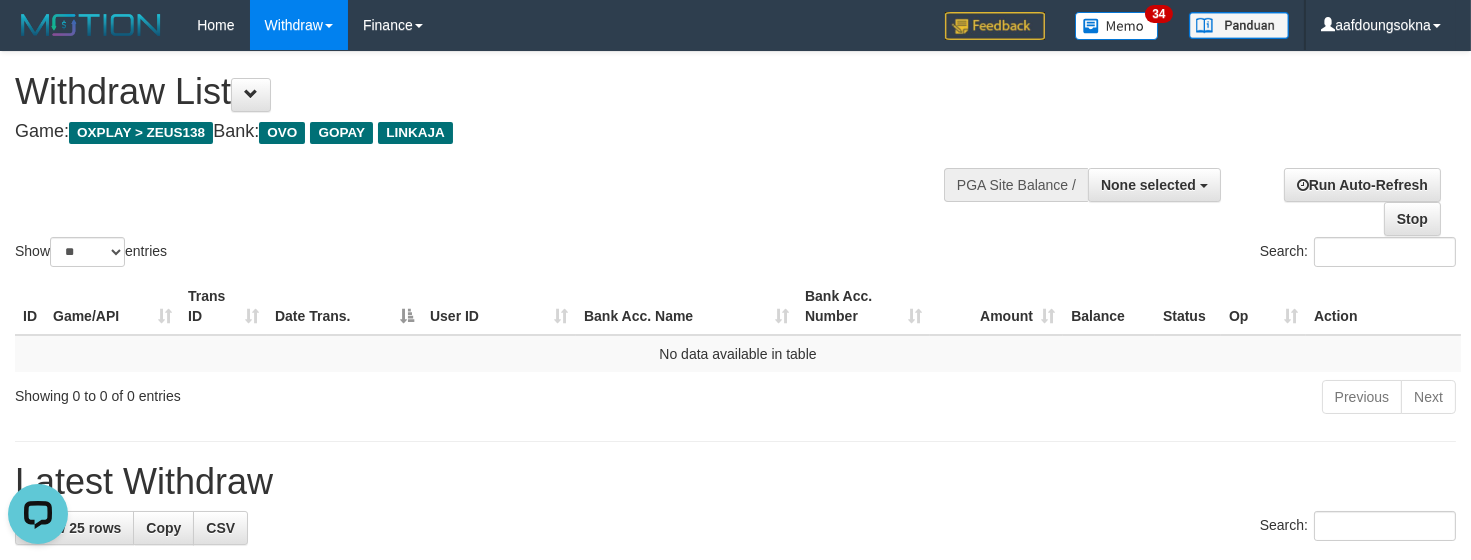 scroll, scrollTop: 0, scrollLeft: 0, axis: both 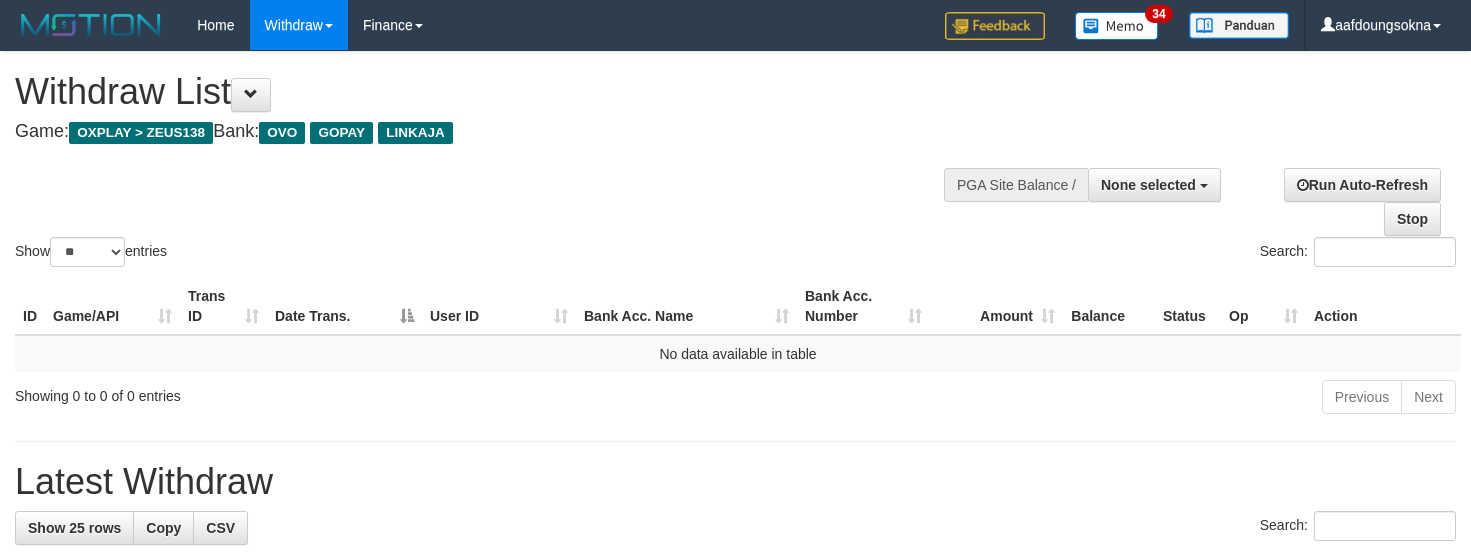 select 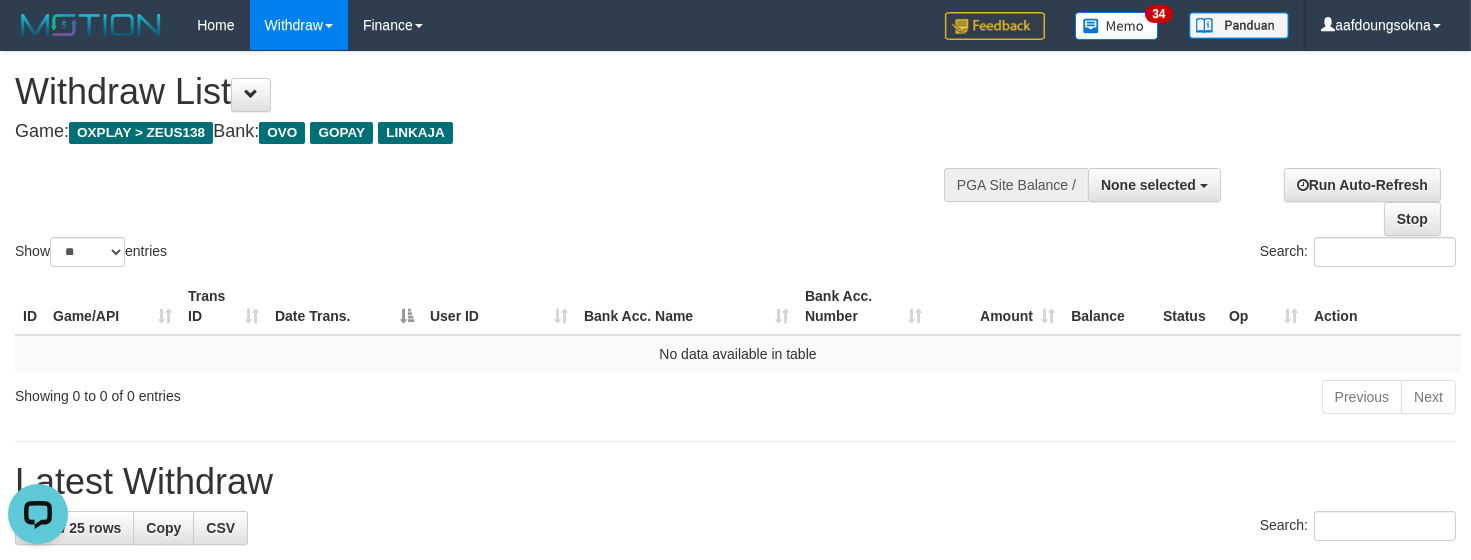 scroll, scrollTop: 0, scrollLeft: 0, axis: both 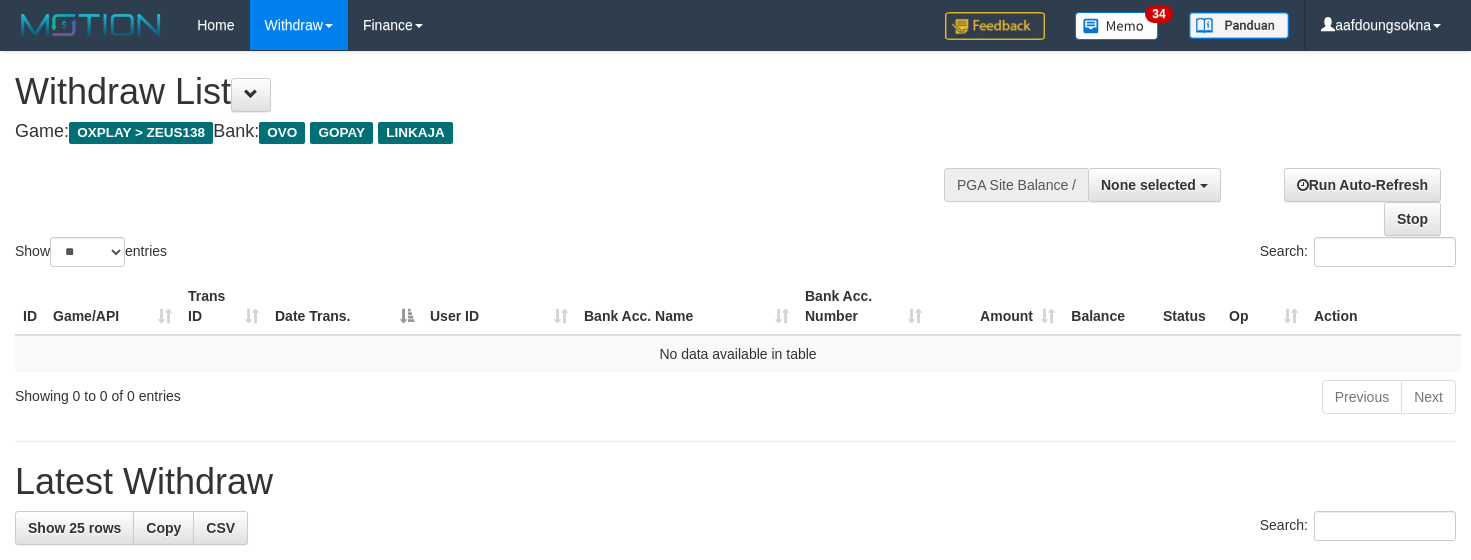 select 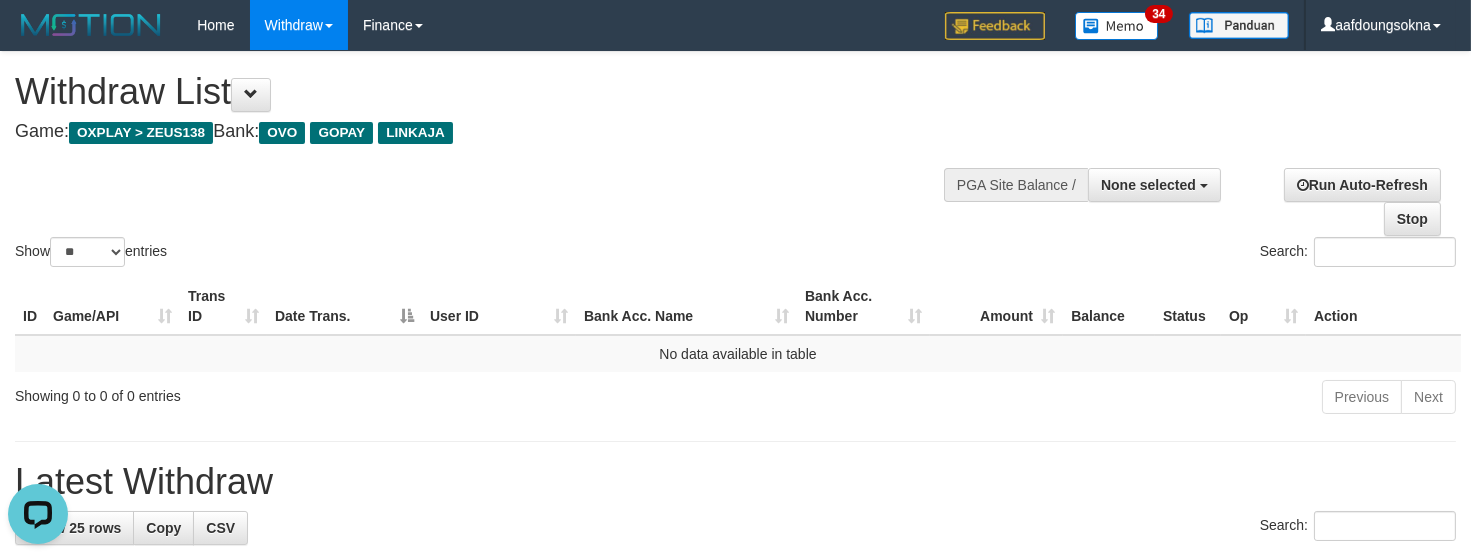 scroll, scrollTop: 0, scrollLeft: 0, axis: both 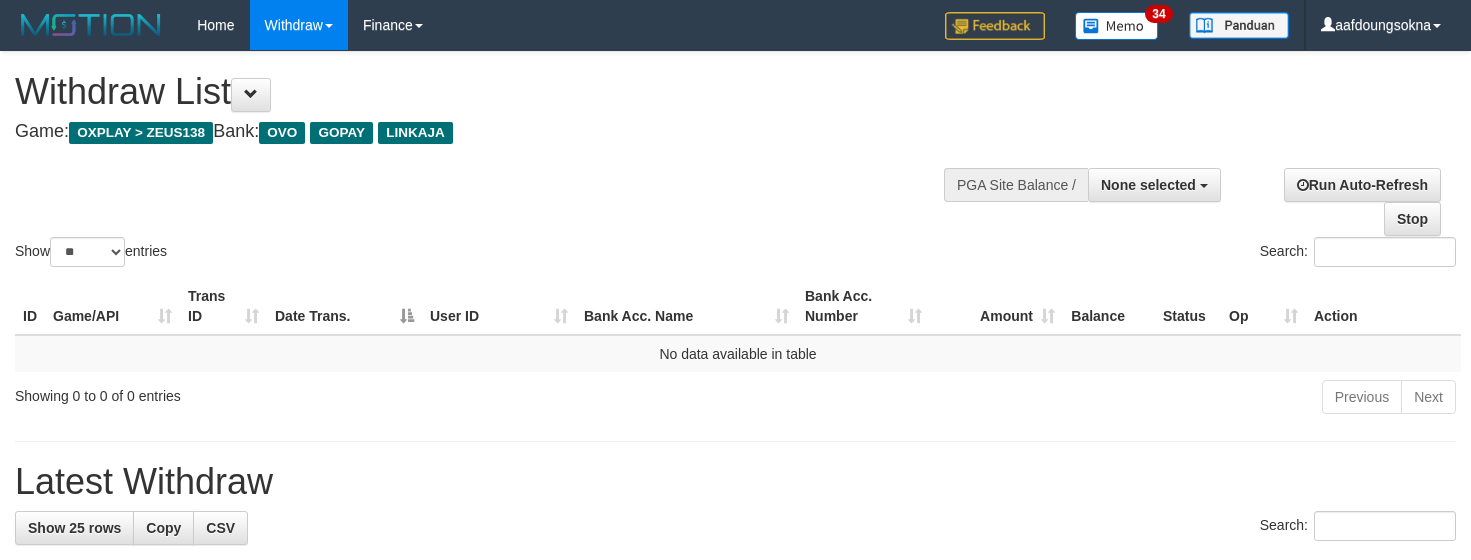 select 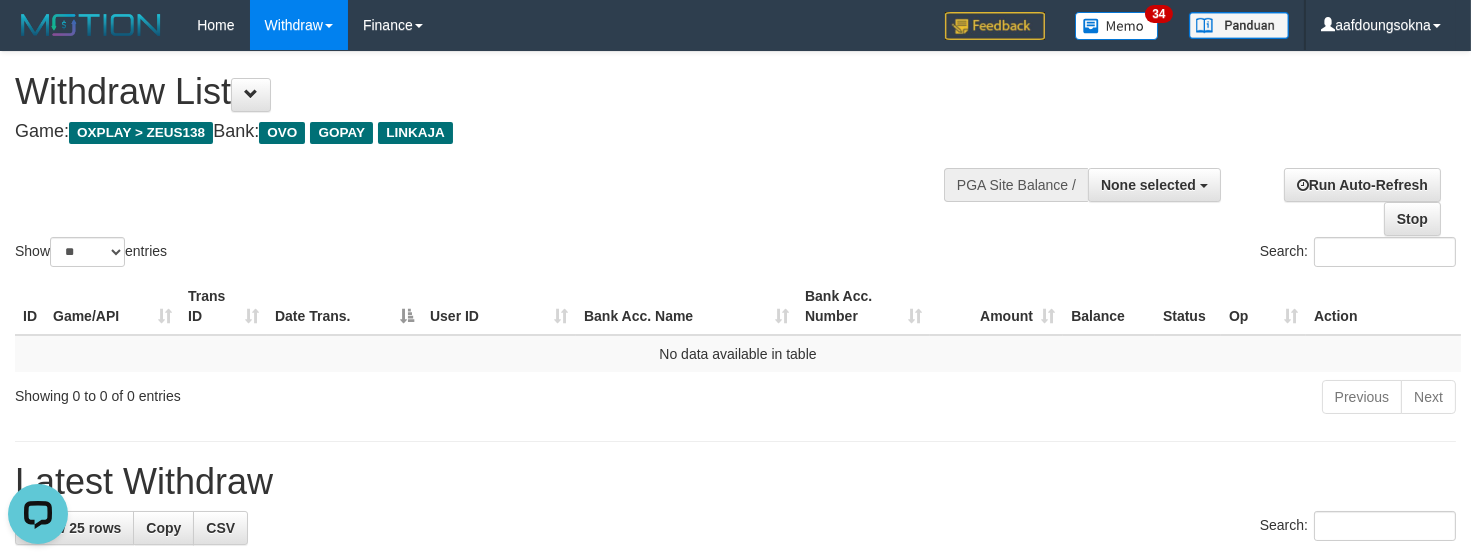 scroll, scrollTop: 0, scrollLeft: 0, axis: both 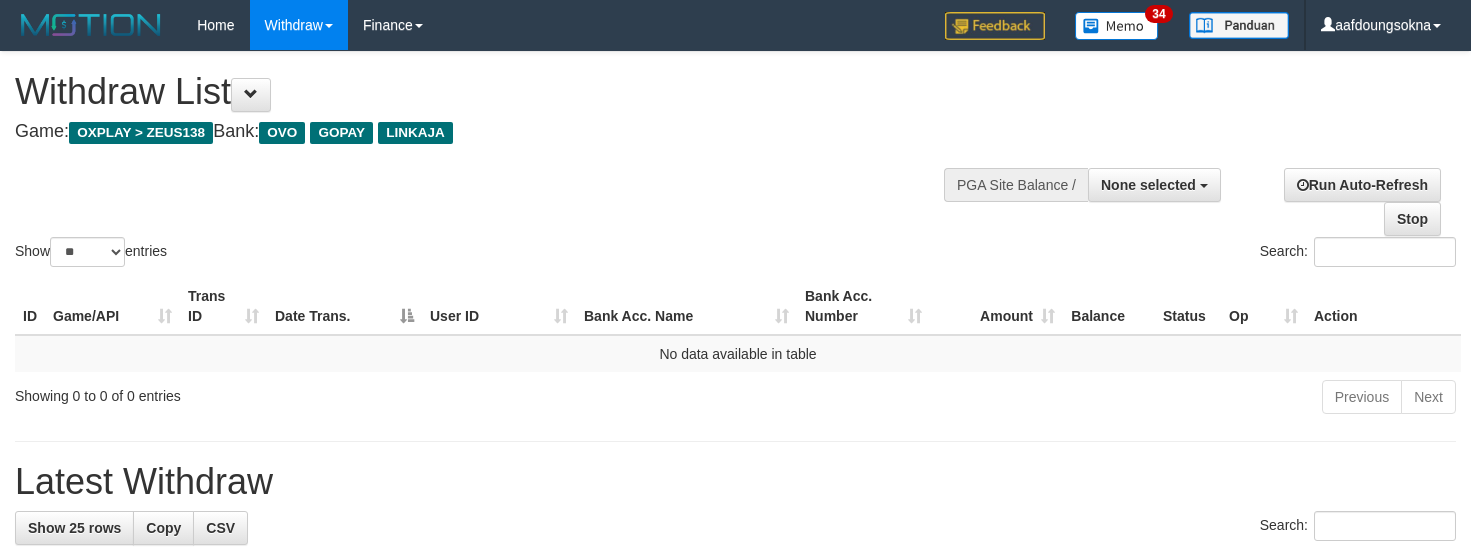 select 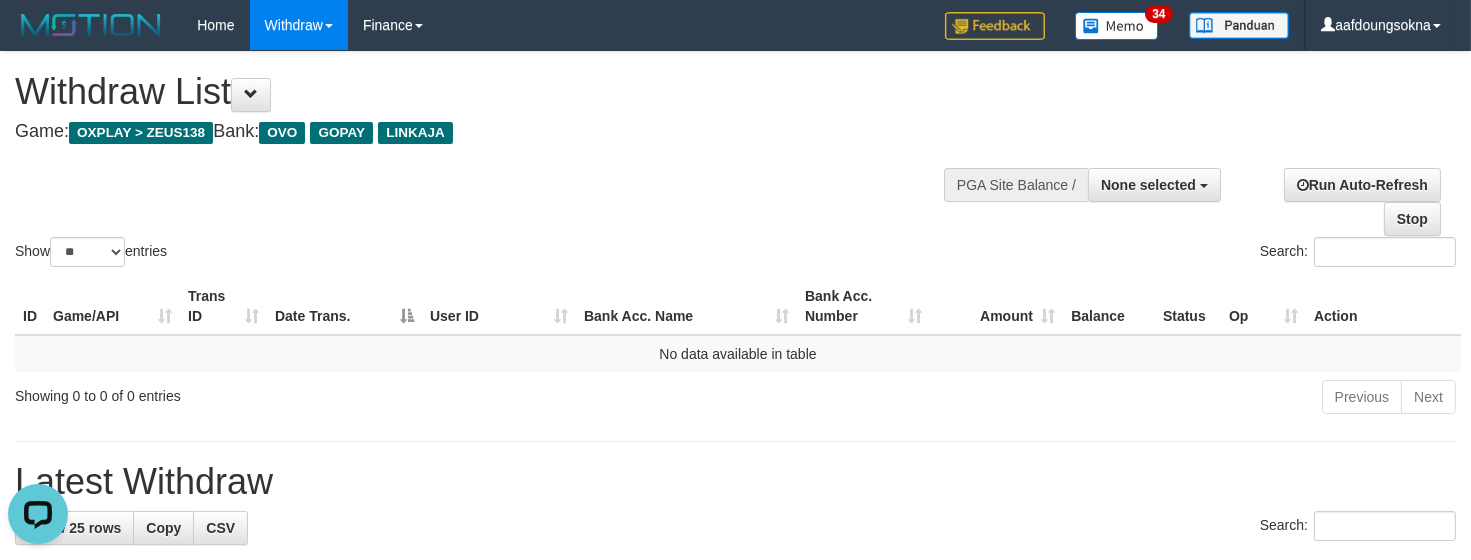 scroll, scrollTop: 0, scrollLeft: 0, axis: both 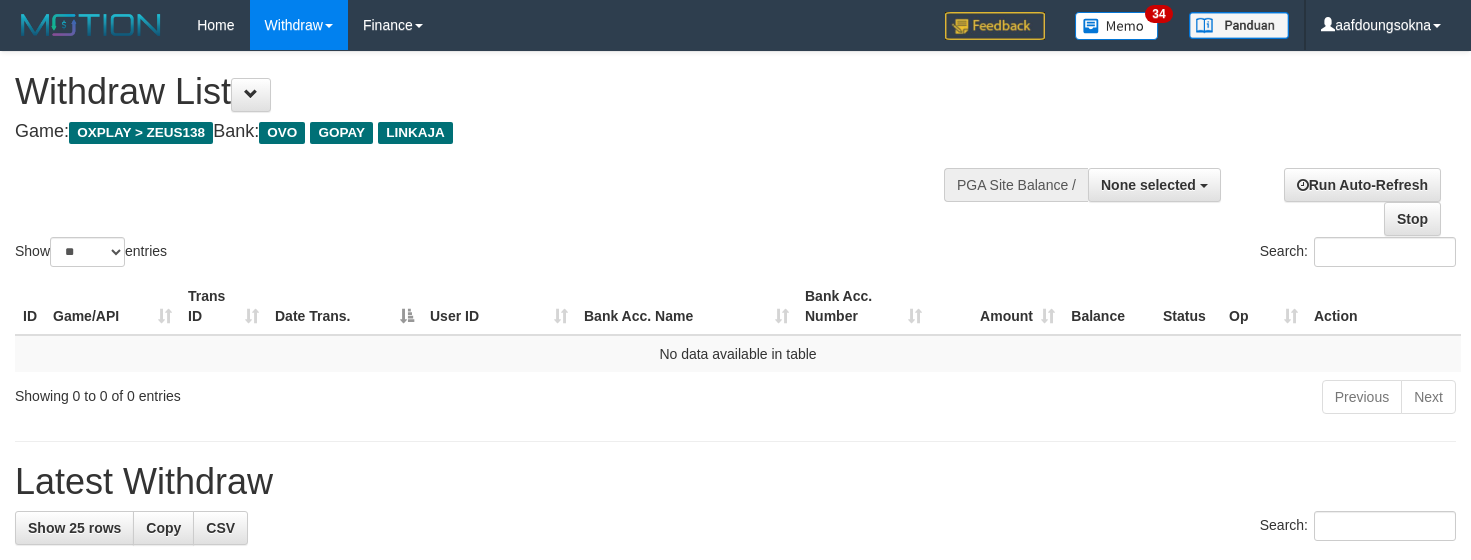 select 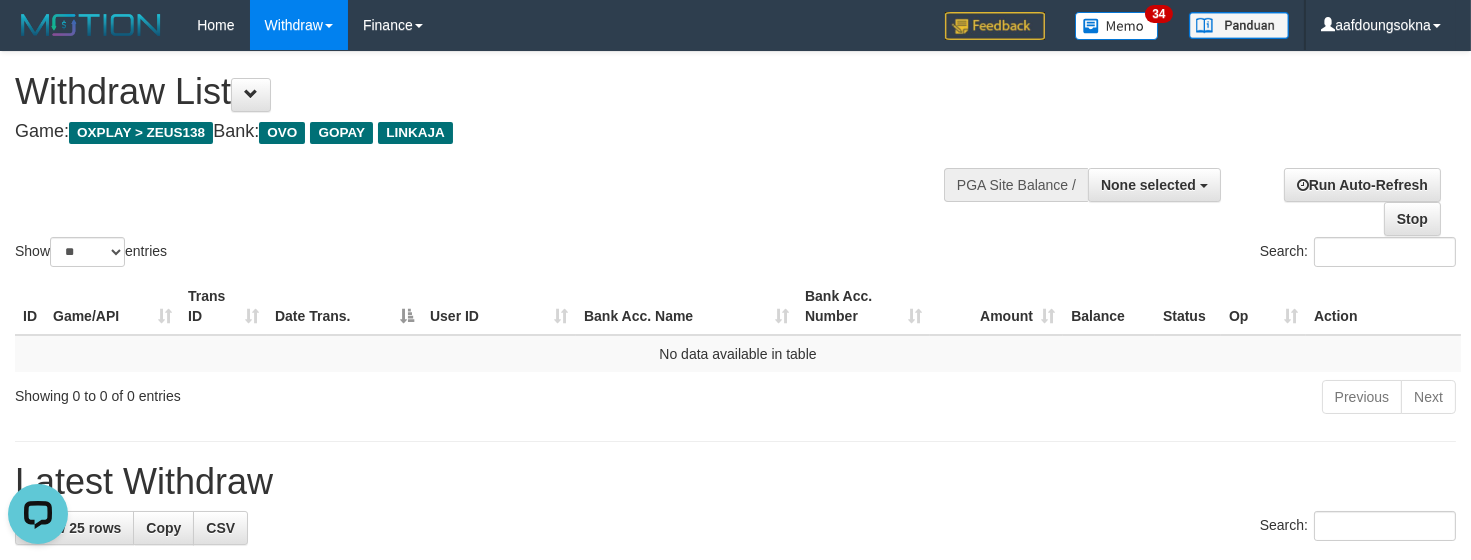 scroll, scrollTop: 0, scrollLeft: 0, axis: both 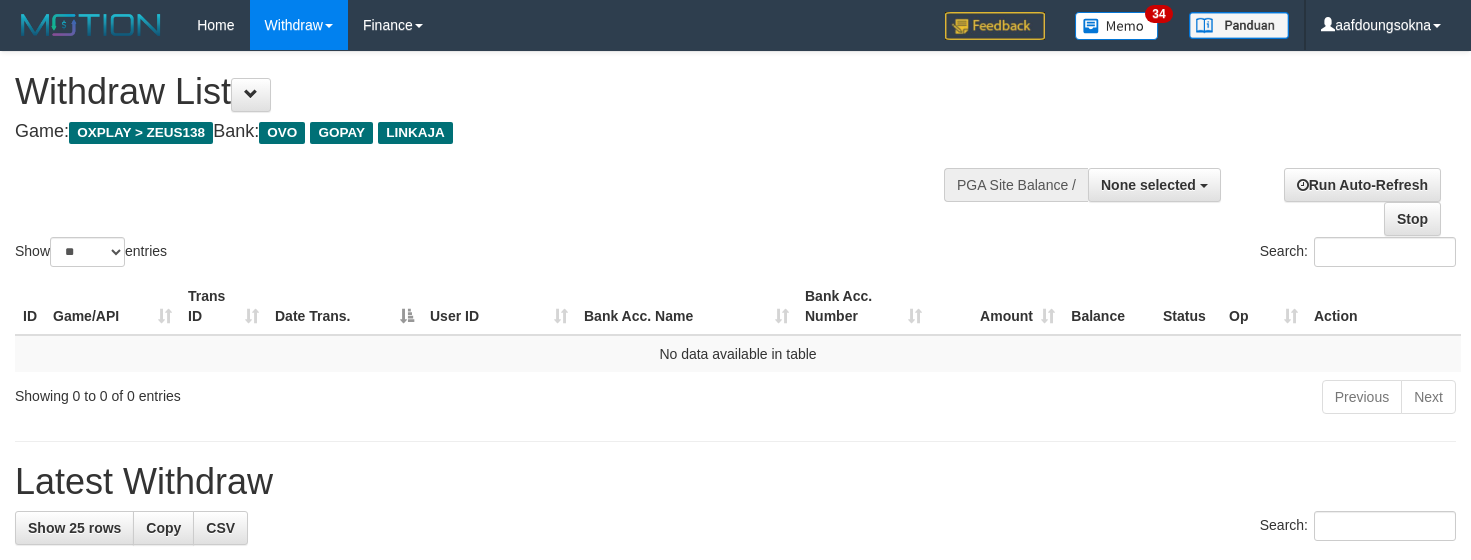 select 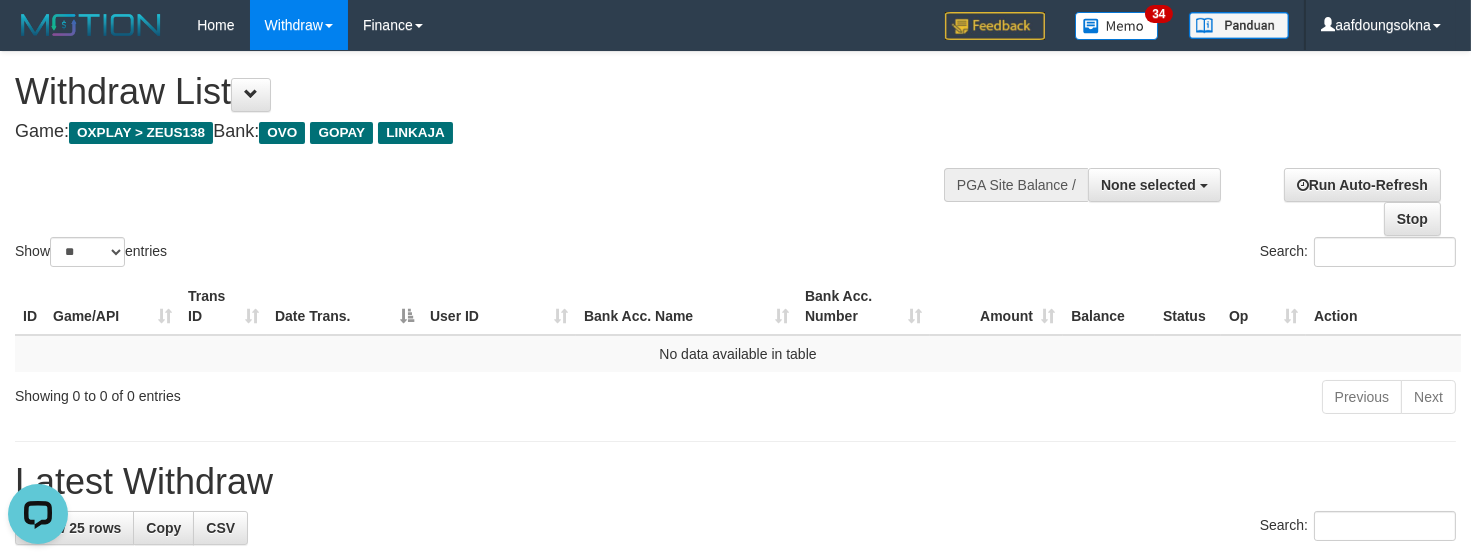 scroll, scrollTop: 0, scrollLeft: 0, axis: both 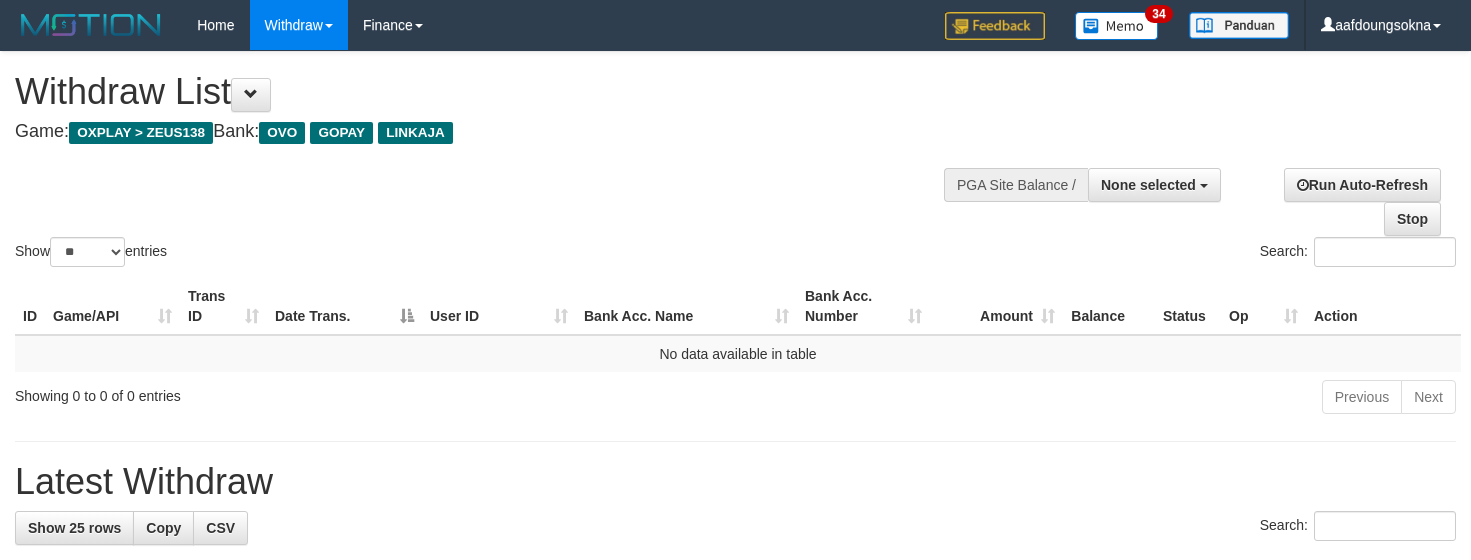 select 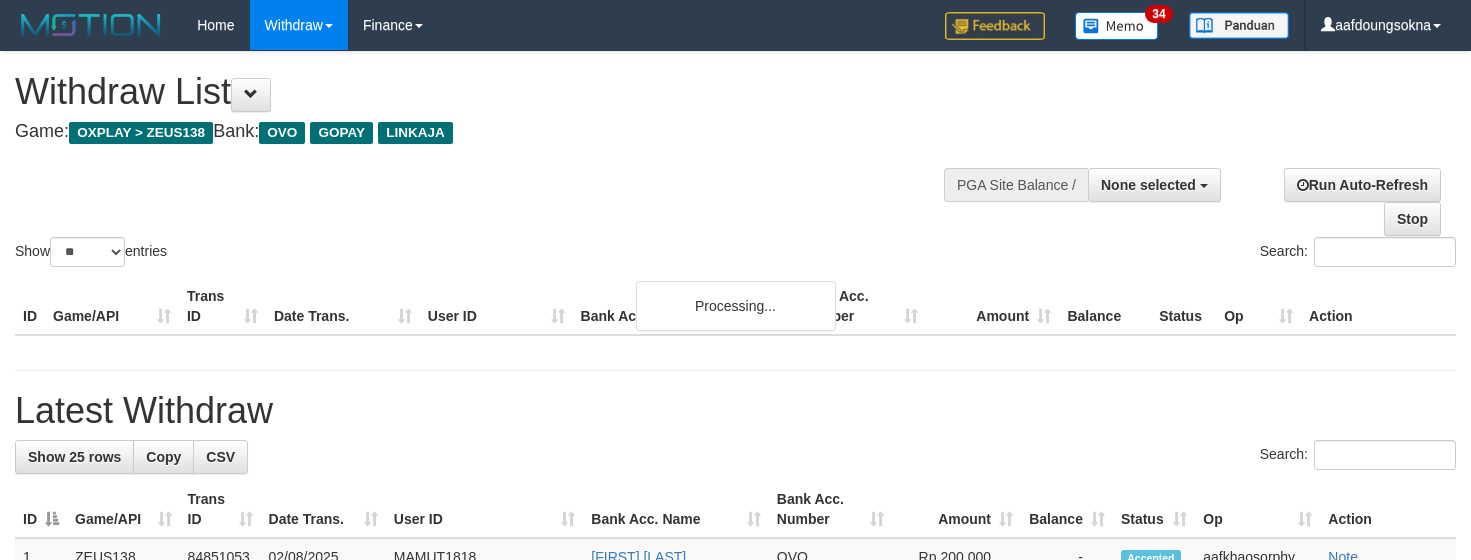 select 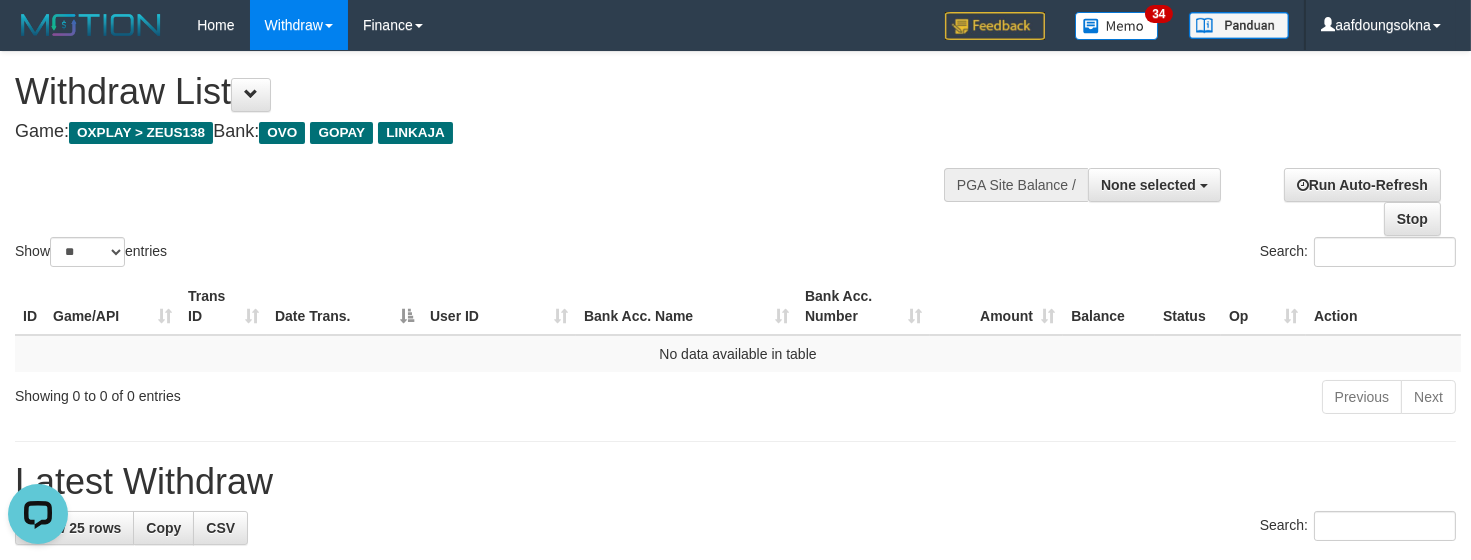 scroll, scrollTop: 0, scrollLeft: 0, axis: both 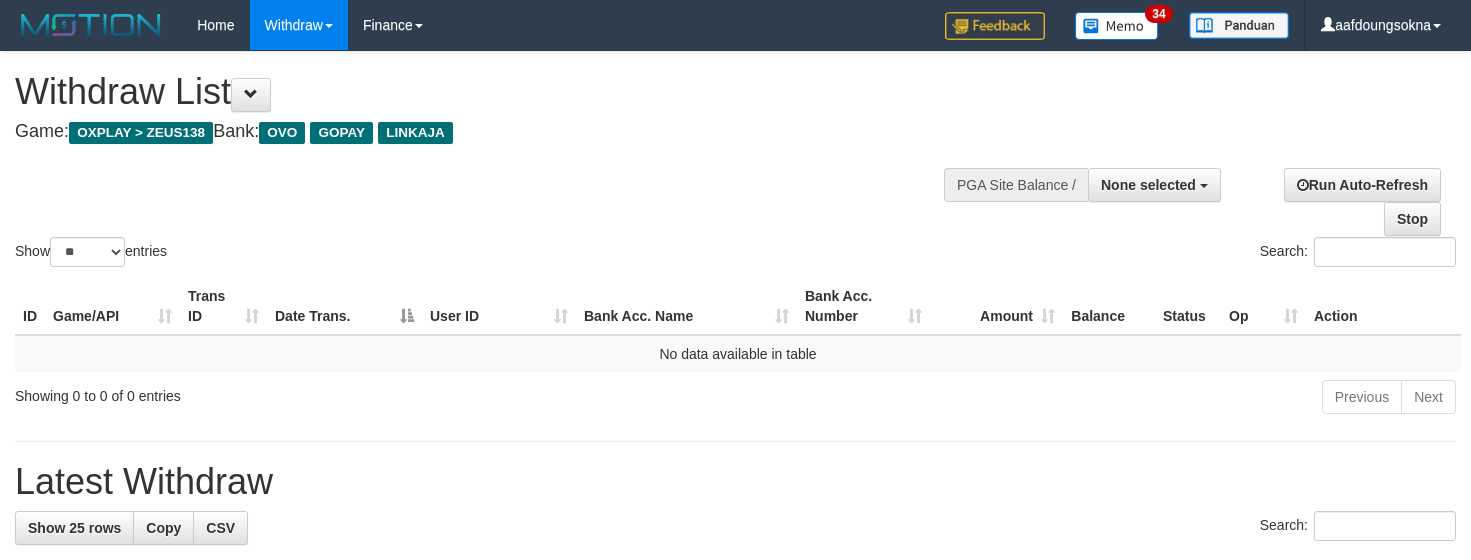 select 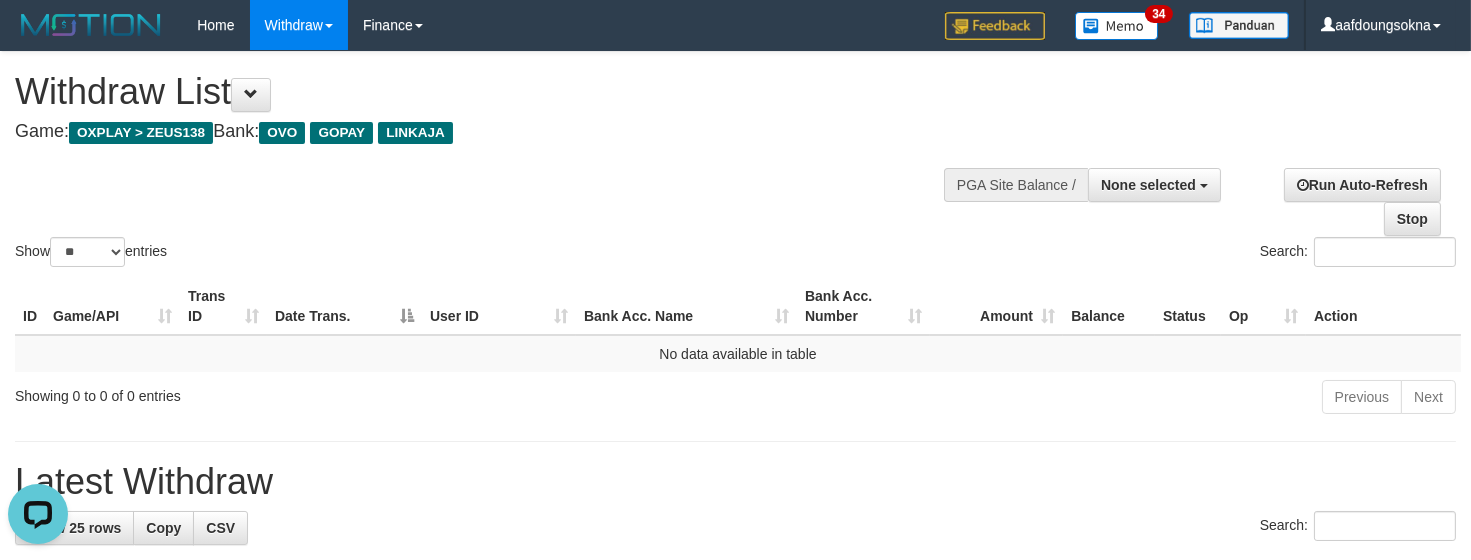 scroll, scrollTop: 0, scrollLeft: 0, axis: both 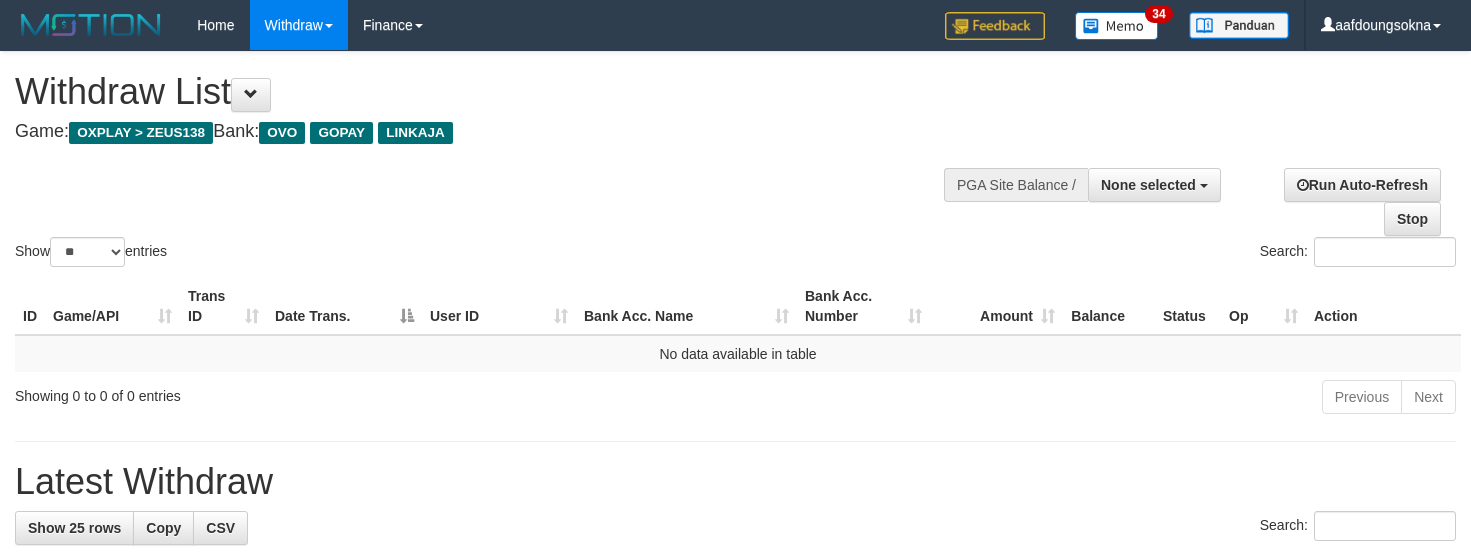 select 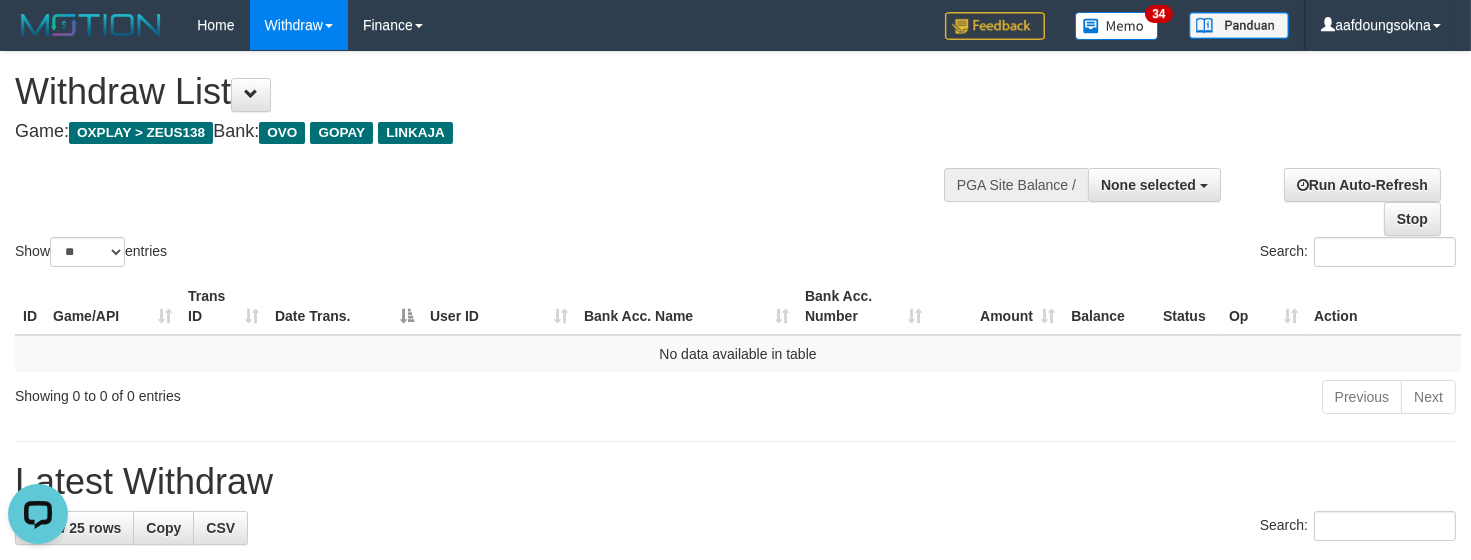 scroll, scrollTop: 0, scrollLeft: 0, axis: both 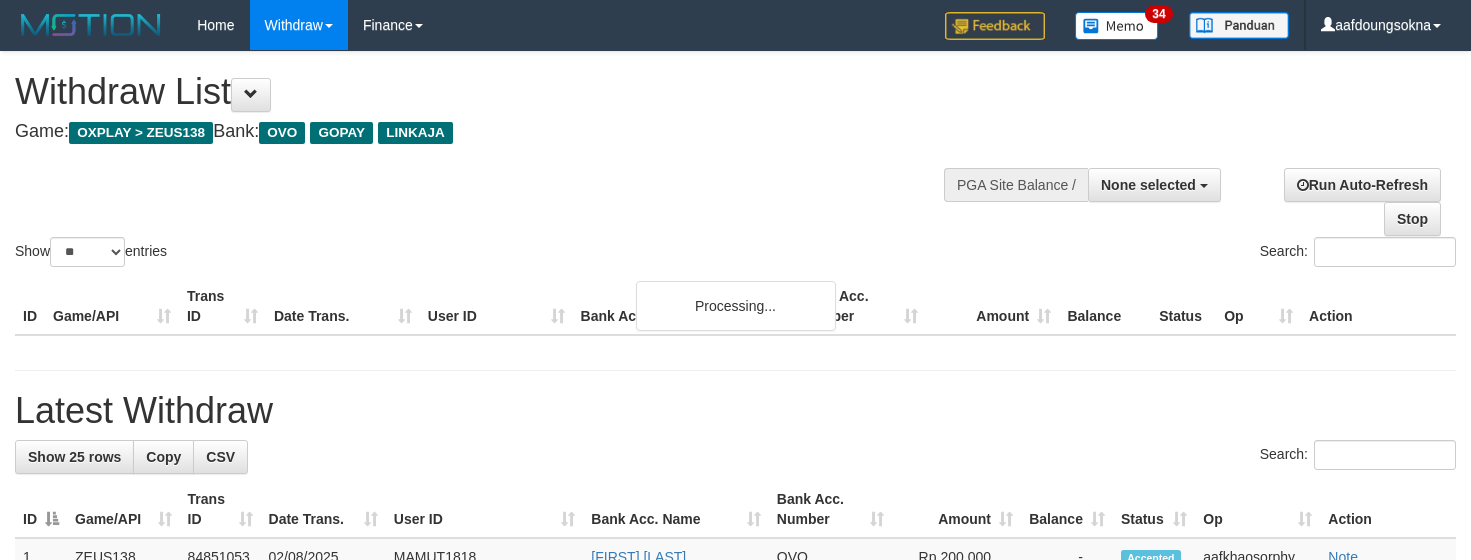 select 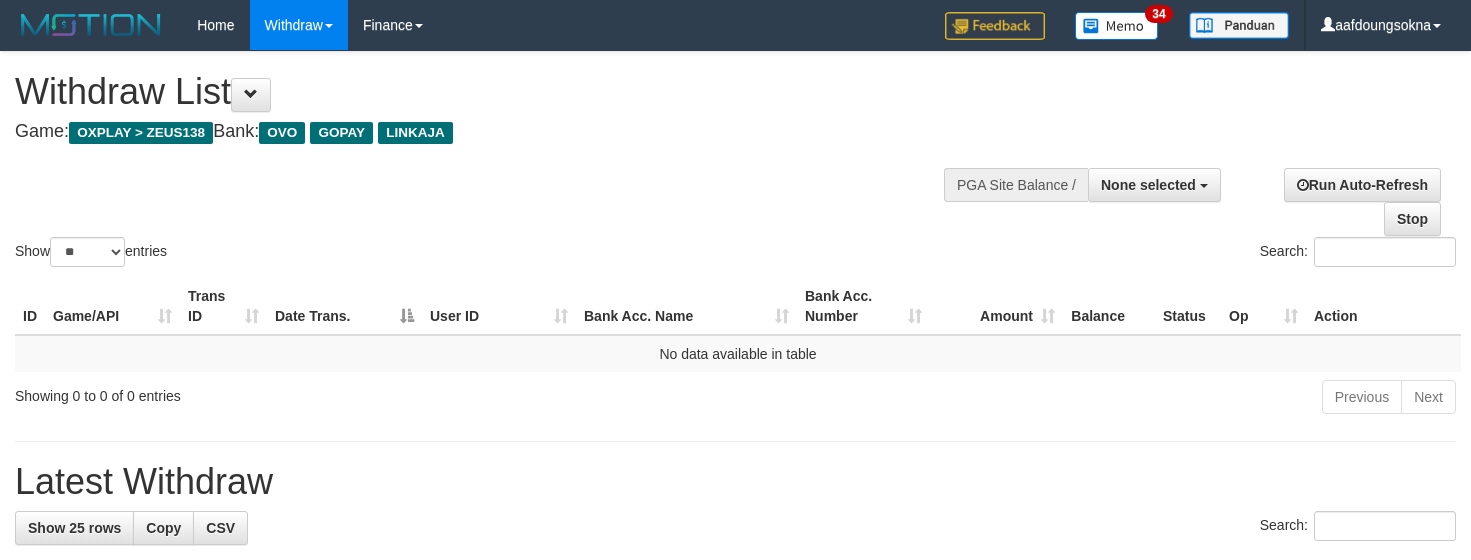 select 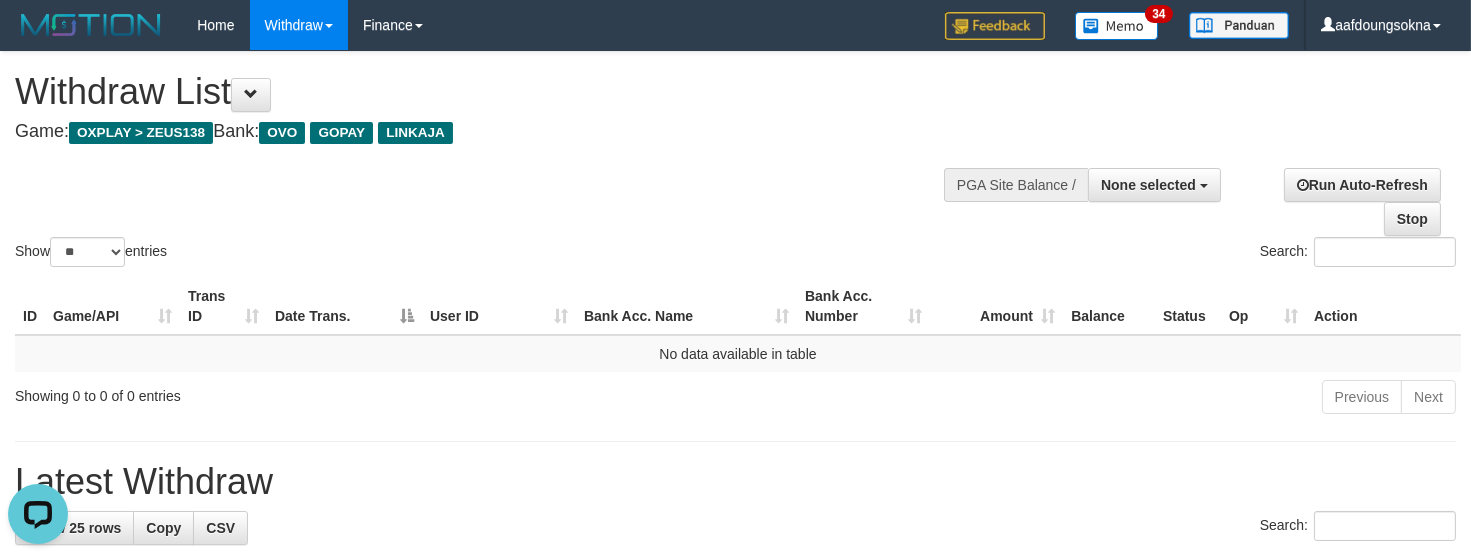 scroll, scrollTop: 0, scrollLeft: 0, axis: both 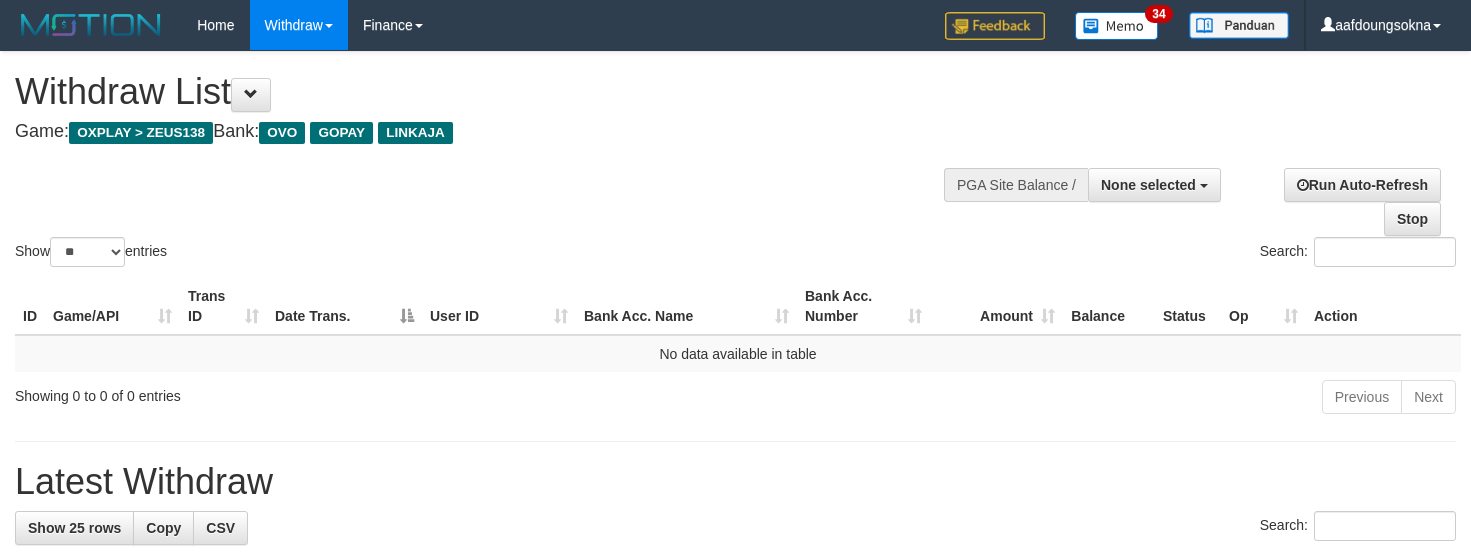 select 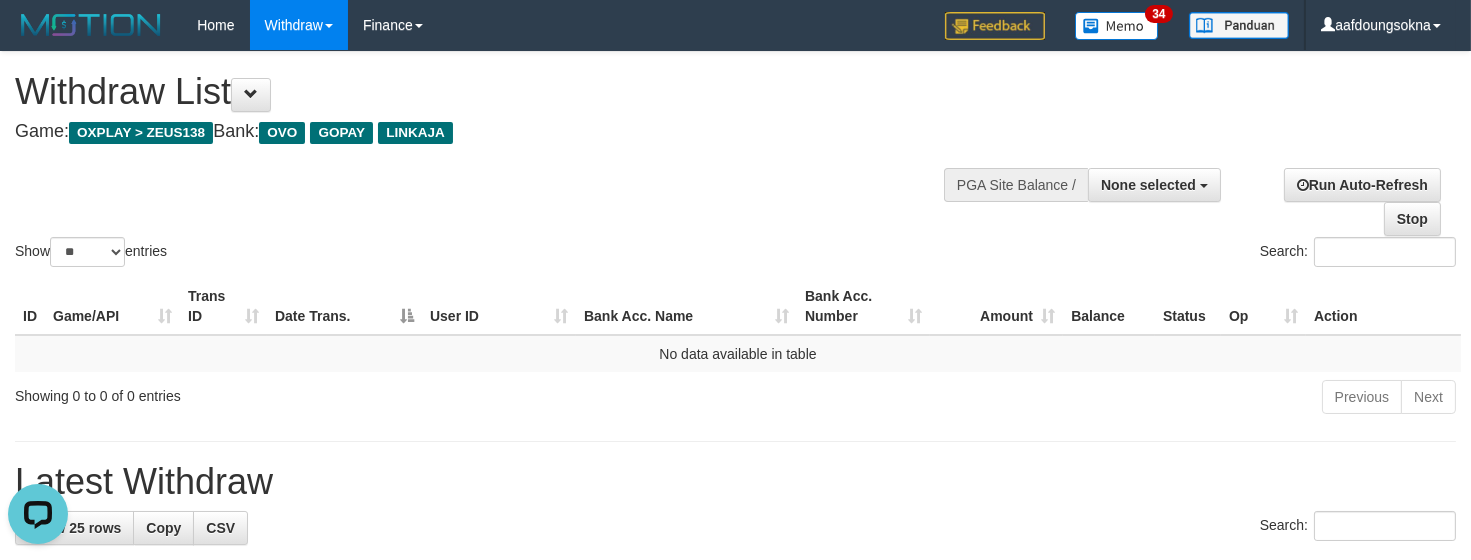 scroll, scrollTop: 0, scrollLeft: 0, axis: both 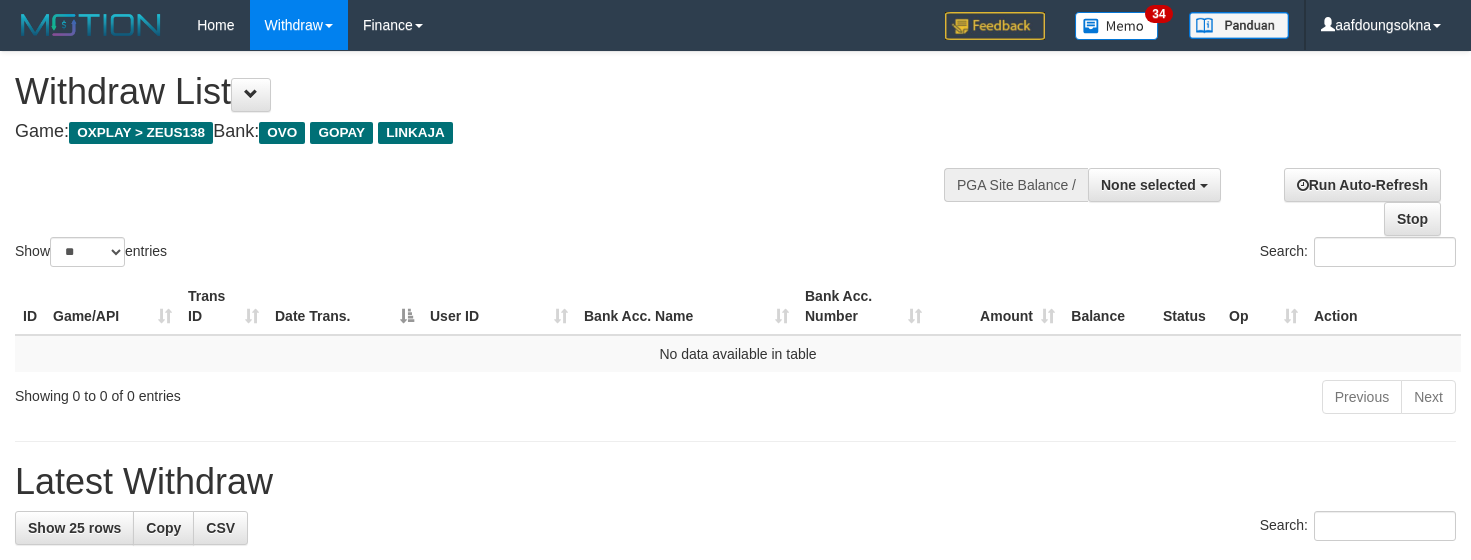 select 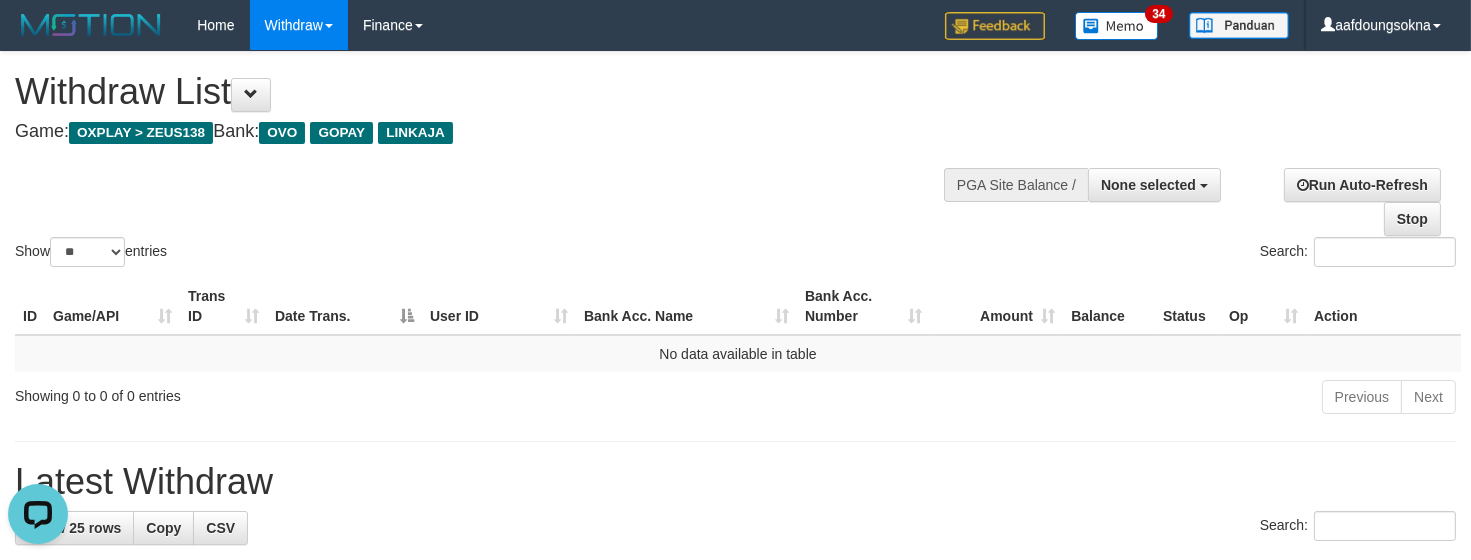 scroll, scrollTop: 0, scrollLeft: 0, axis: both 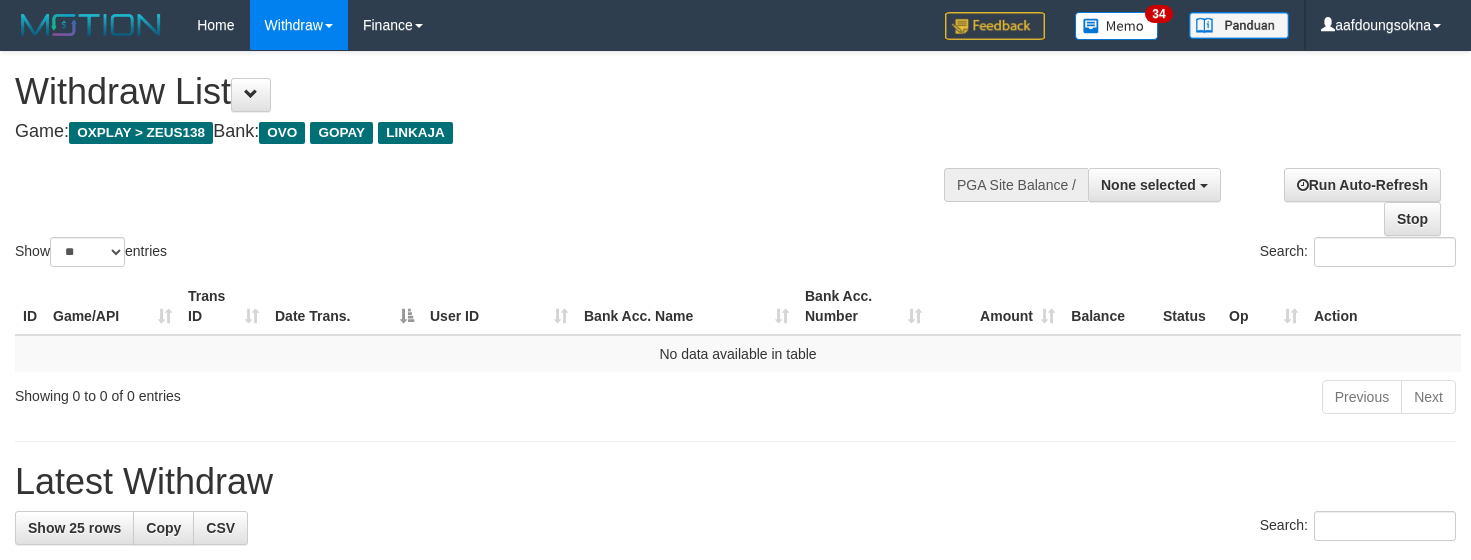 select 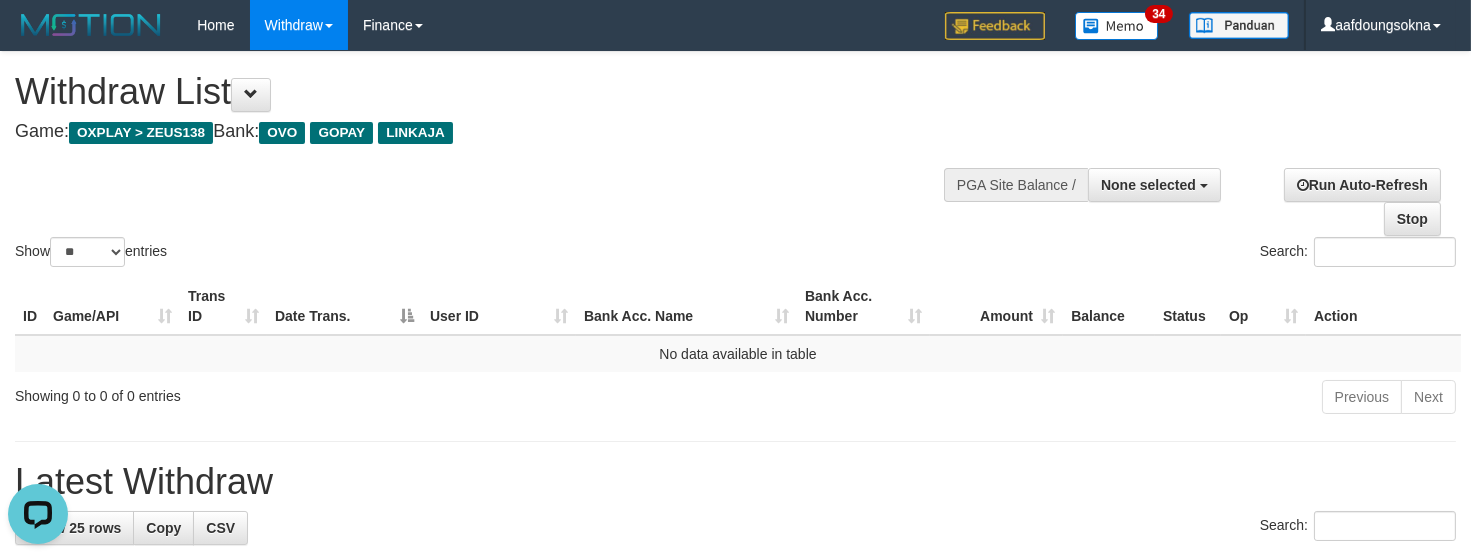 scroll, scrollTop: 0, scrollLeft: 0, axis: both 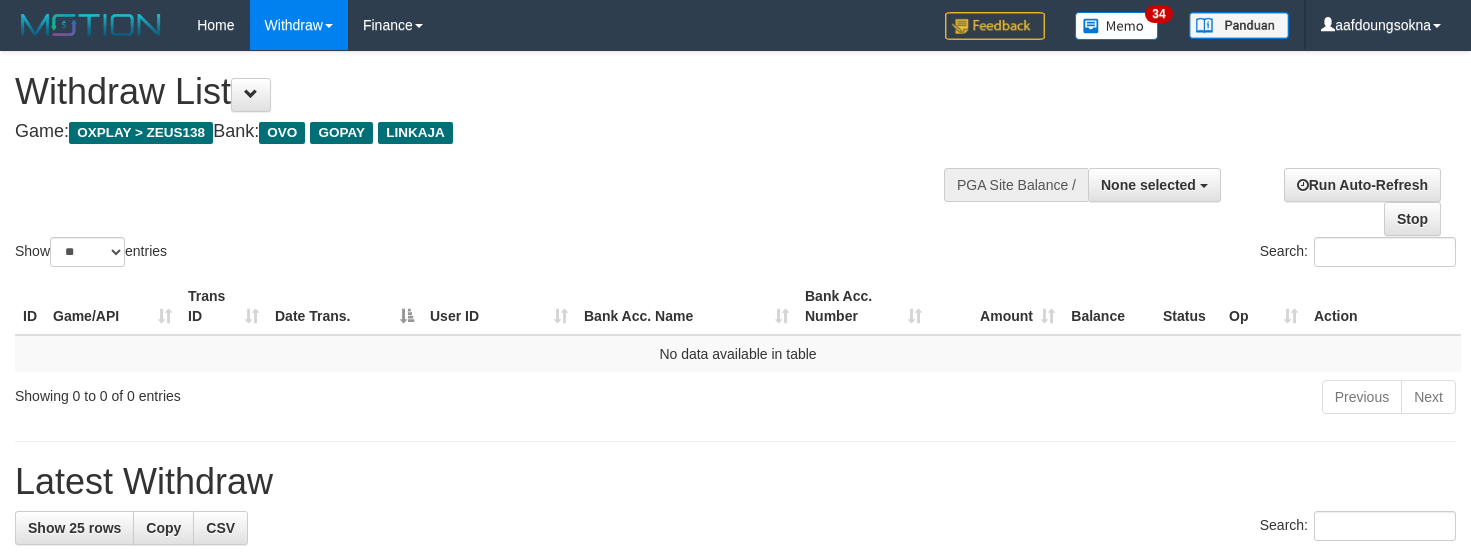 select 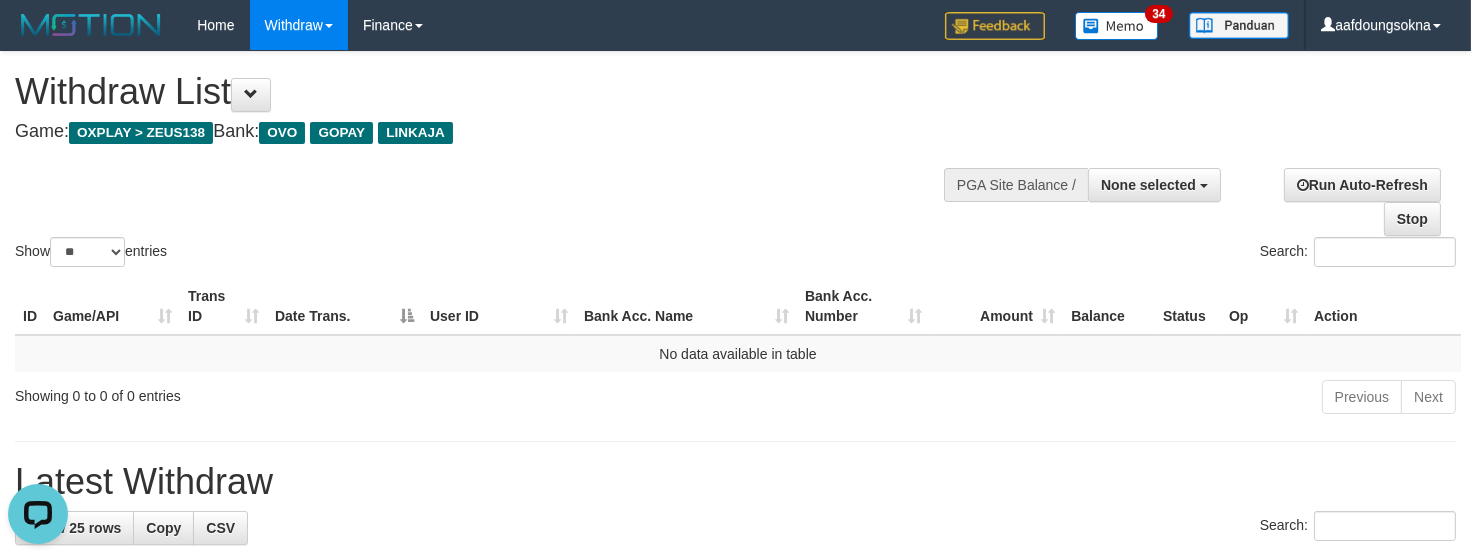 scroll, scrollTop: 0, scrollLeft: 0, axis: both 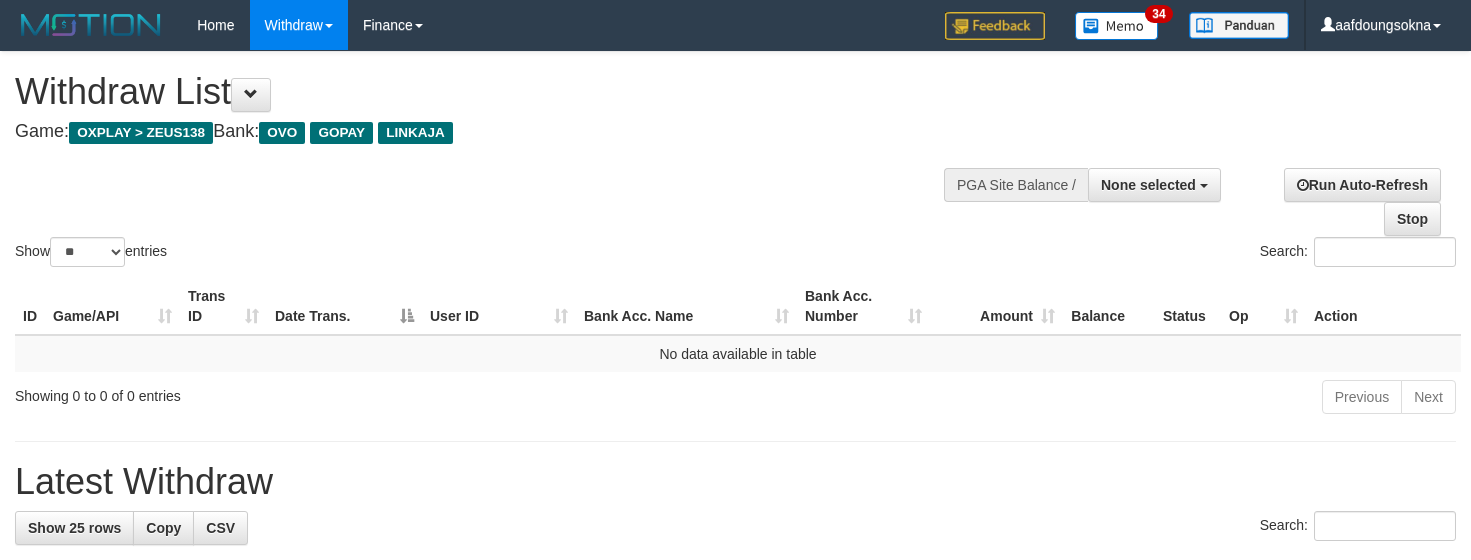 select 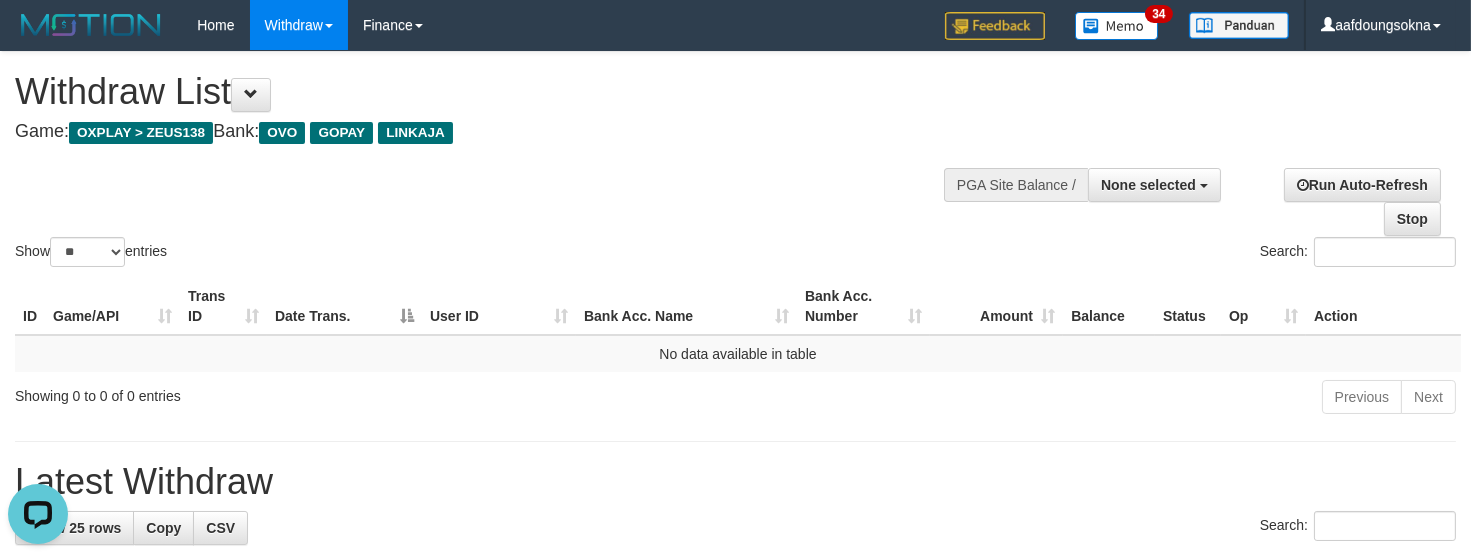 scroll, scrollTop: 0, scrollLeft: 0, axis: both 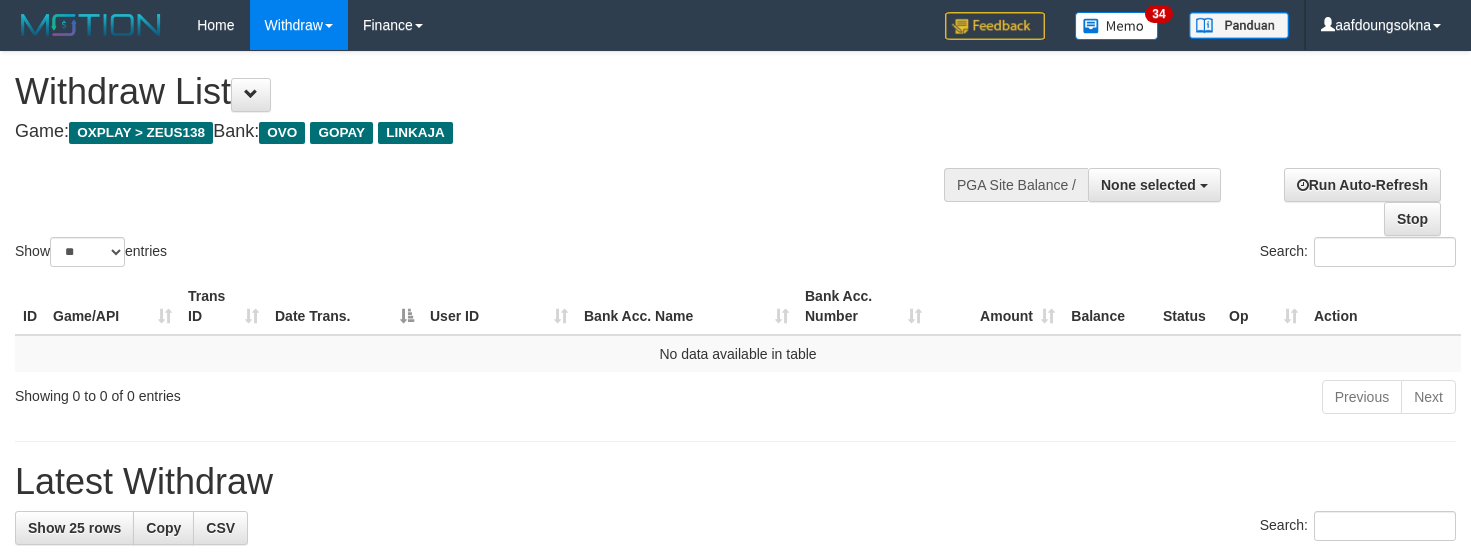select 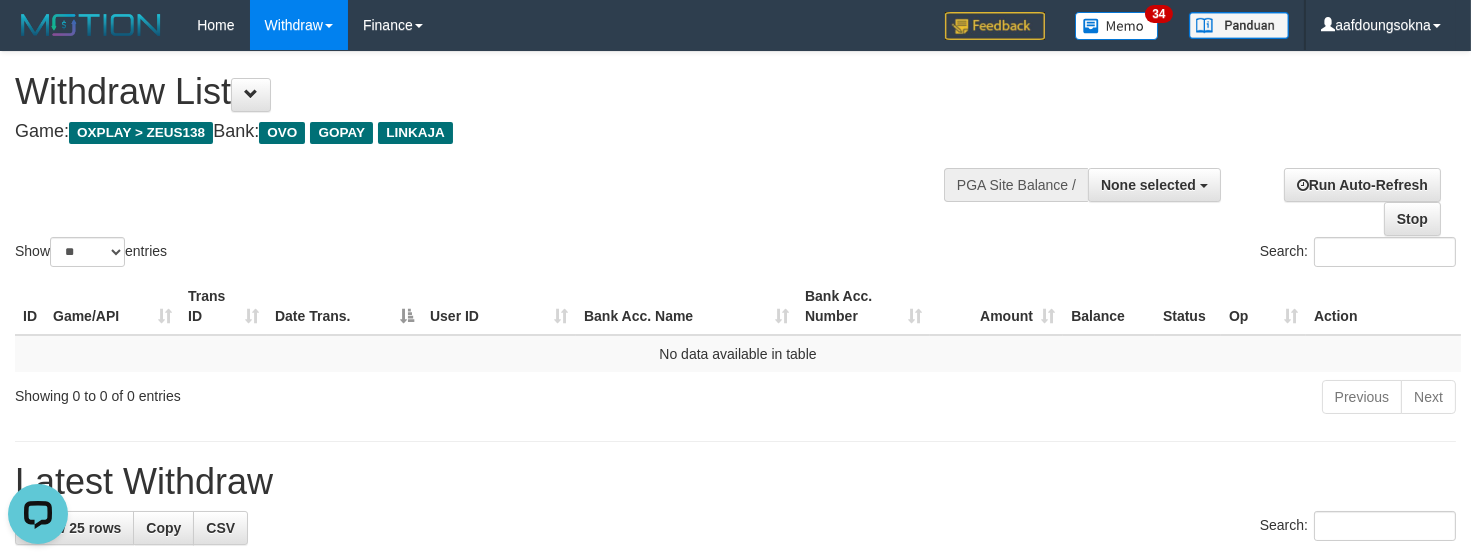 scroll, scrollTop: 0, scrollLeft: 0, axis: both 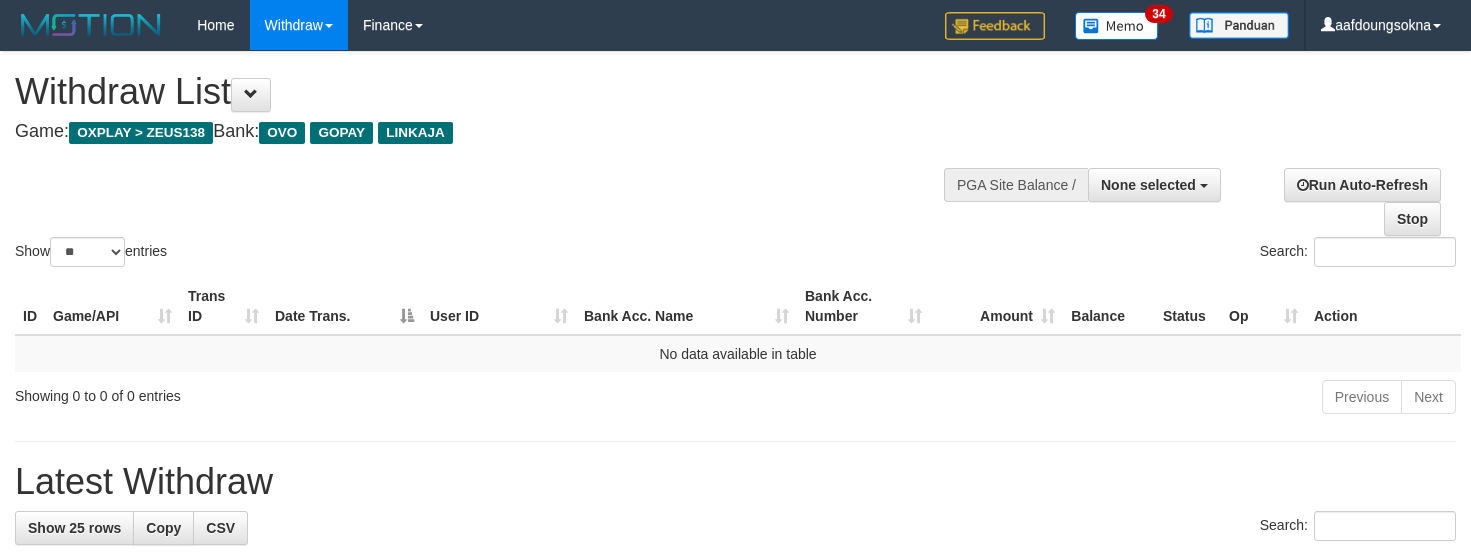 select 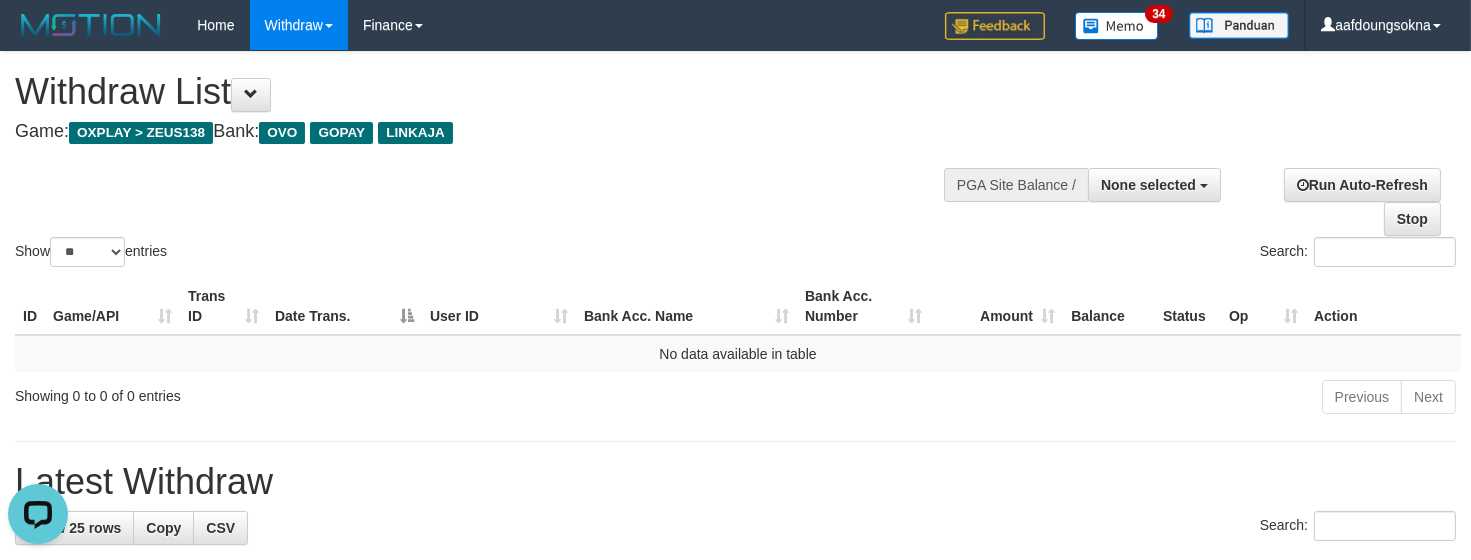 scroll, scrollTop: 0, scrollLeft: 0, axis: both 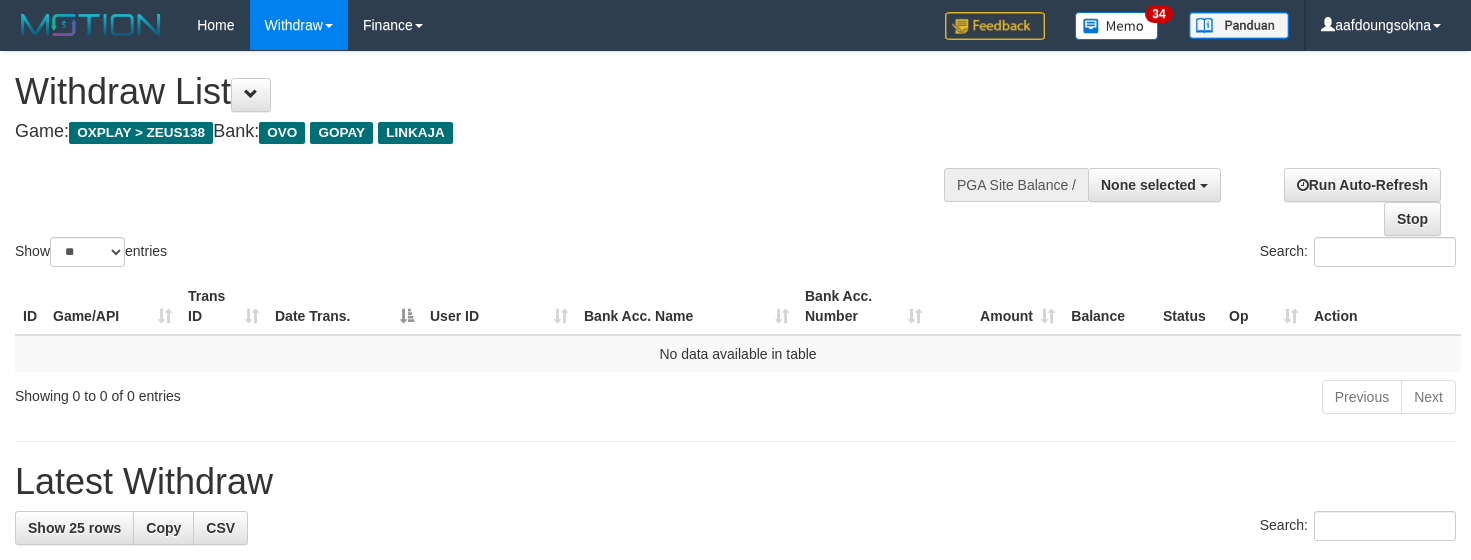 select 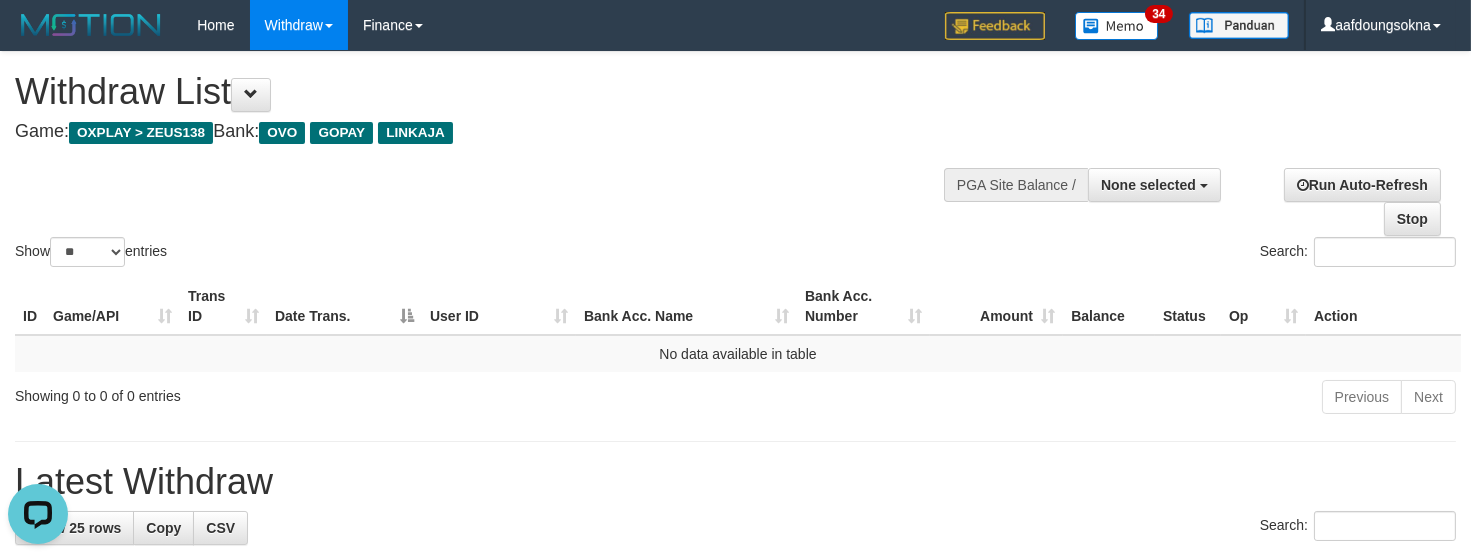 scroll, scrollTop: 0, scrollLeft: 0, axis: both 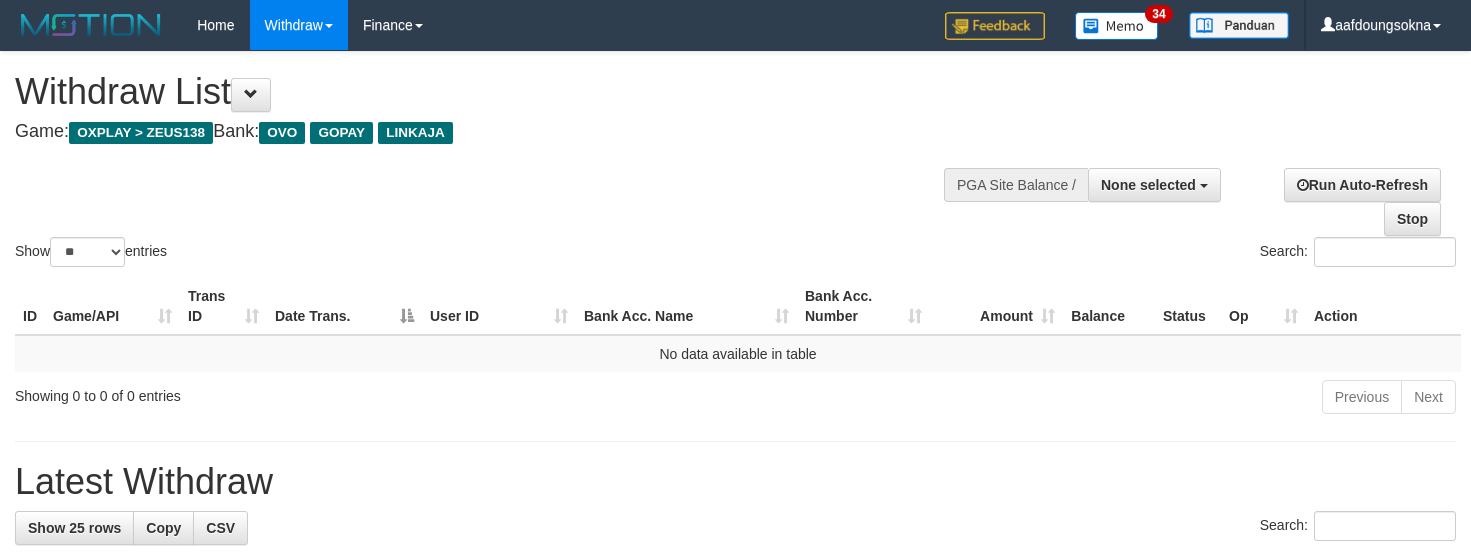 select 